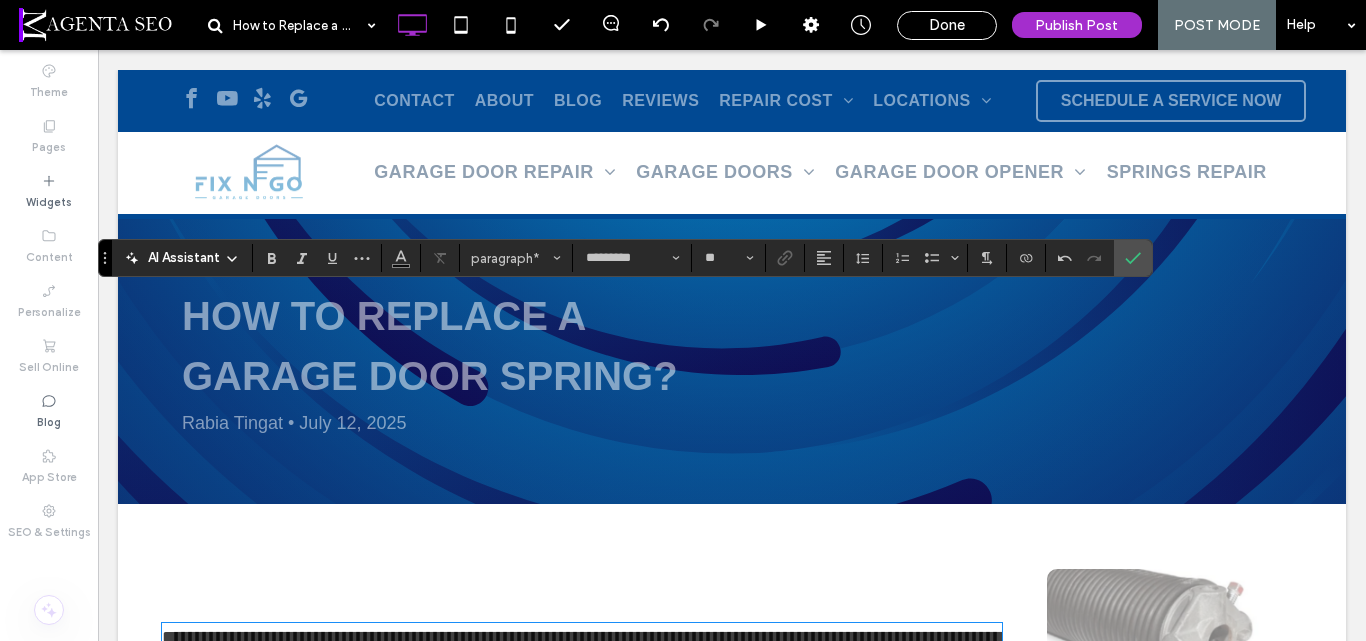 scroll, scrollTop: 377, scrollLeft: 0, axis: vertical 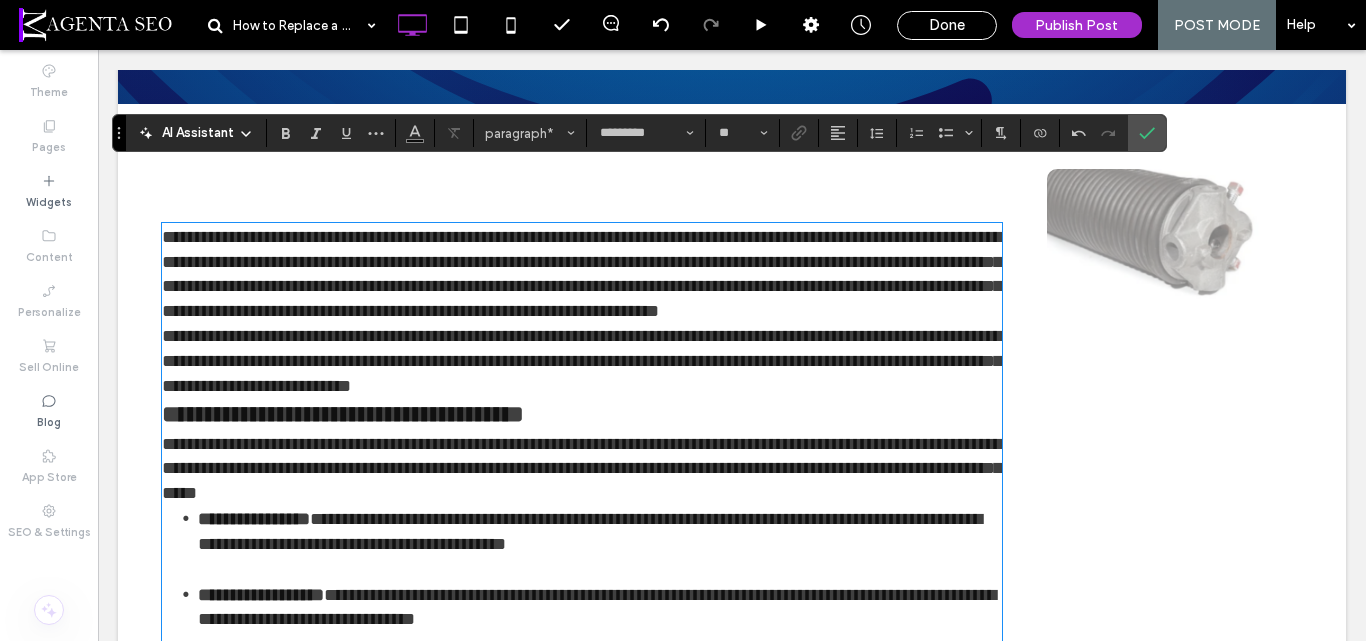 drag, startPoint x: 110, startPoint y: 232, endPoint x: 124, endPoint y: 130, distance: 102.9563 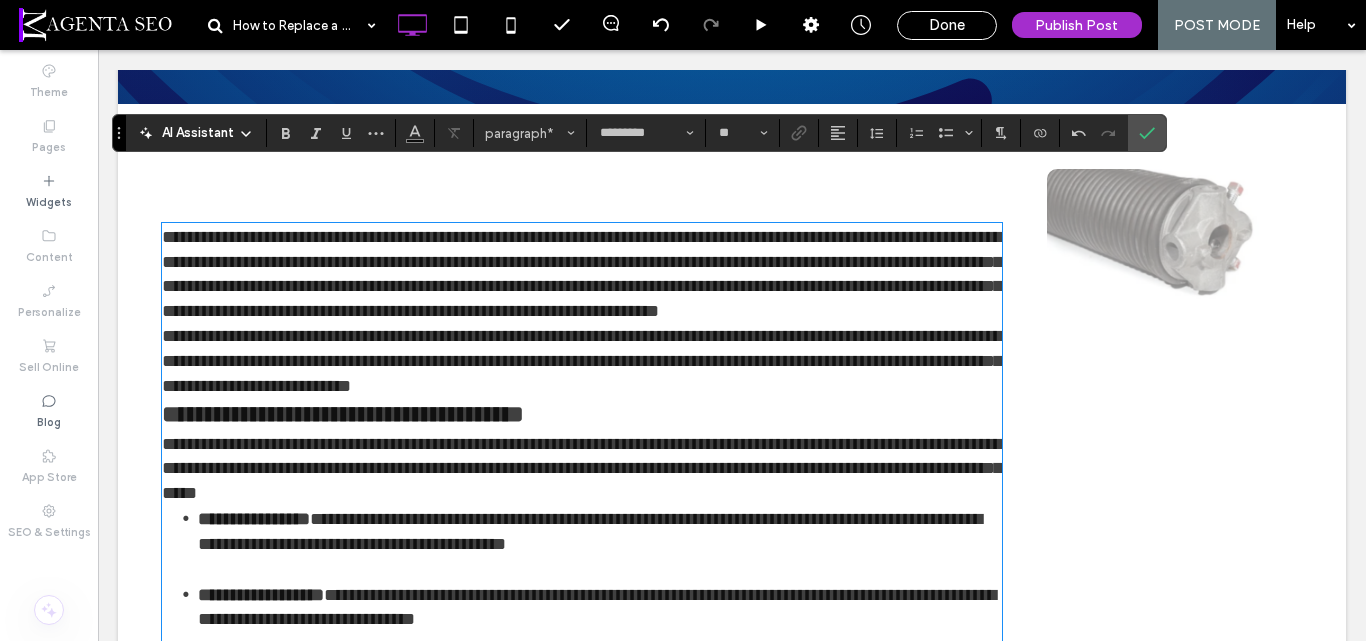click on "**********" at bounding box center (582, 361) 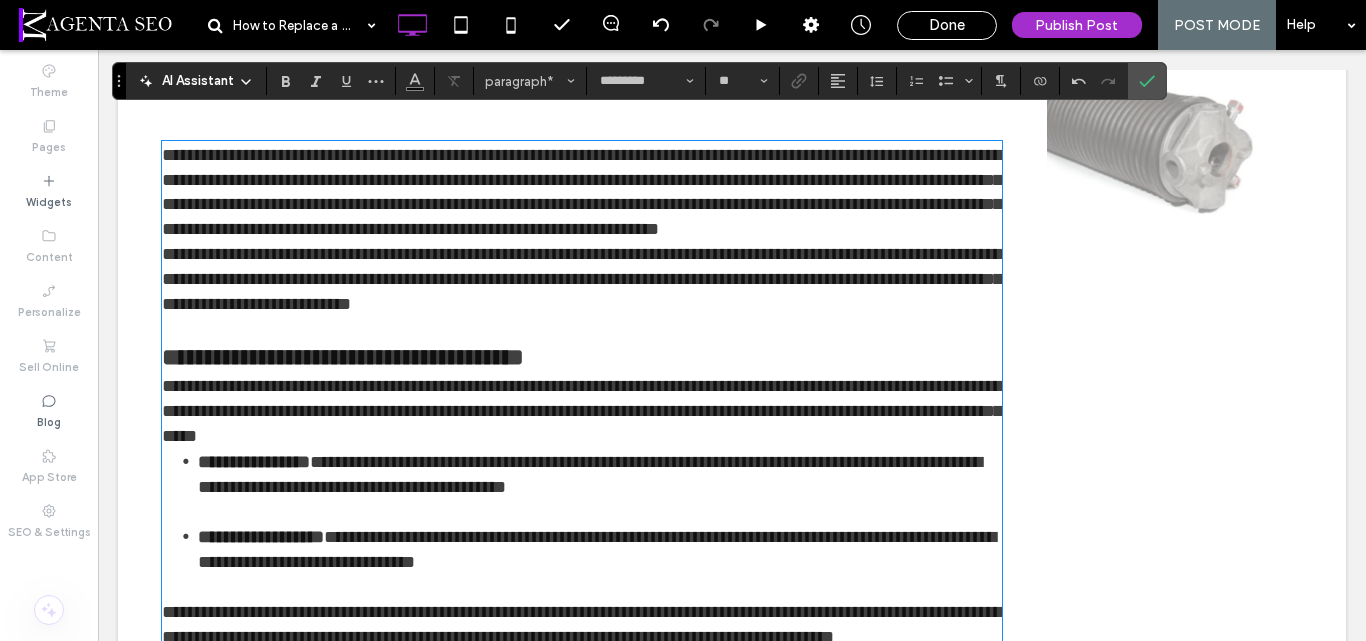 scroll, scrollTop: 600, scrollLeft: 0, axis: vertical 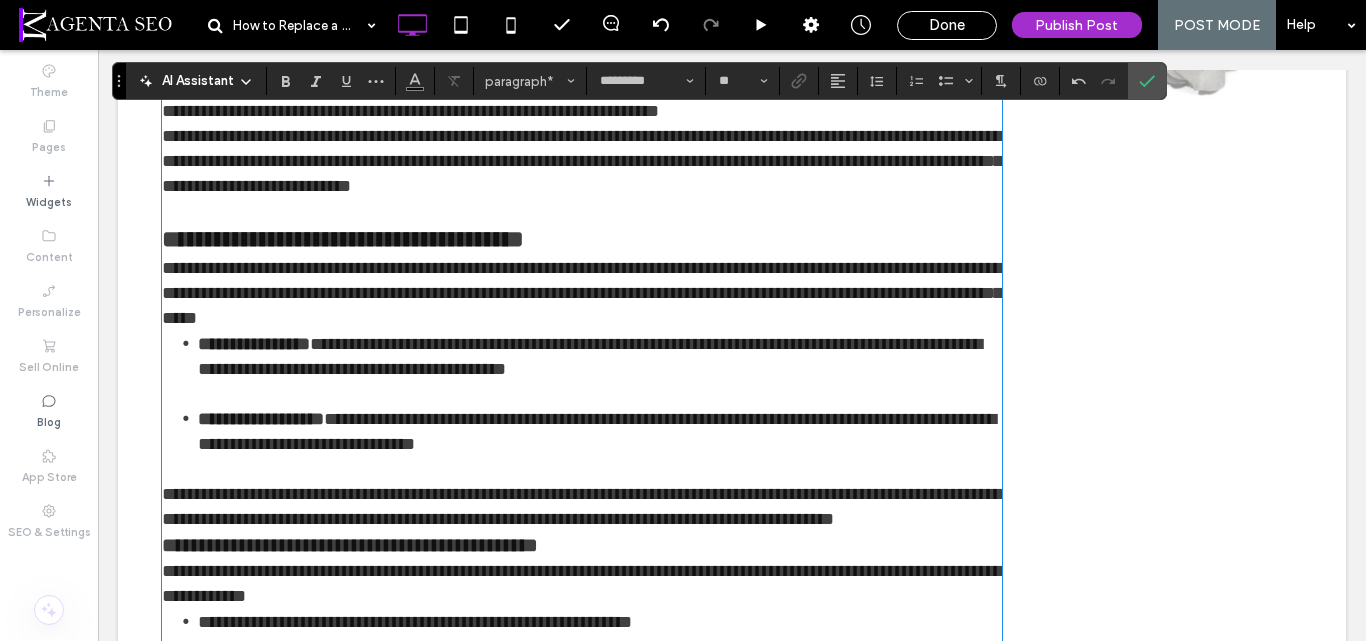 click on "**********" at bounding box center [582, 293] 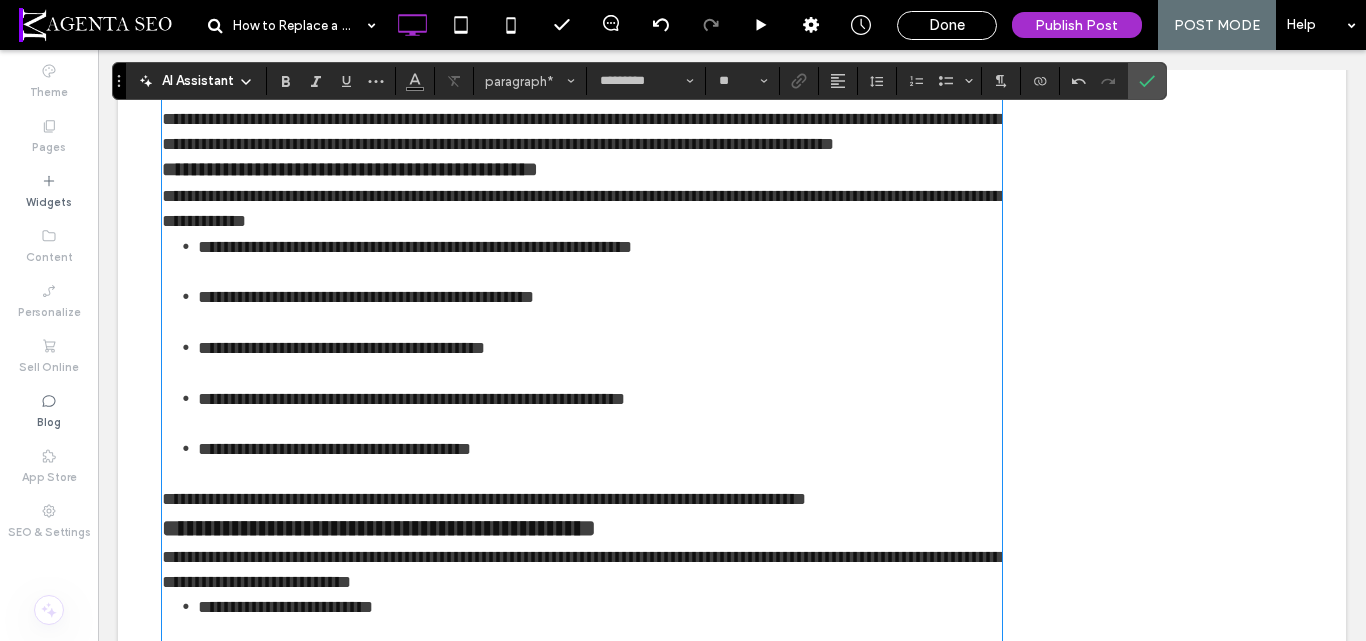 scroll, scrollTop: 800, scrollLeft: 0, axis: vertical 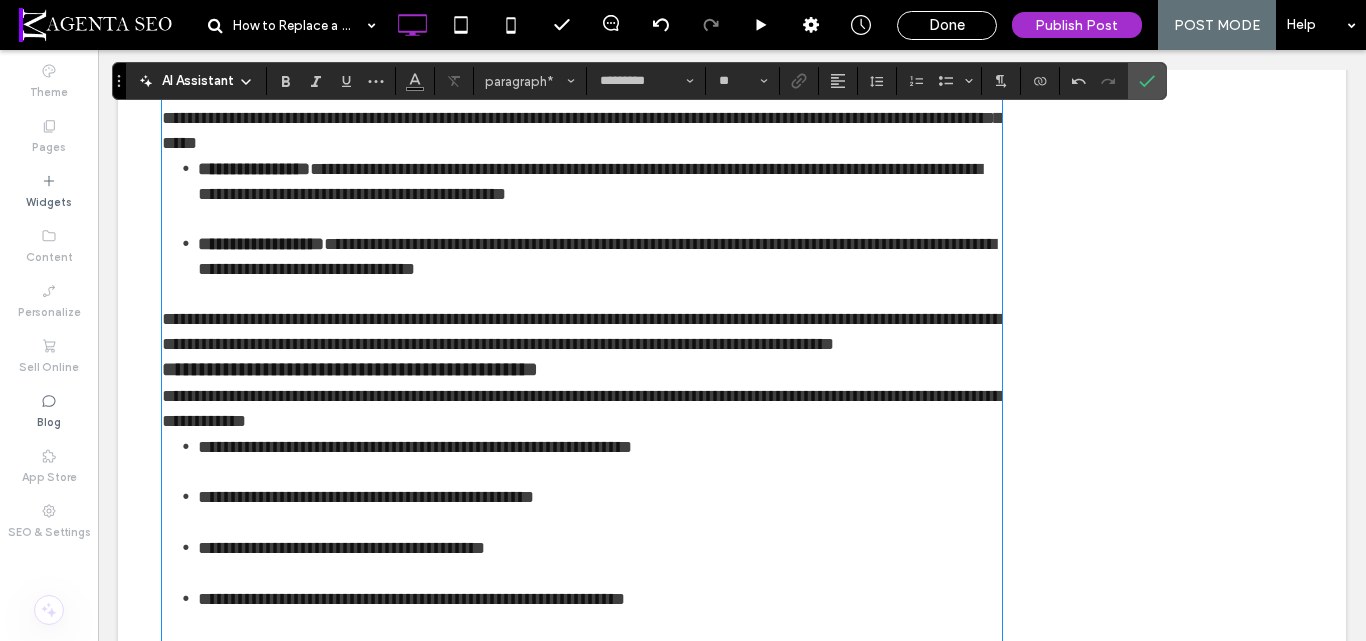 click on "**********" at bounding box center [582, 332] 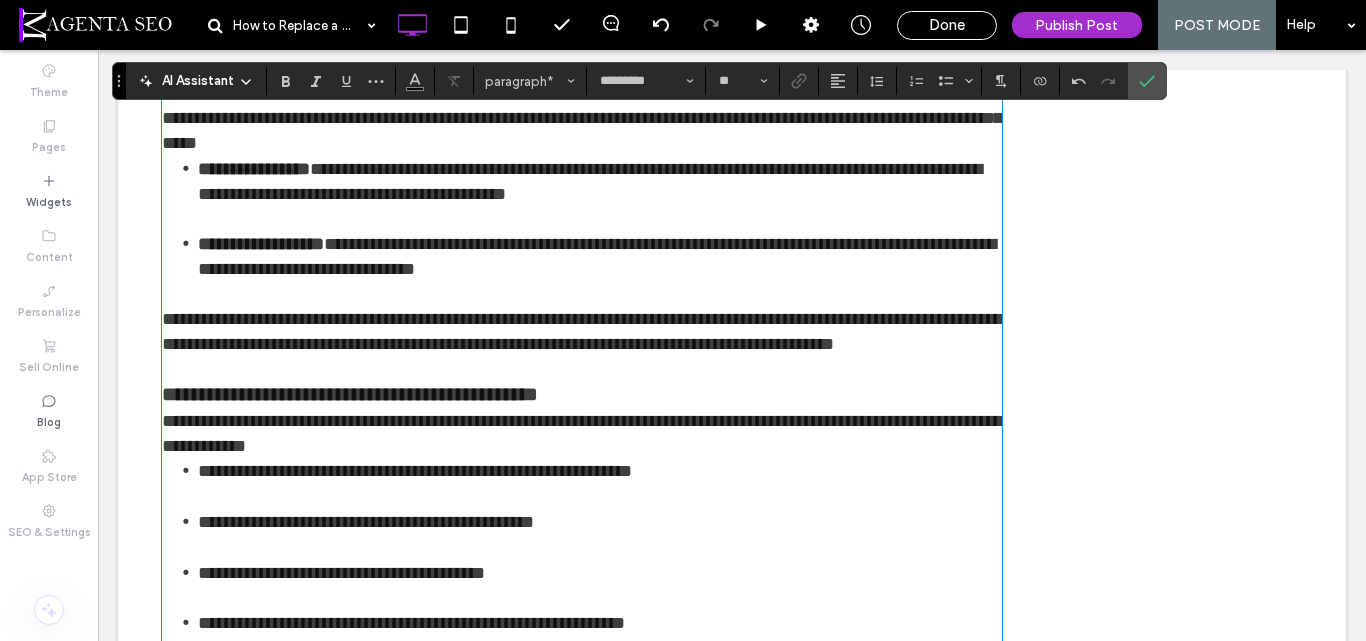 scroll, scrollTop: 700, scrollLeft: 0, axis: vertical 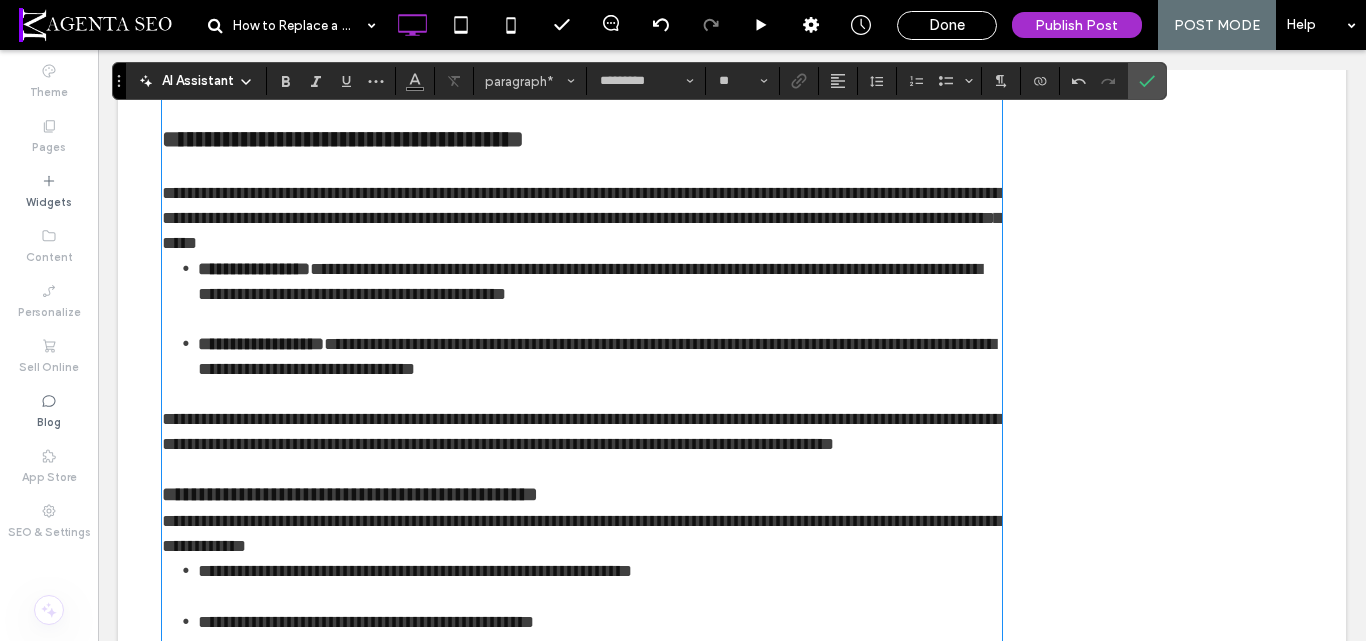 click on "**********" at bounding box center (582, 218) 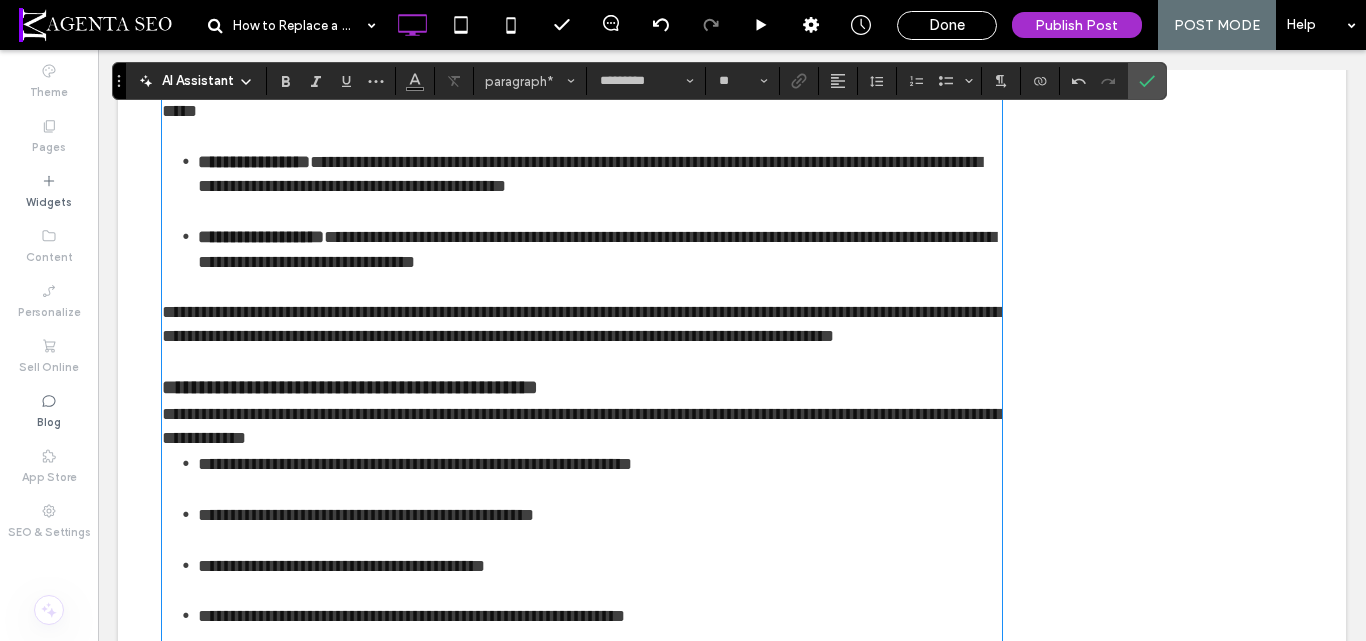 scroll, scrollTop: 1000, scrollLeft: 0, axis: vertical 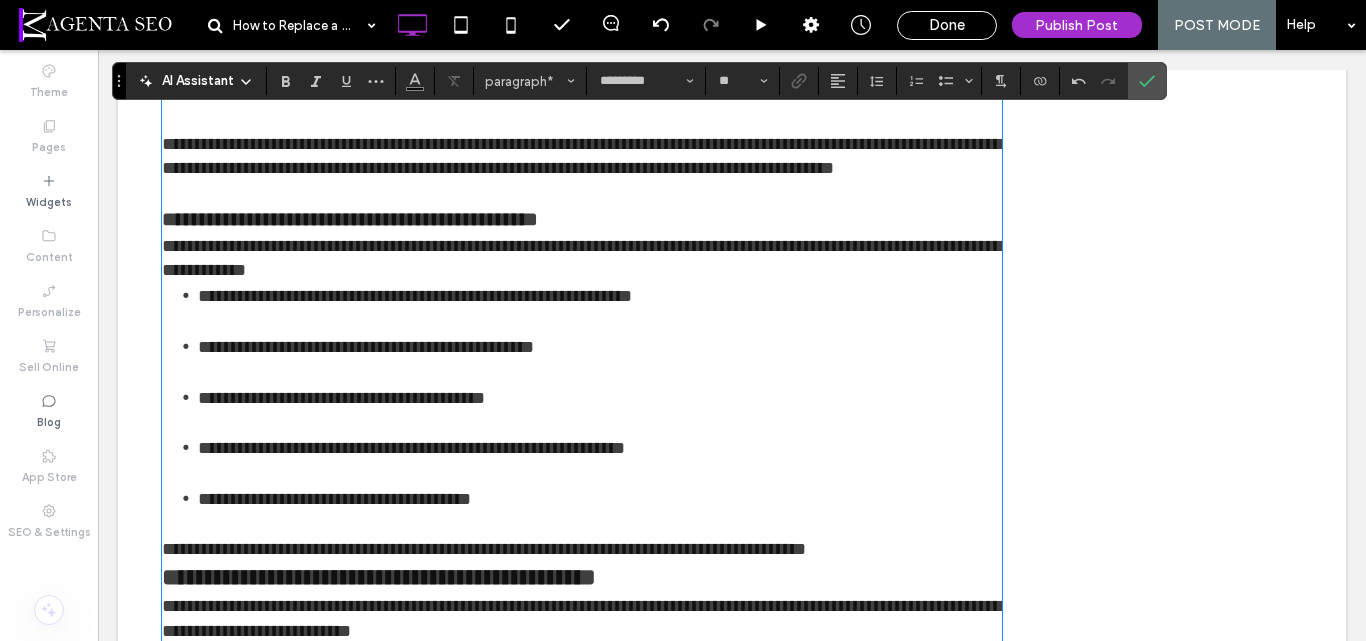 click on "**********" at bounding box center [582, 258] 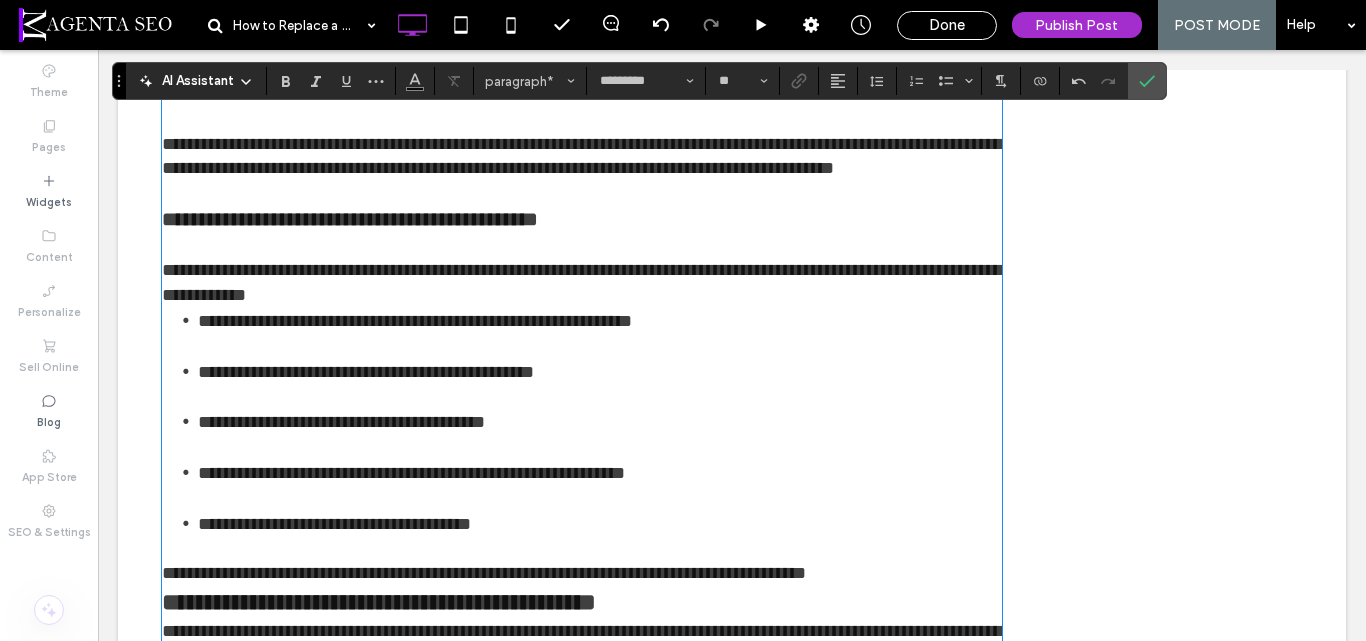 scroll, scrollTop: 1200, scrollLeft: 0, axis: vertical 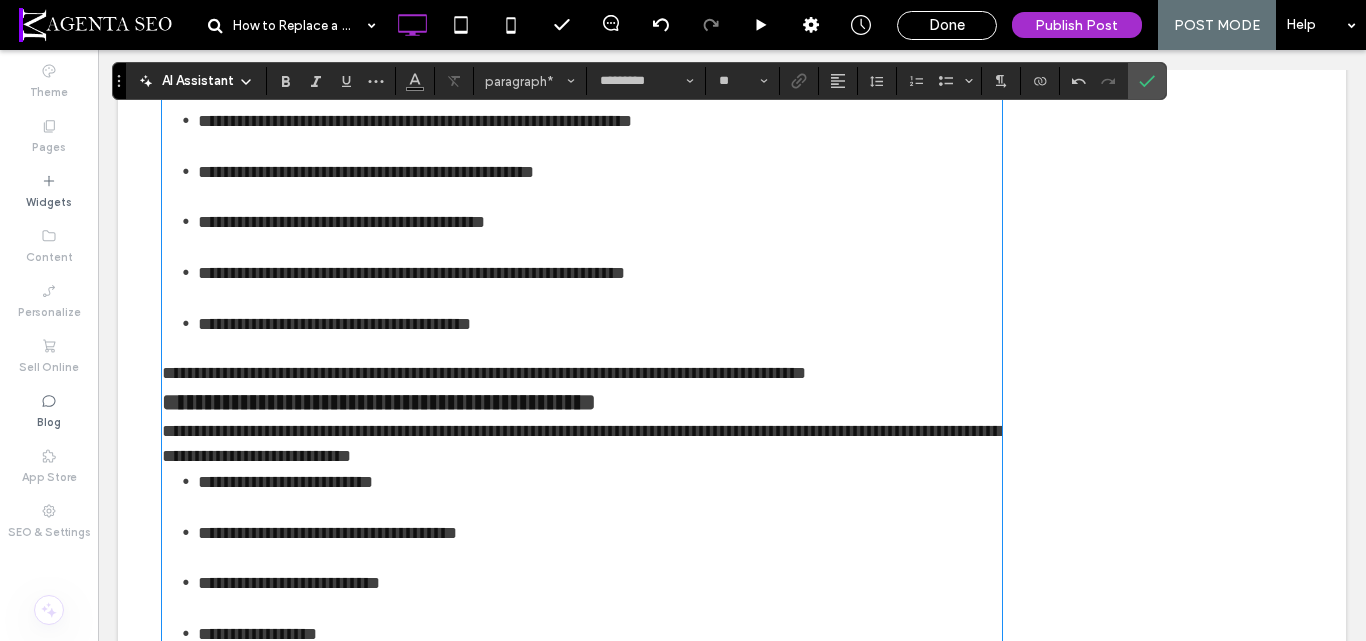 click on "**********" at bounding box center (582, 373) 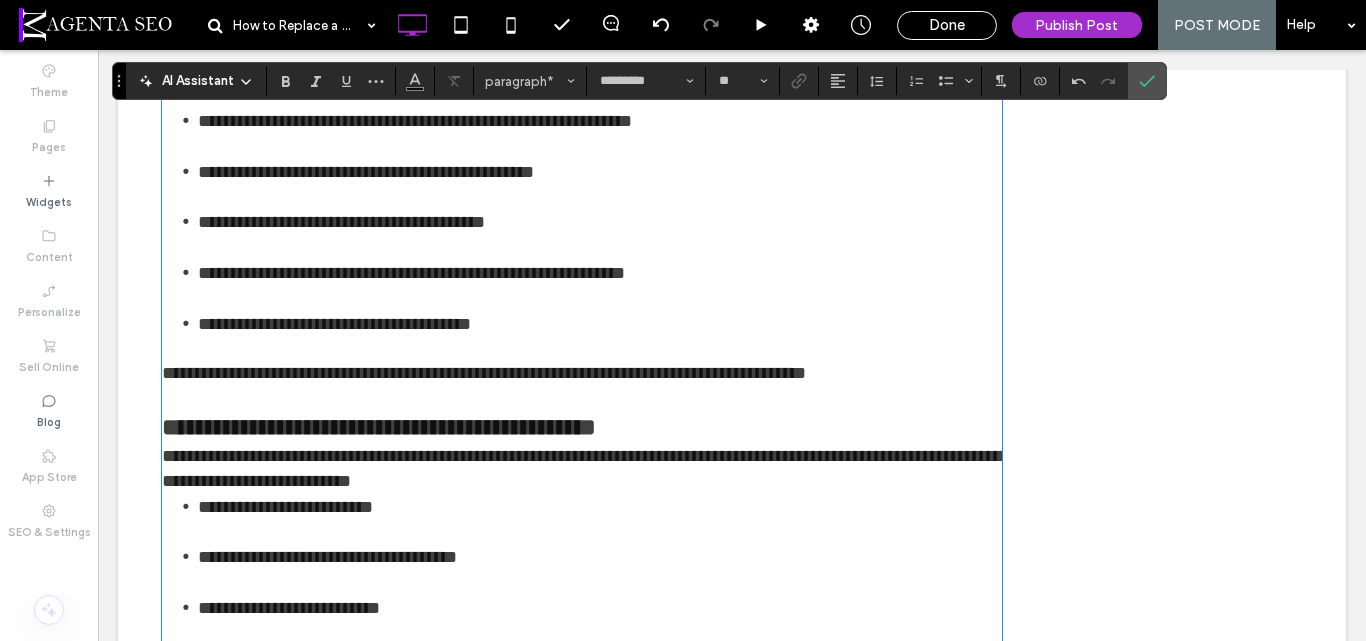 scroll, scrollTop: 1400, scrollLeft: 0, axis: vertical 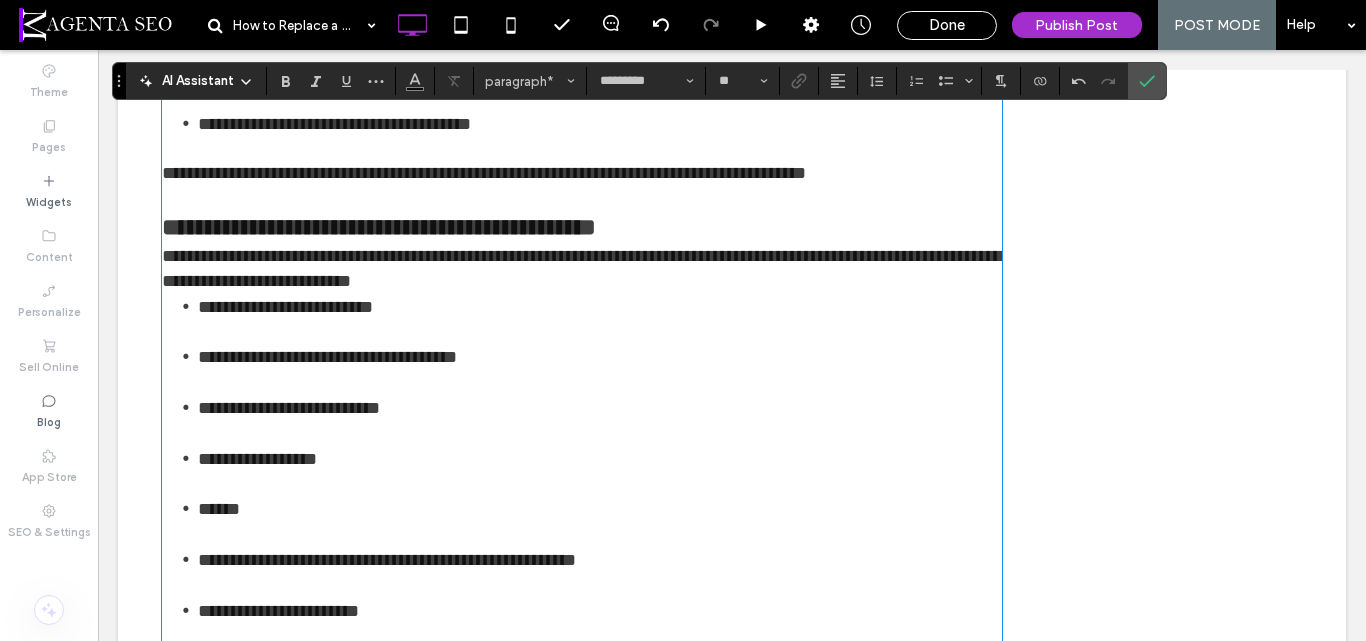 click on "**********" at bounding box center [582, 268] 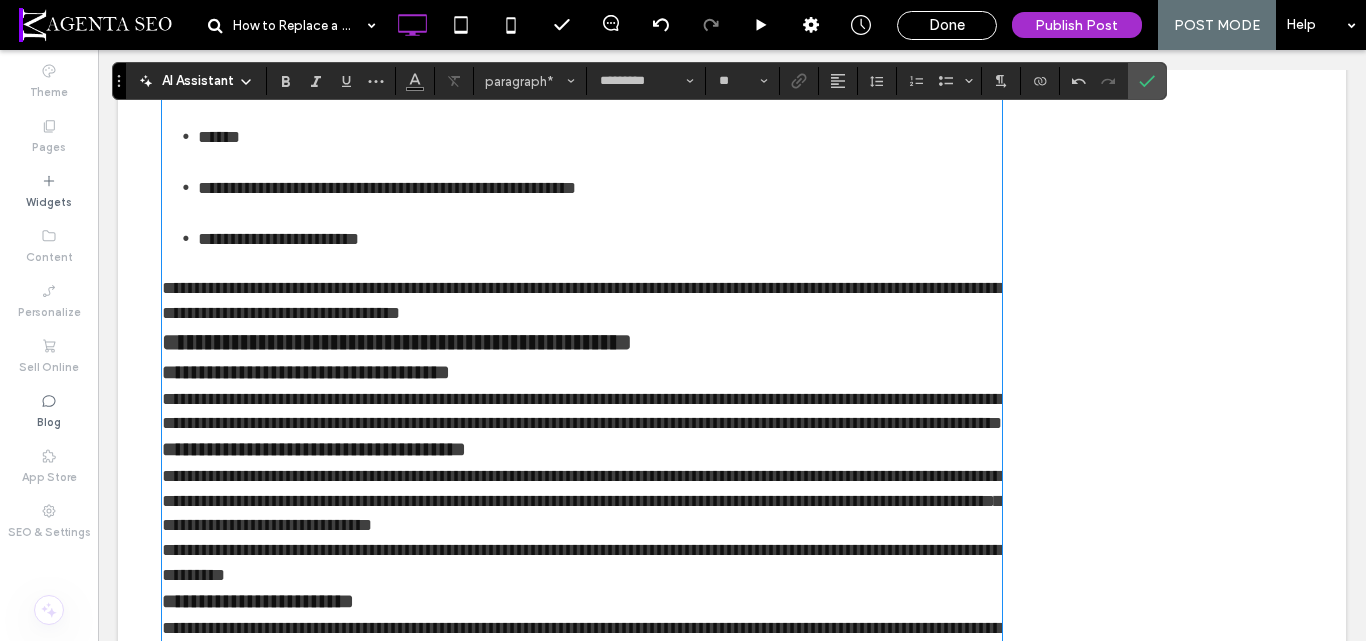 scroll, scrollTop: 1800, scrollLeft: 0, axis: vertical 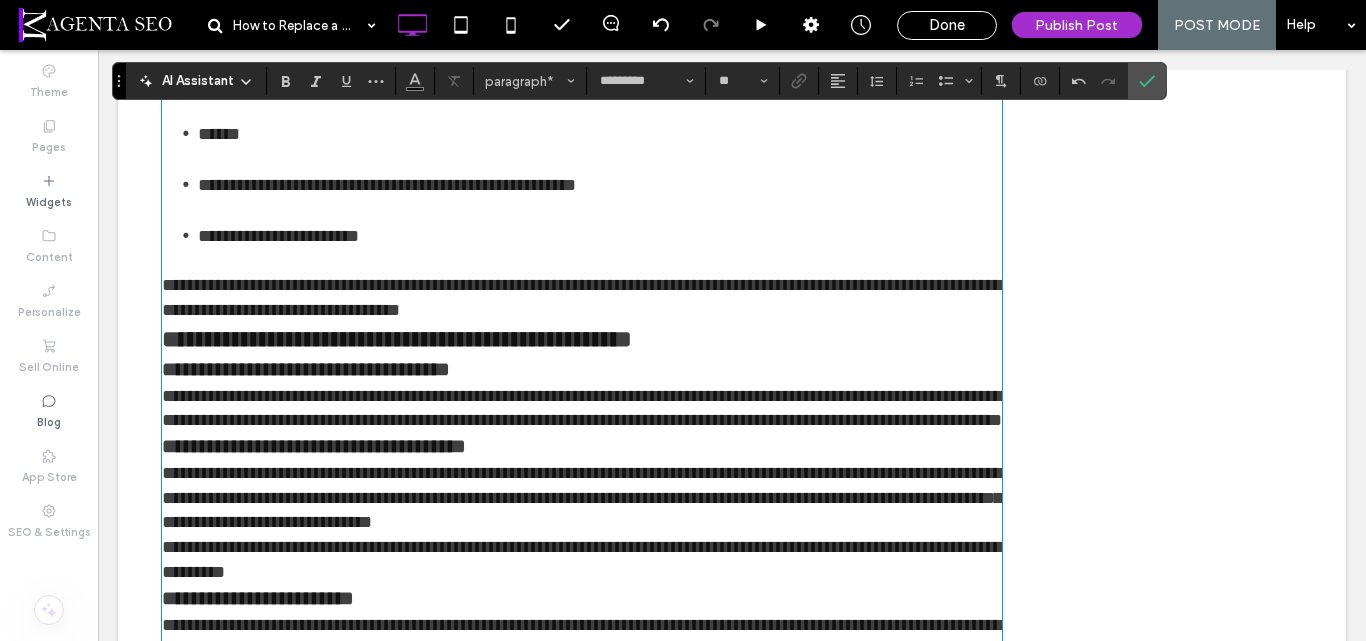 click on "**********" at bounding box center (582, 298) 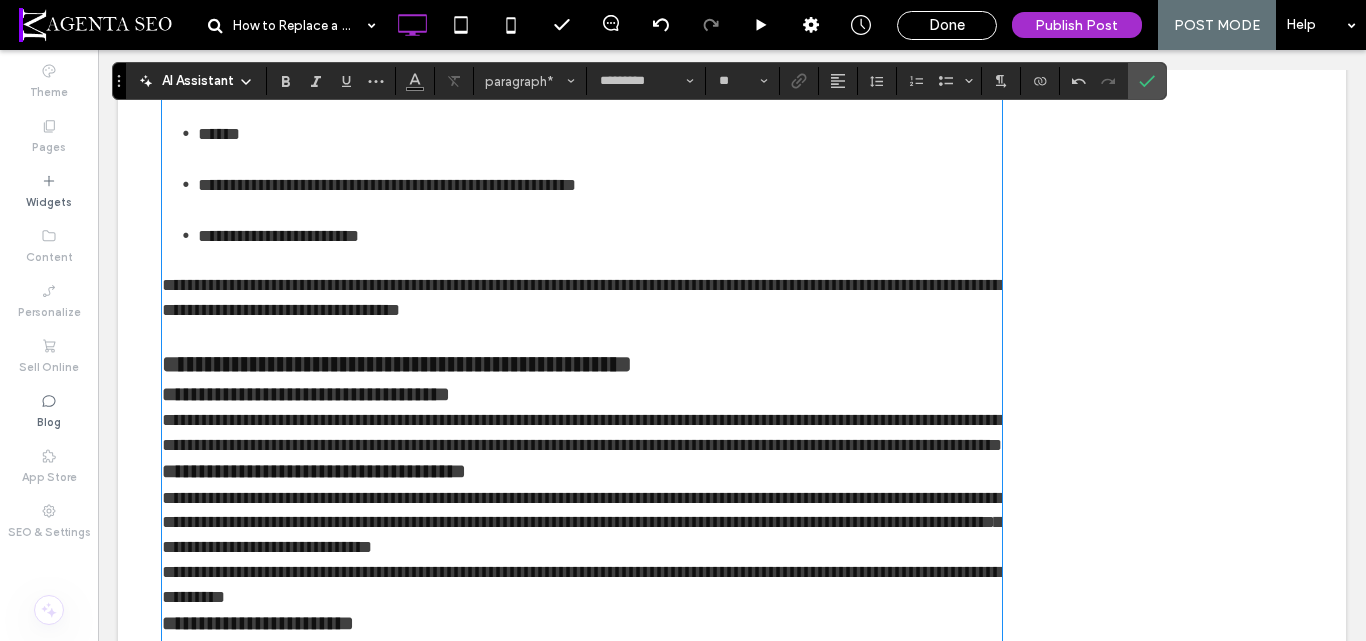 scroll, scrollTop: 2000, scrollLeft: 0, axis: vertical 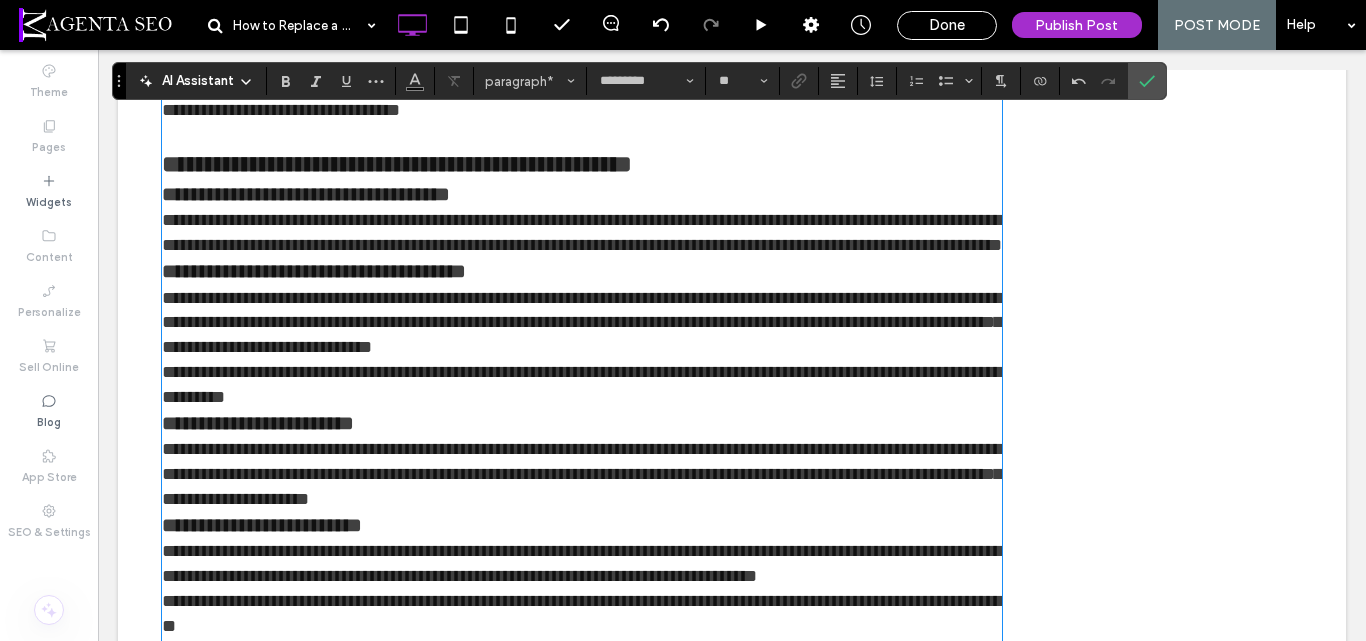 click on "**********" at bounding box center [306, 194] 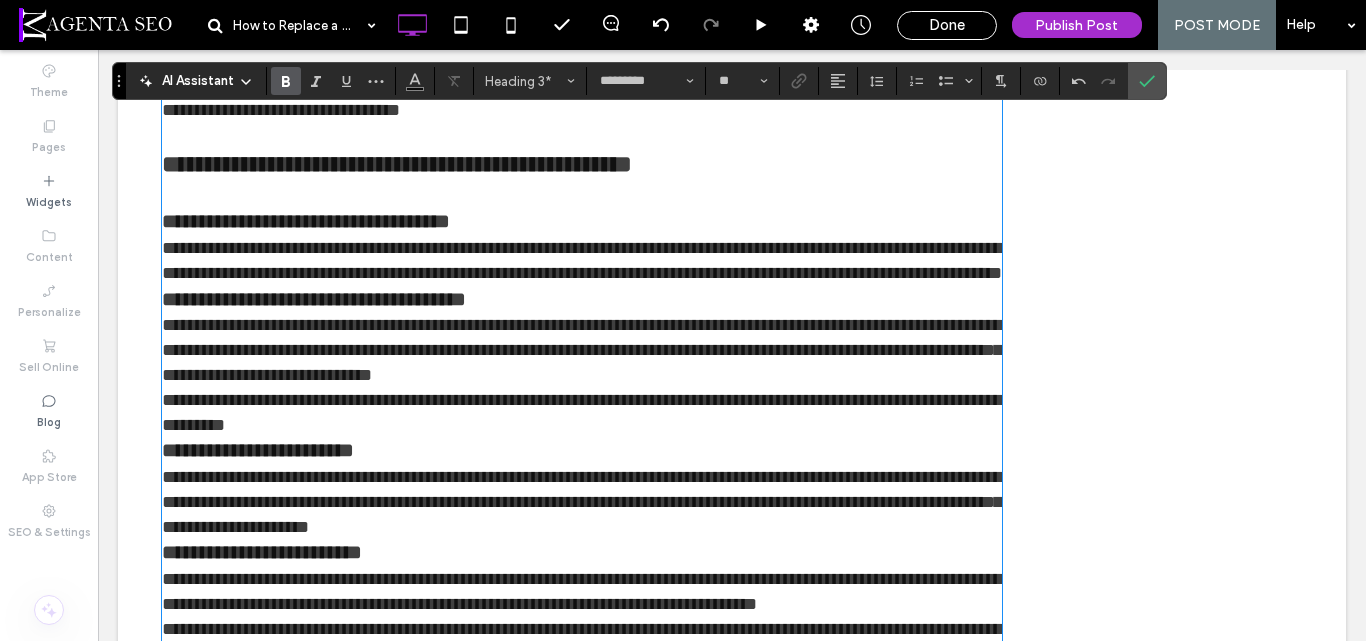 type on "**" 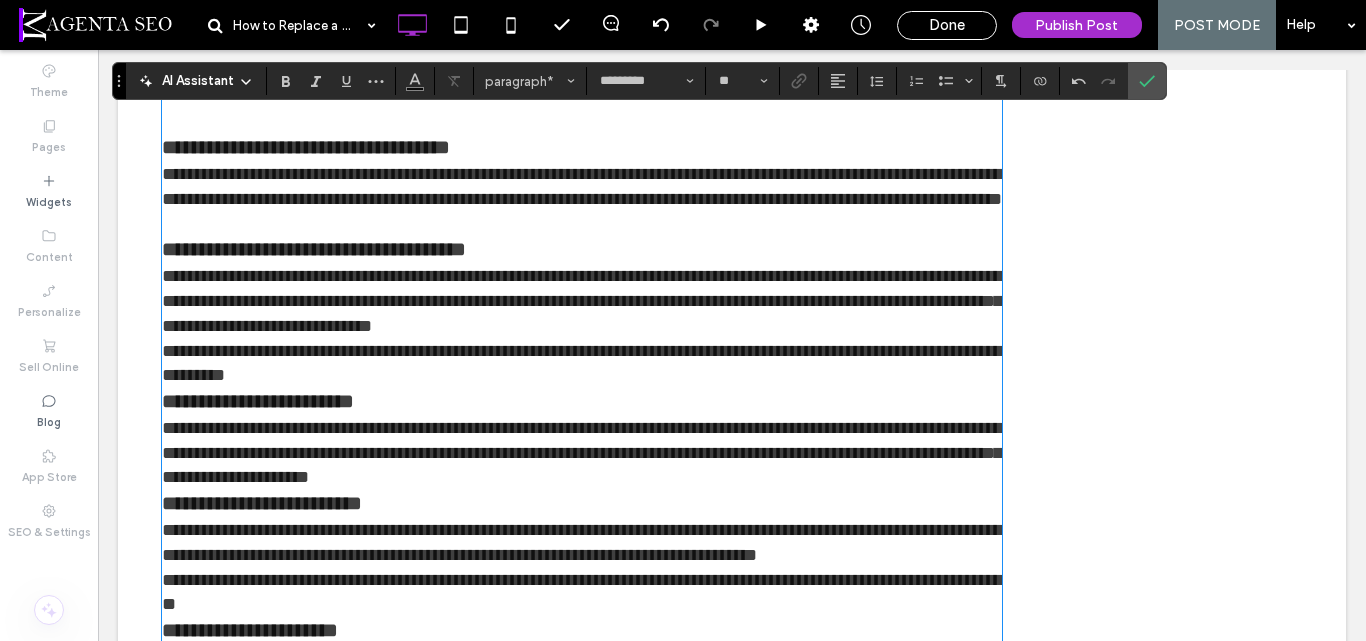 scroll, scrollTop: 2100, scrollLeft: 0, axis: vertical 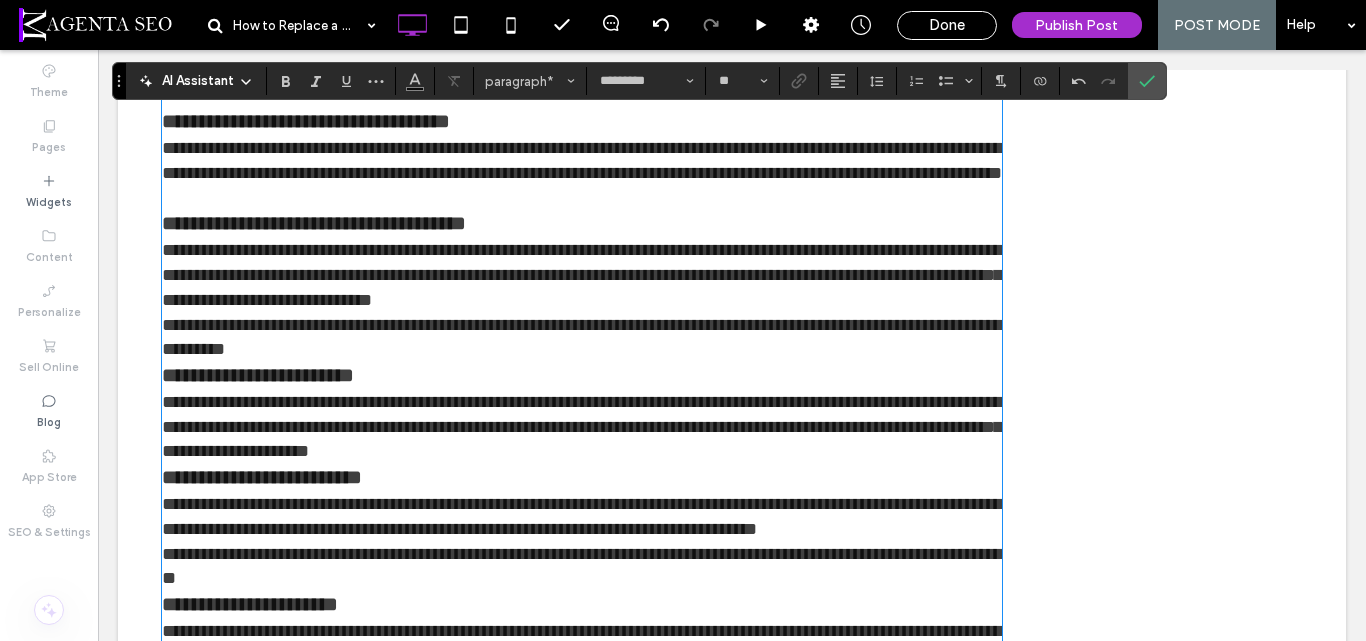 click on "**********" at bounding box center [582, 338] 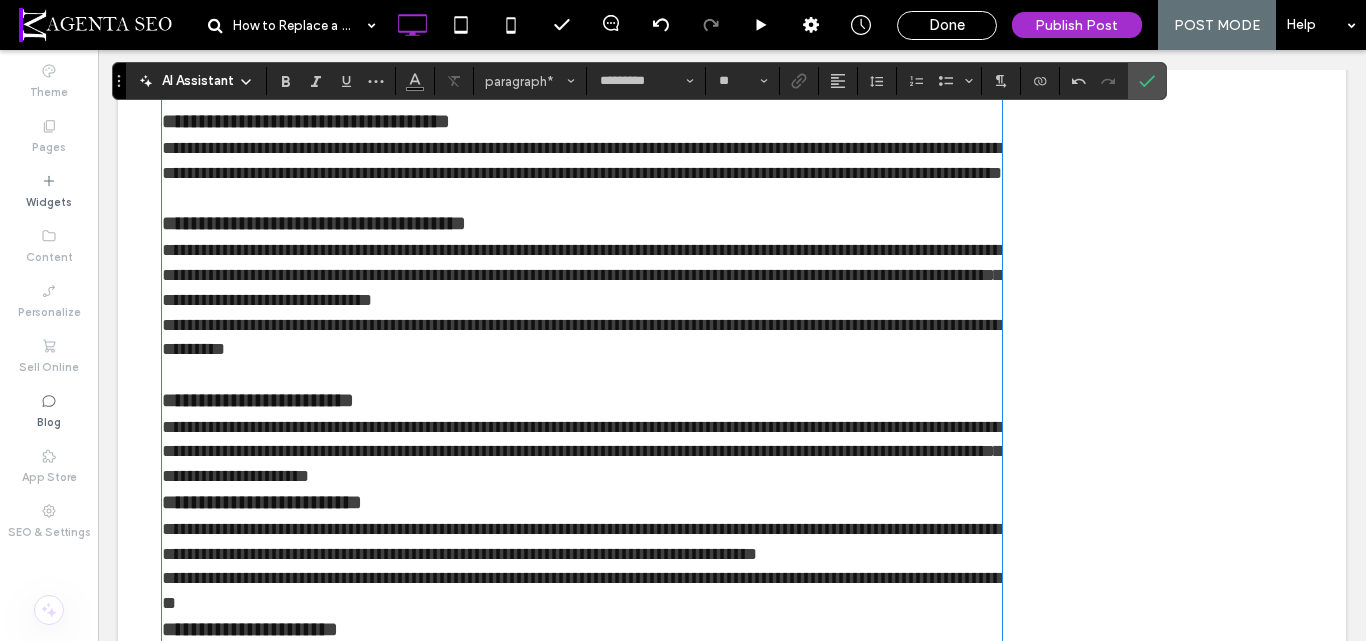 scroll, scrollTop: 2300, scrollLeft: 0, axis: vertical 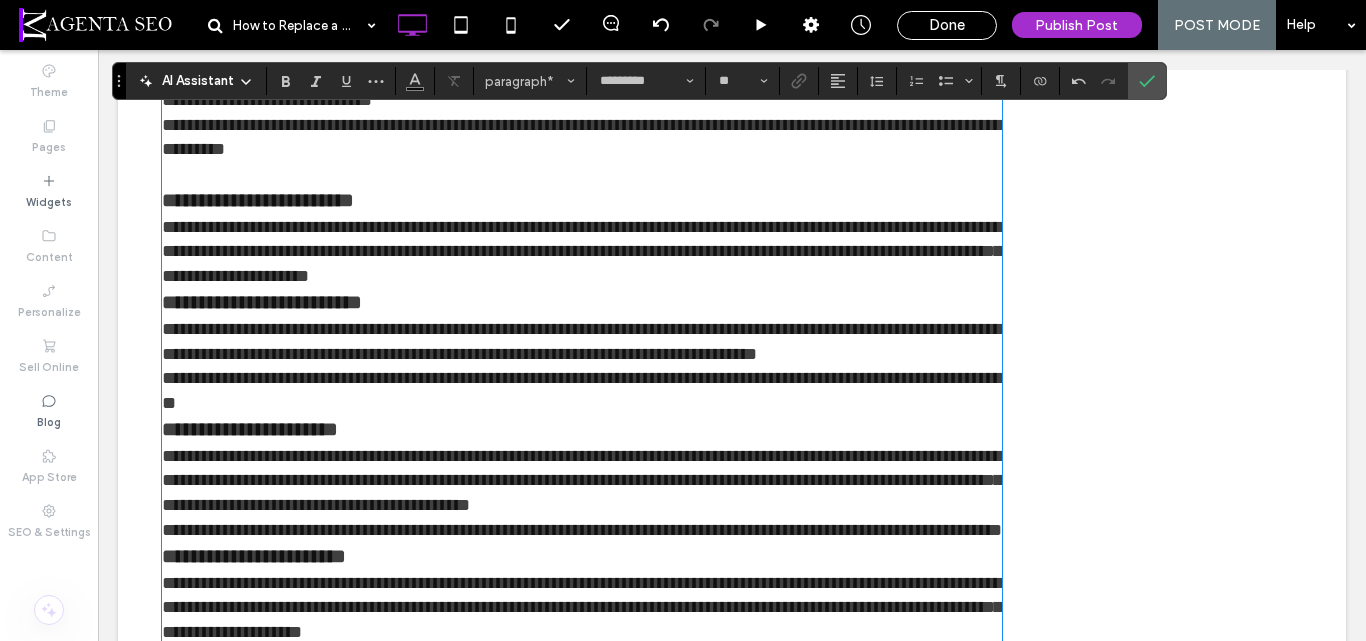 click on "**********" at bounding box center (582, 252) 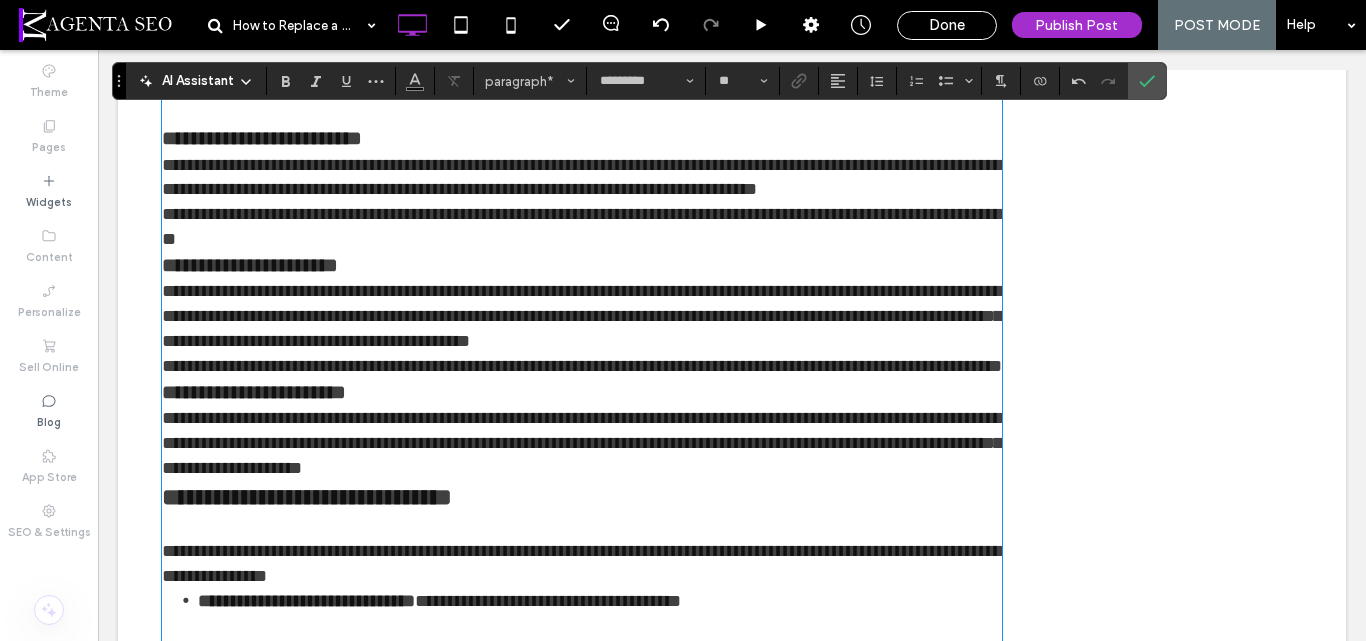 scroll, scrollTop: 2500, scrollLeft: 0, axis: vertical 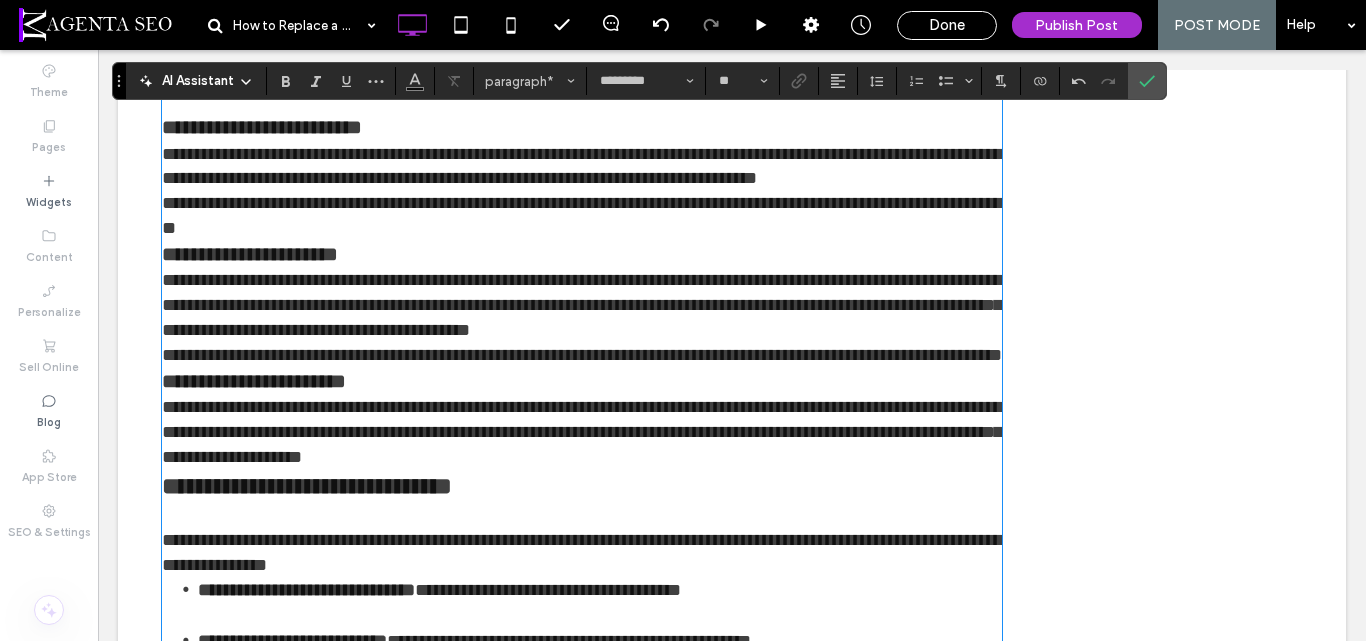 click on "**********" at bounding box center [582, 216] 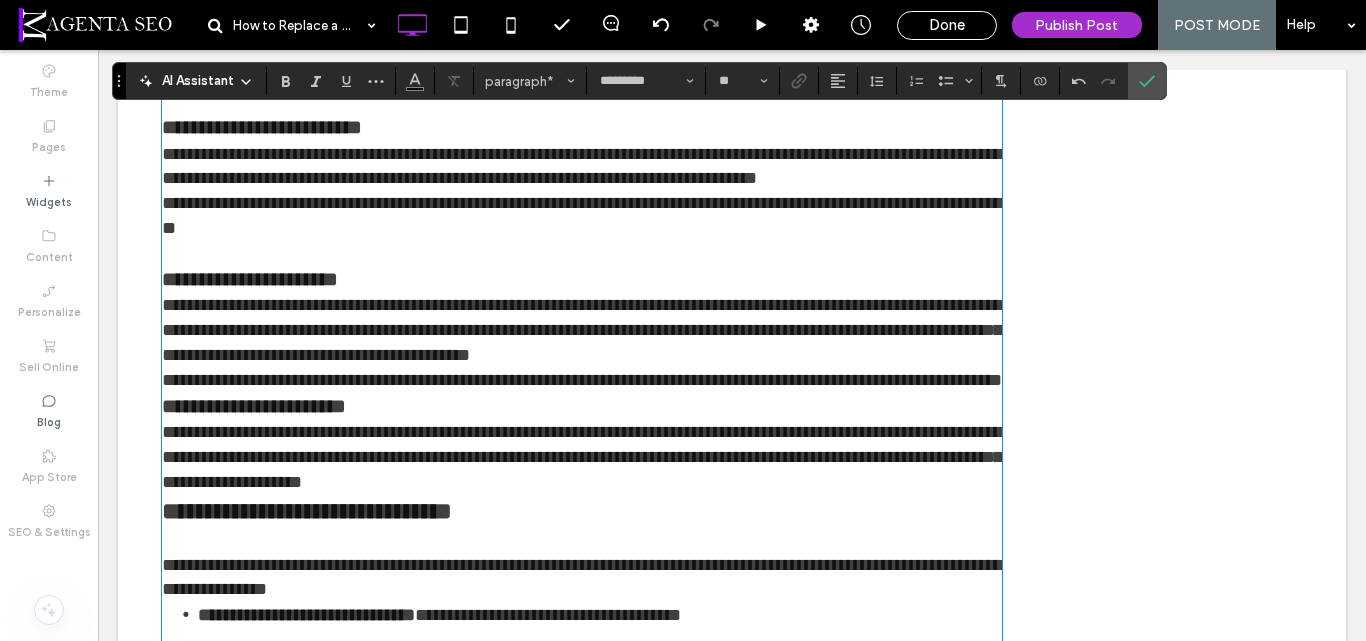 click on "**********" at bounding box center (582, 380) 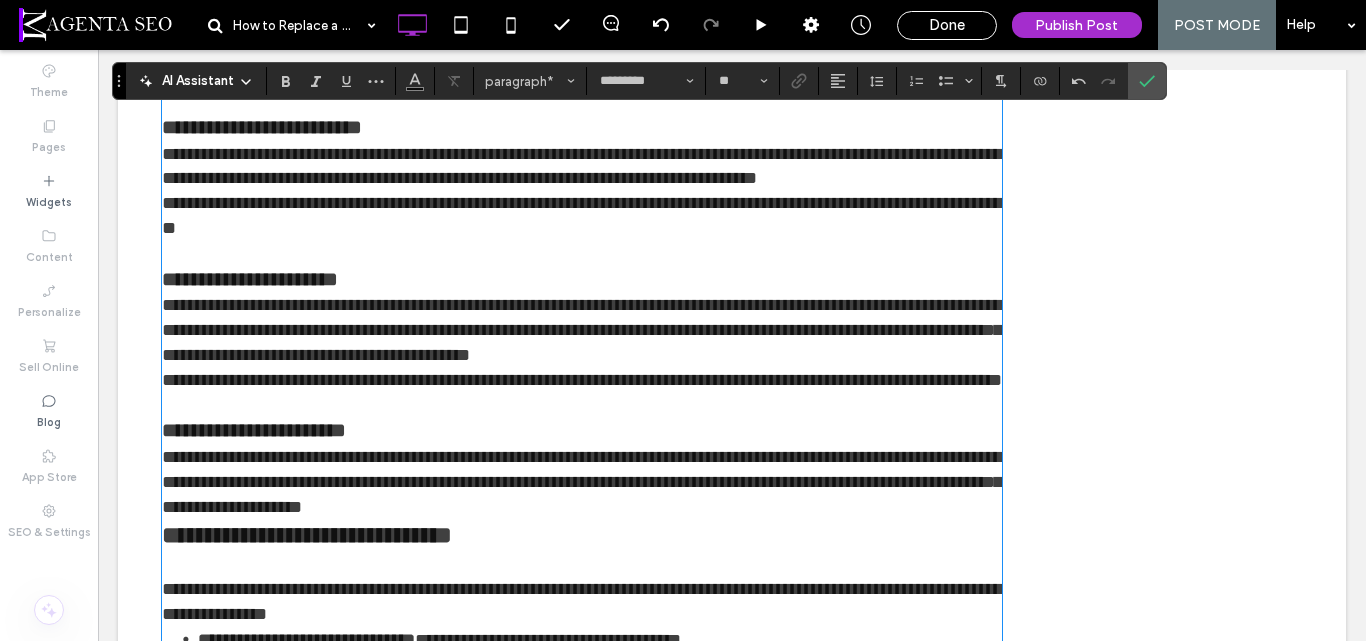 scroll, scrollTop: 2800, scrollLeft: 0, axis: vertical 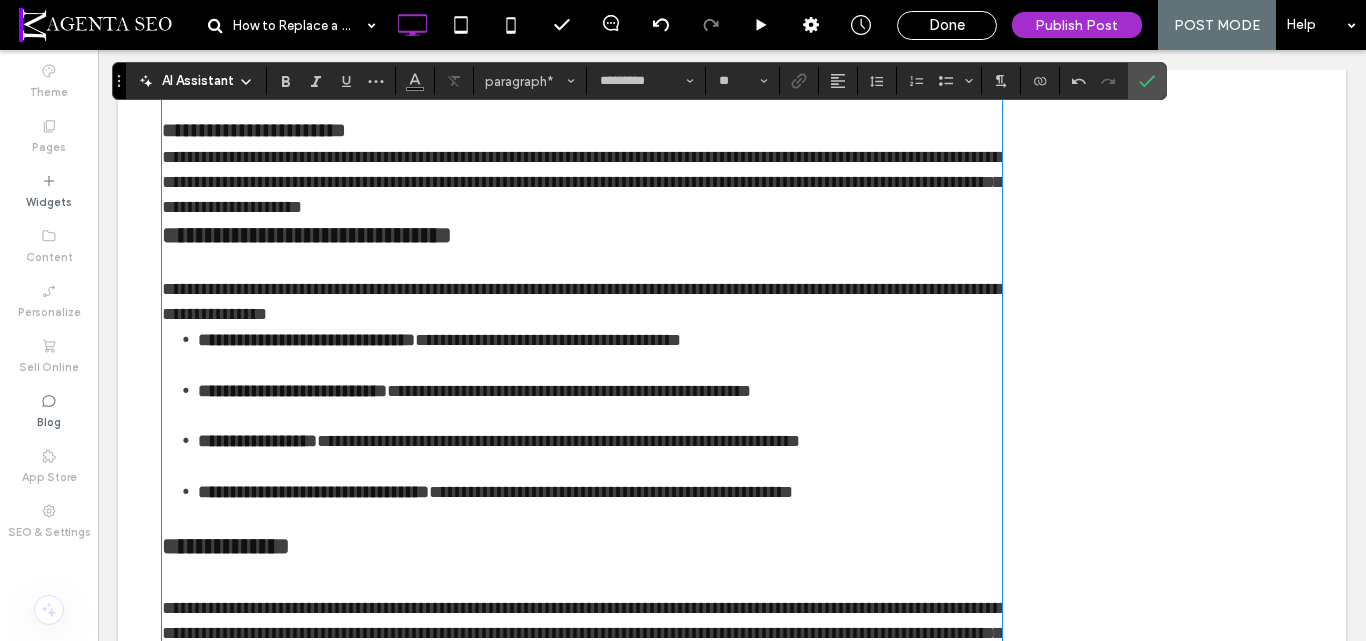 click on "**********" at bounding box center (582, 182) 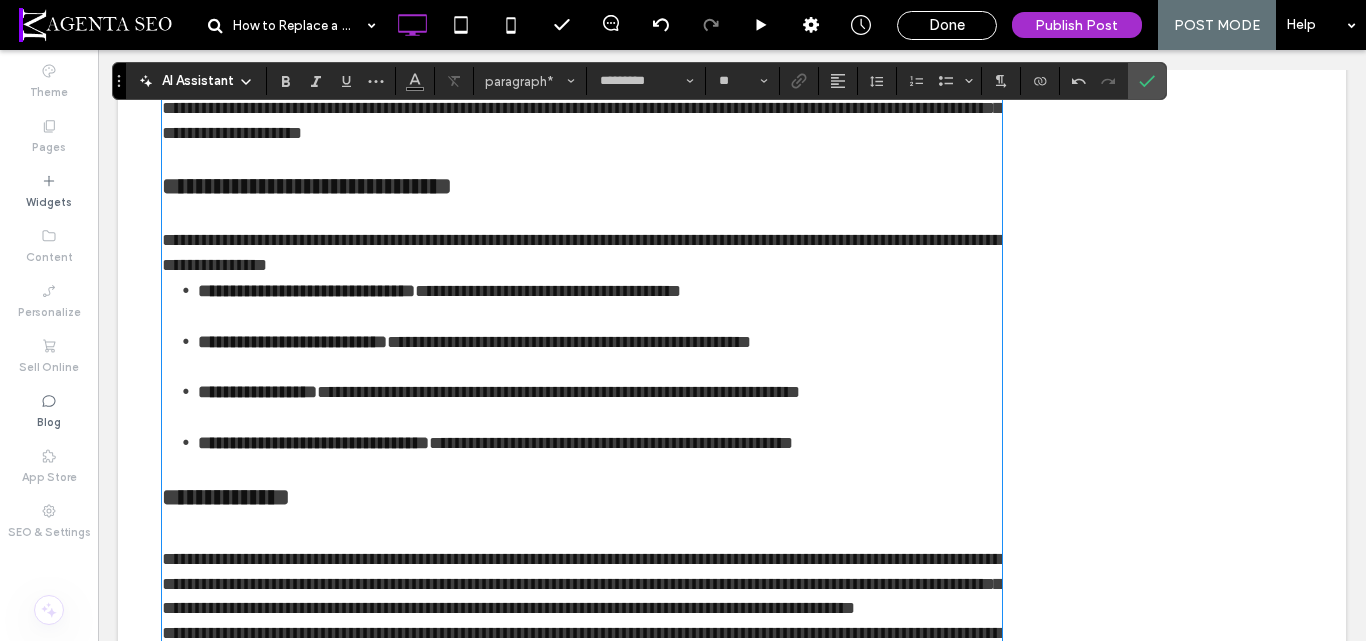 scroll, scrollTop: 2900, scrollLeft: 0, axis: vertical 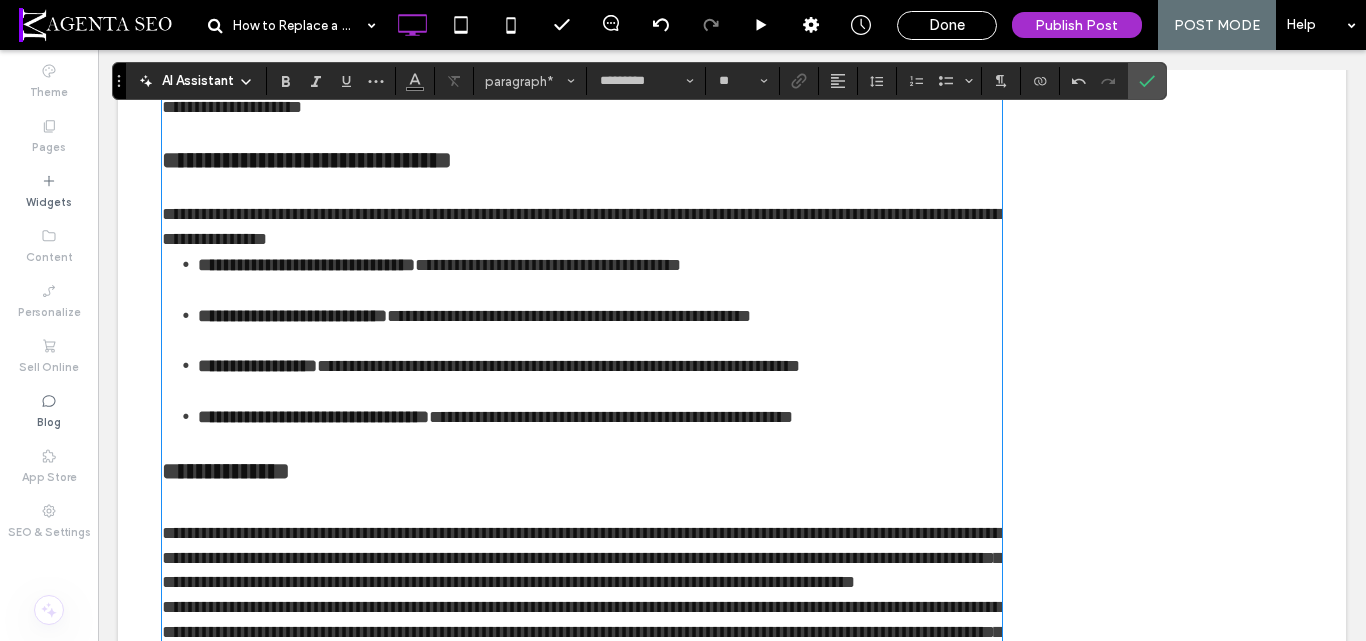 click on "**********" at bounding box center (582, 227) 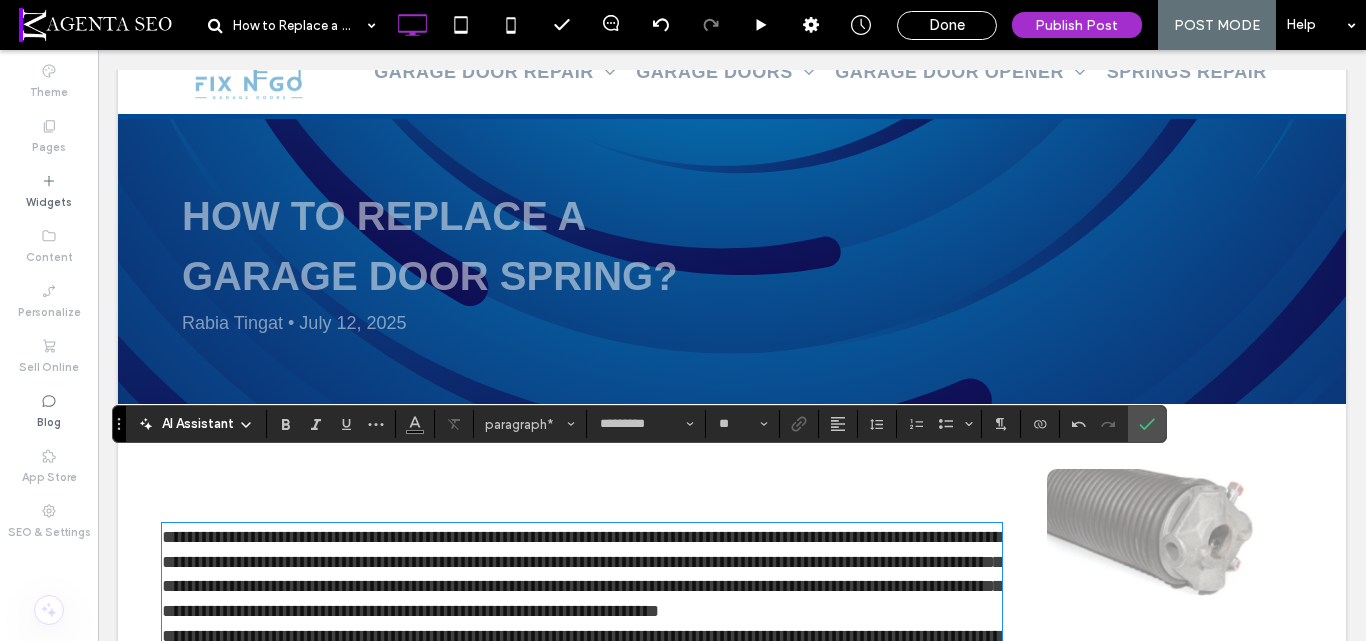 scroll, scrollTop: 400, scrollLeft: 0, axis: vertical 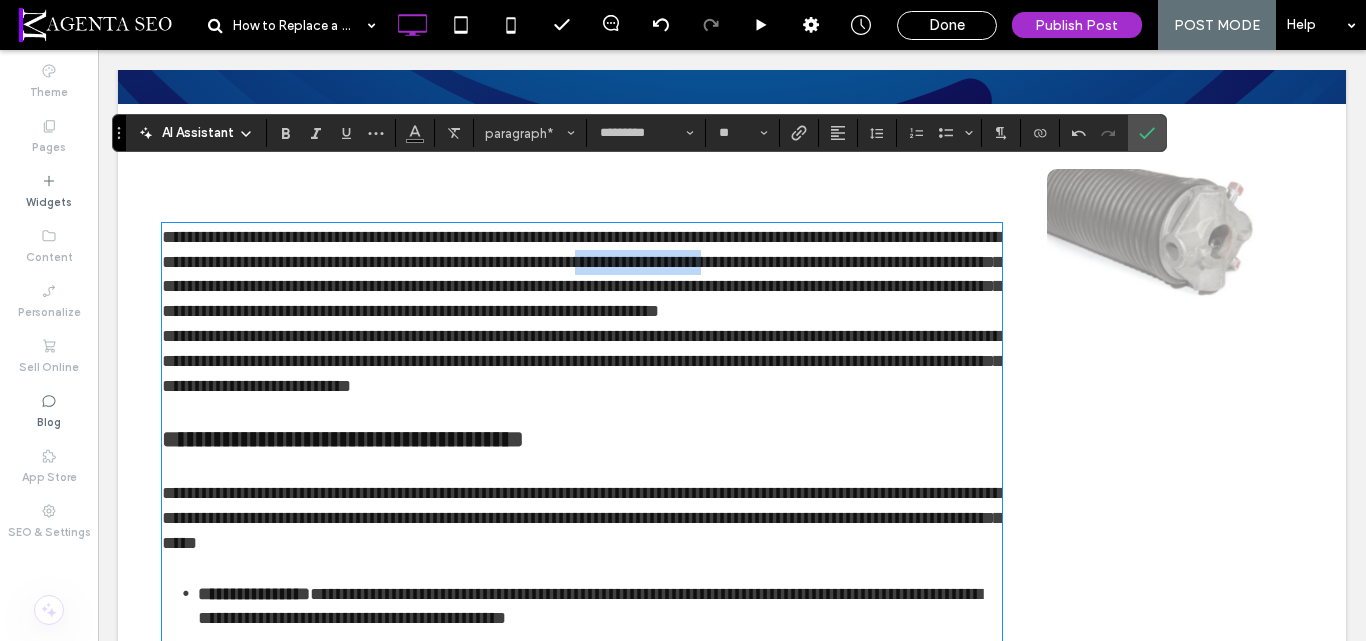 drag, startPoint x: 796, startPoint y: 266, endPoint x: 945, endPoint y: 261, distance: 149.08386 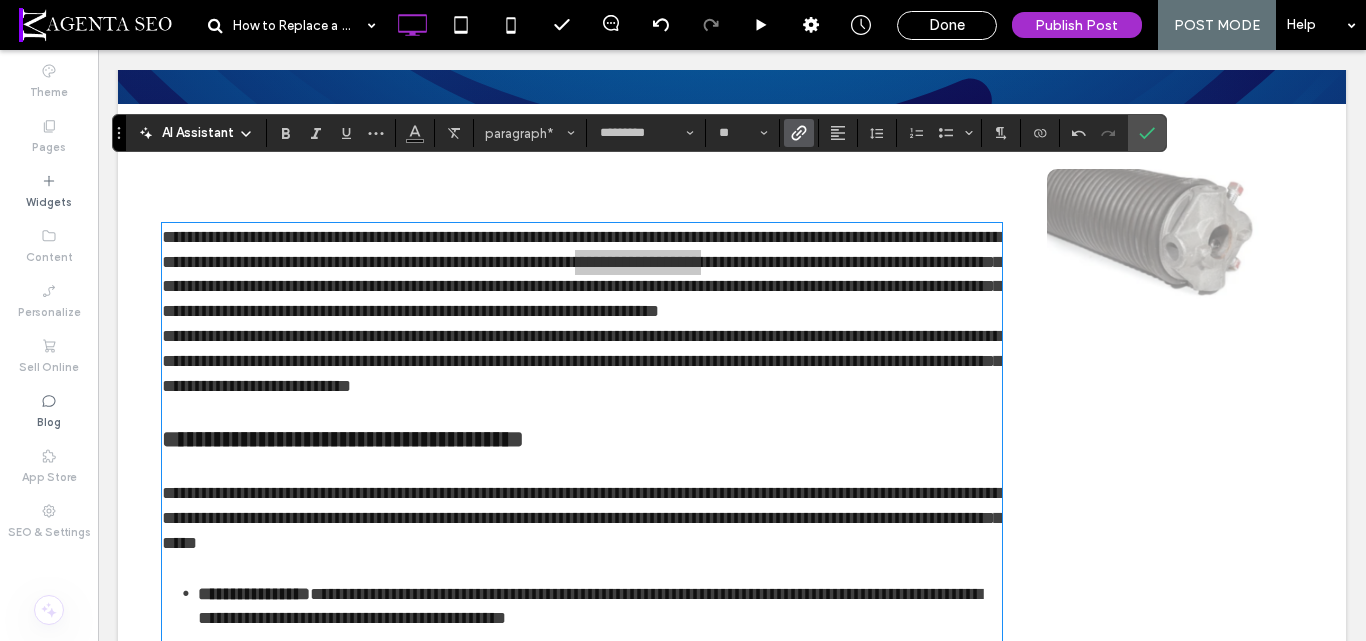 click 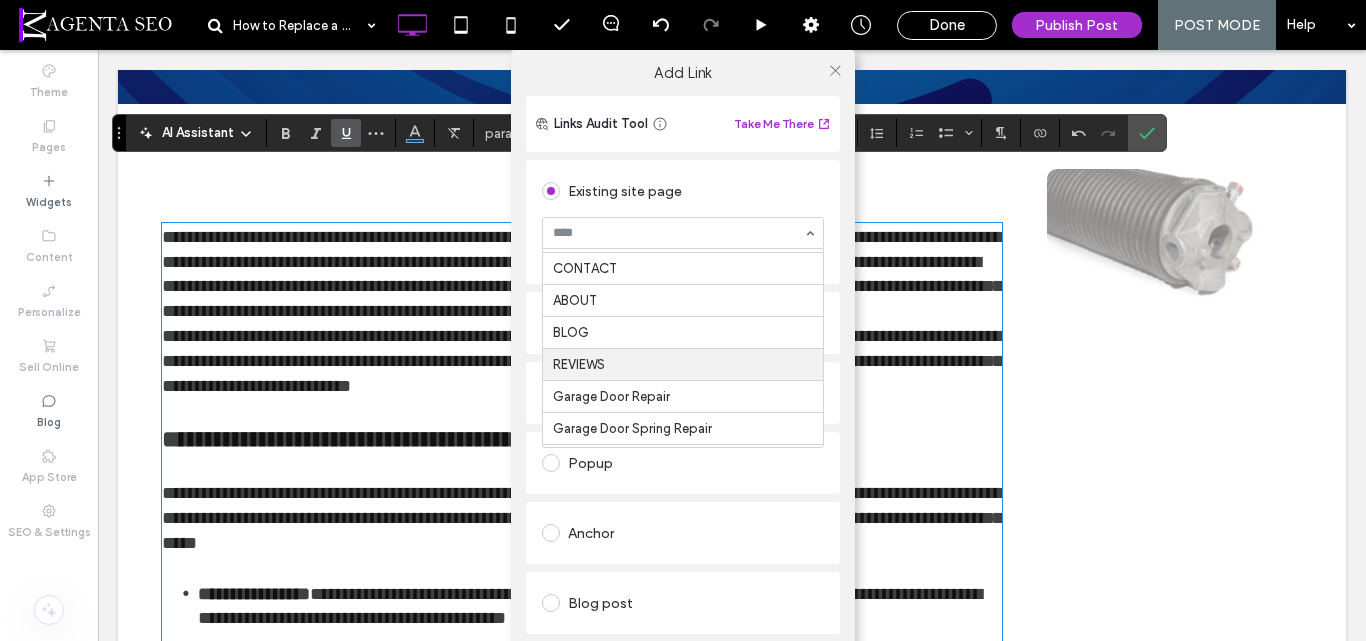 scroll, scrollTop: 200, scrollLeft: 0, axis: vertical 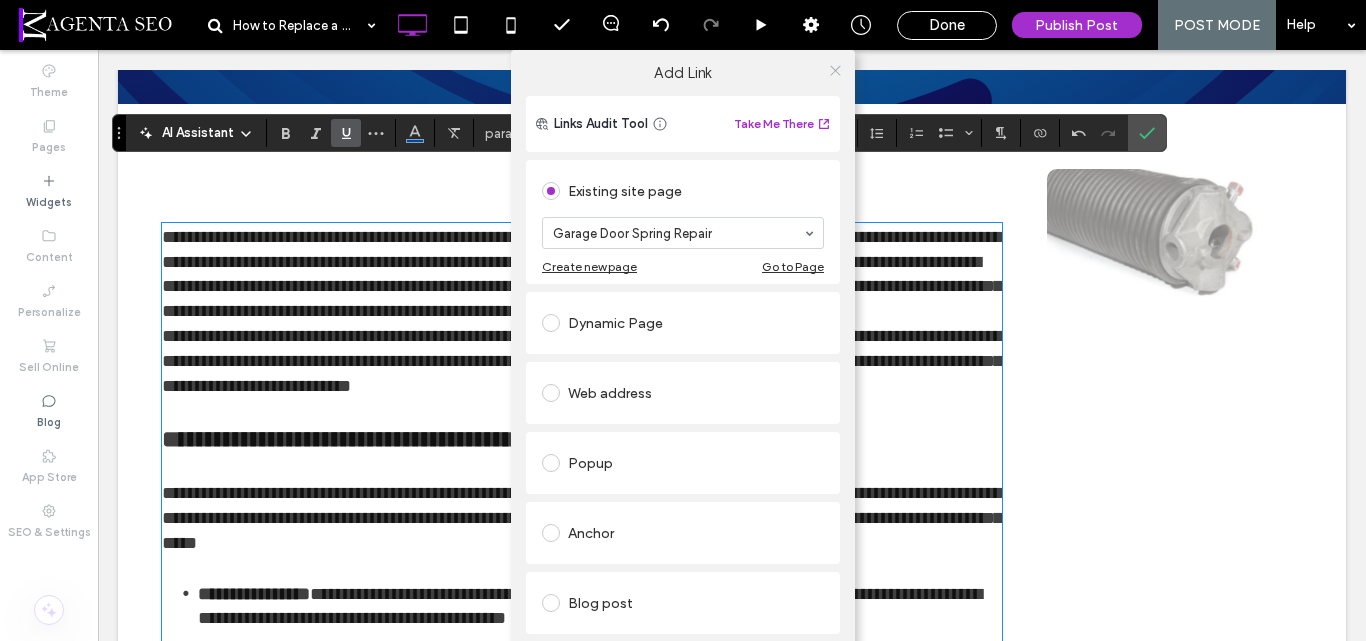 click 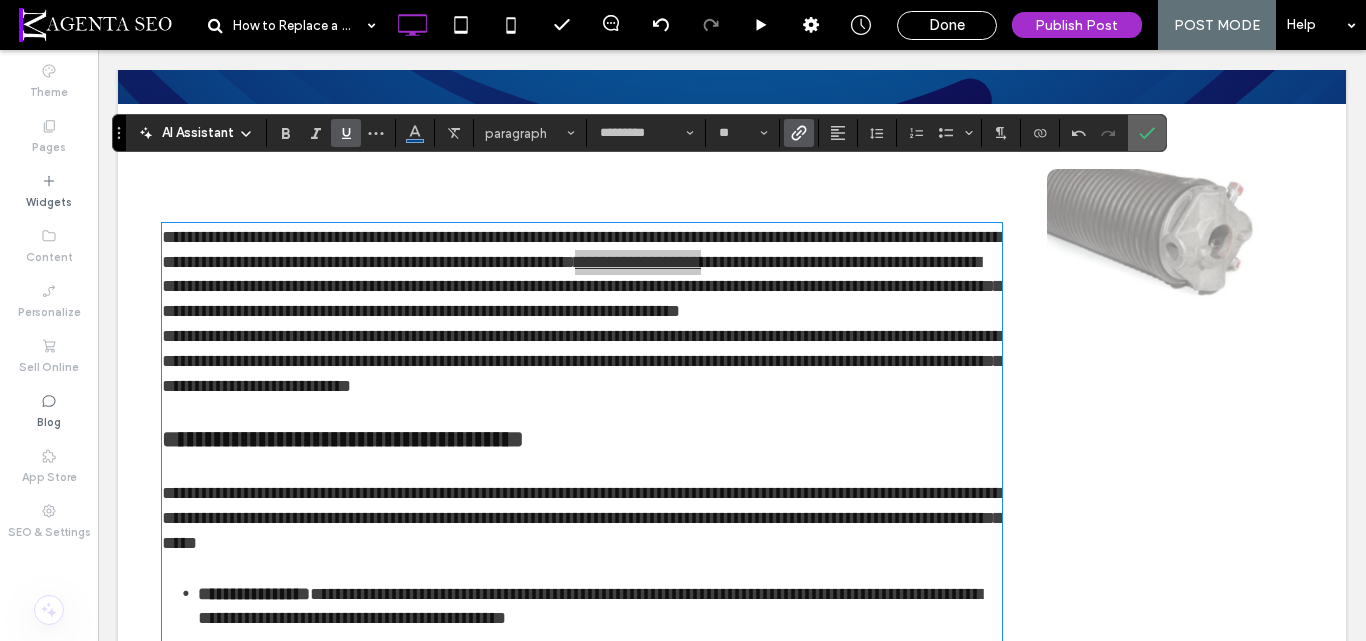click 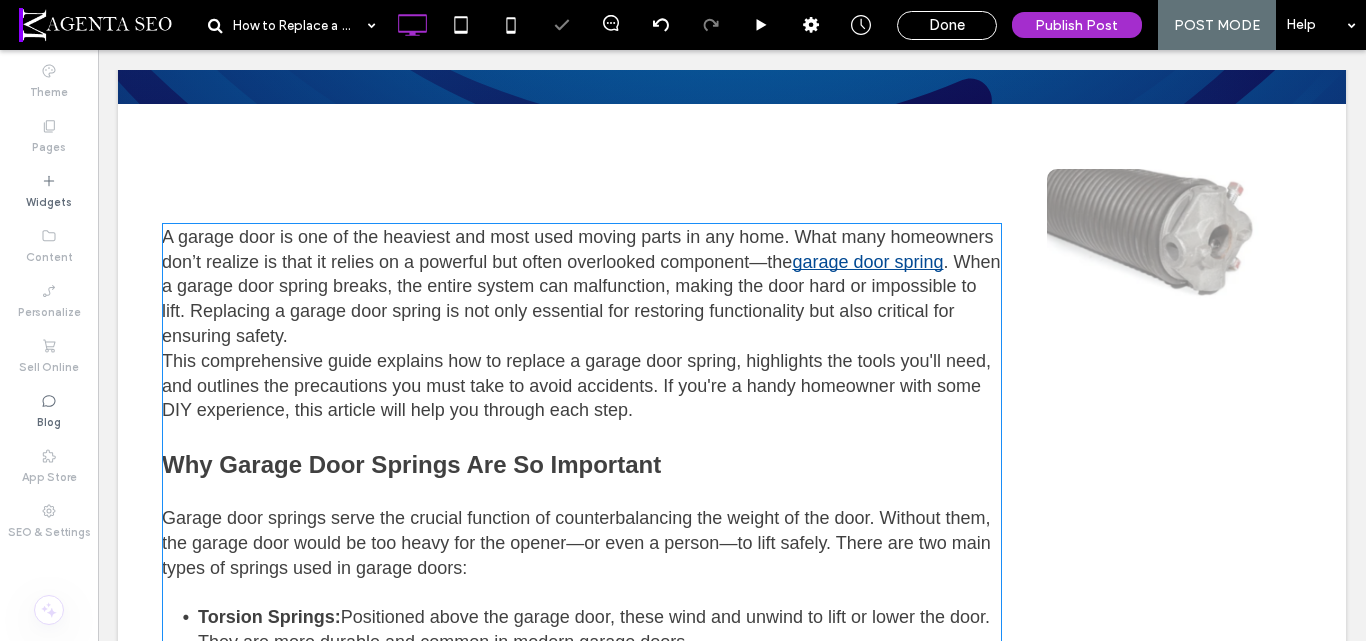 click on "This comprehensive guide explains how to replace a garage door spring, highlights the tools you'll need, and outlines the precautions you must take to avoid accidents. If you're a handy homeowner with some DIY experience, this article will help you through each step." at bounding box center [582, 386] 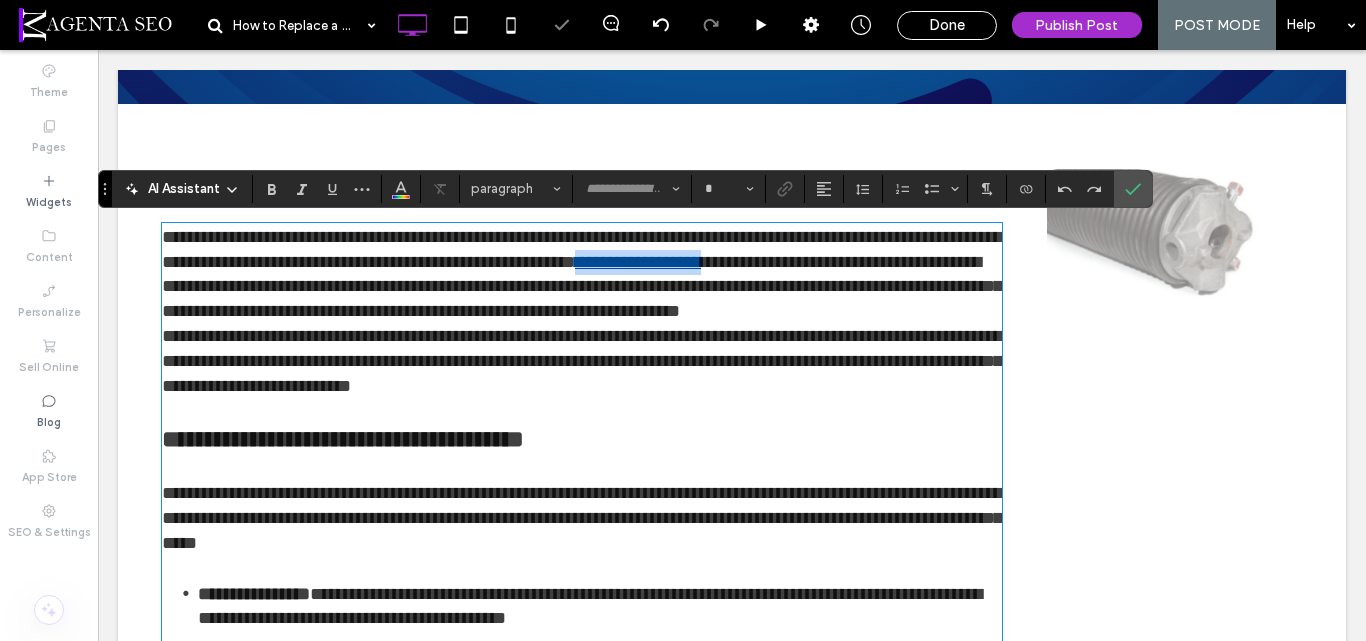type on "*********" 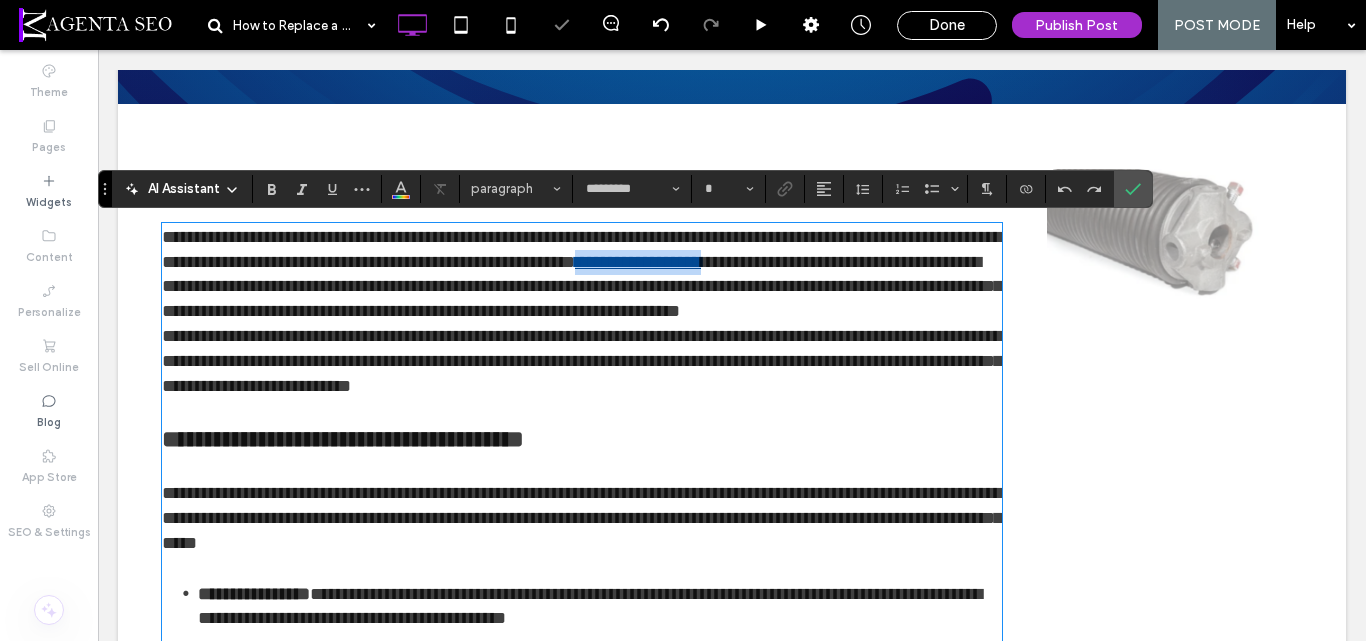 type on "**" 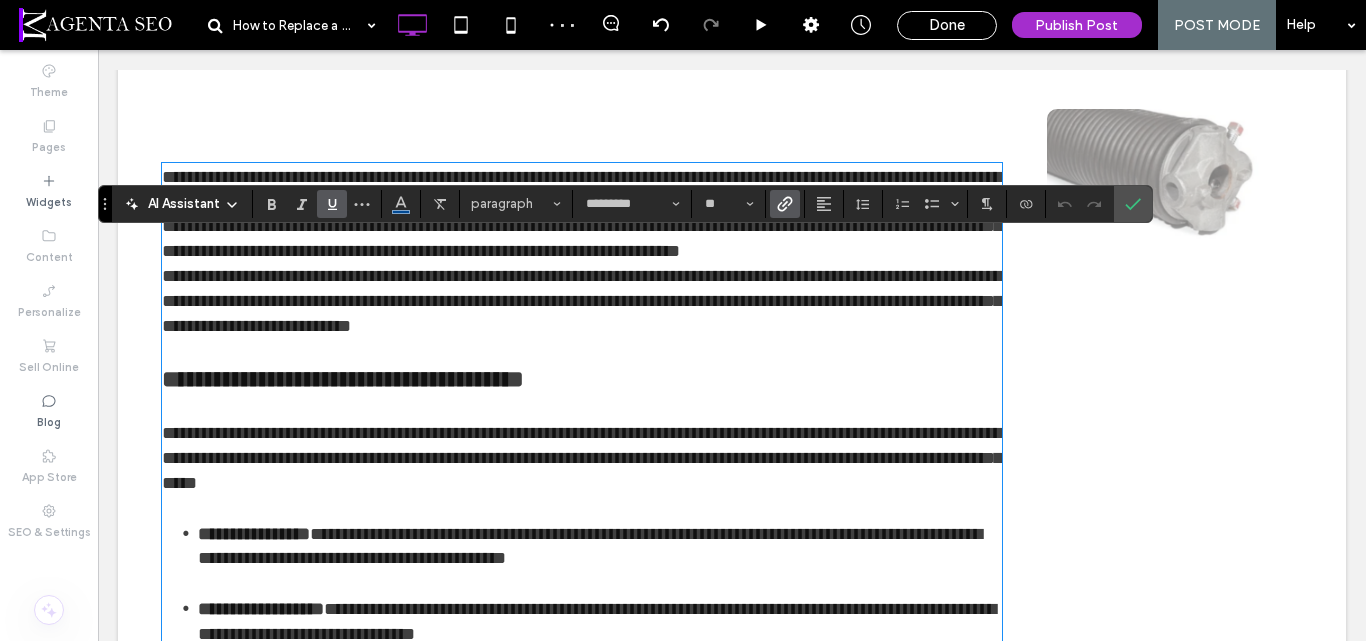 scroll, scrollTop: 500, scrollLeft: 0, axis: vertical 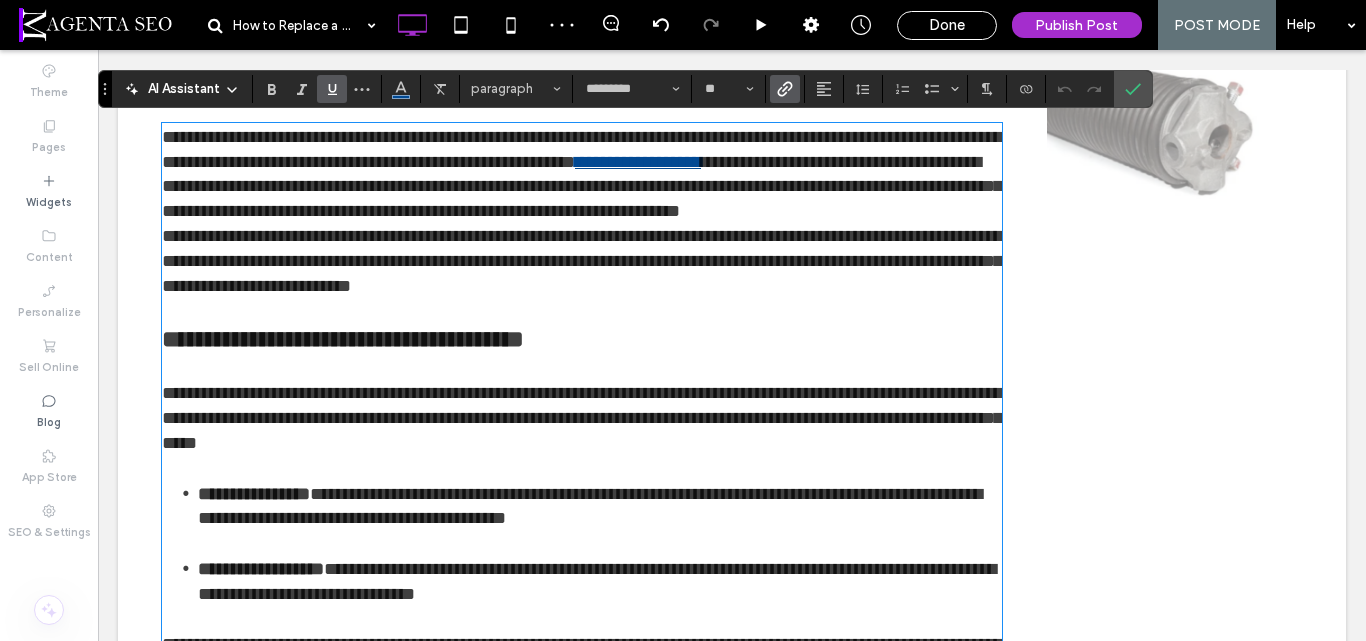 click at bounding box center (582, 368) 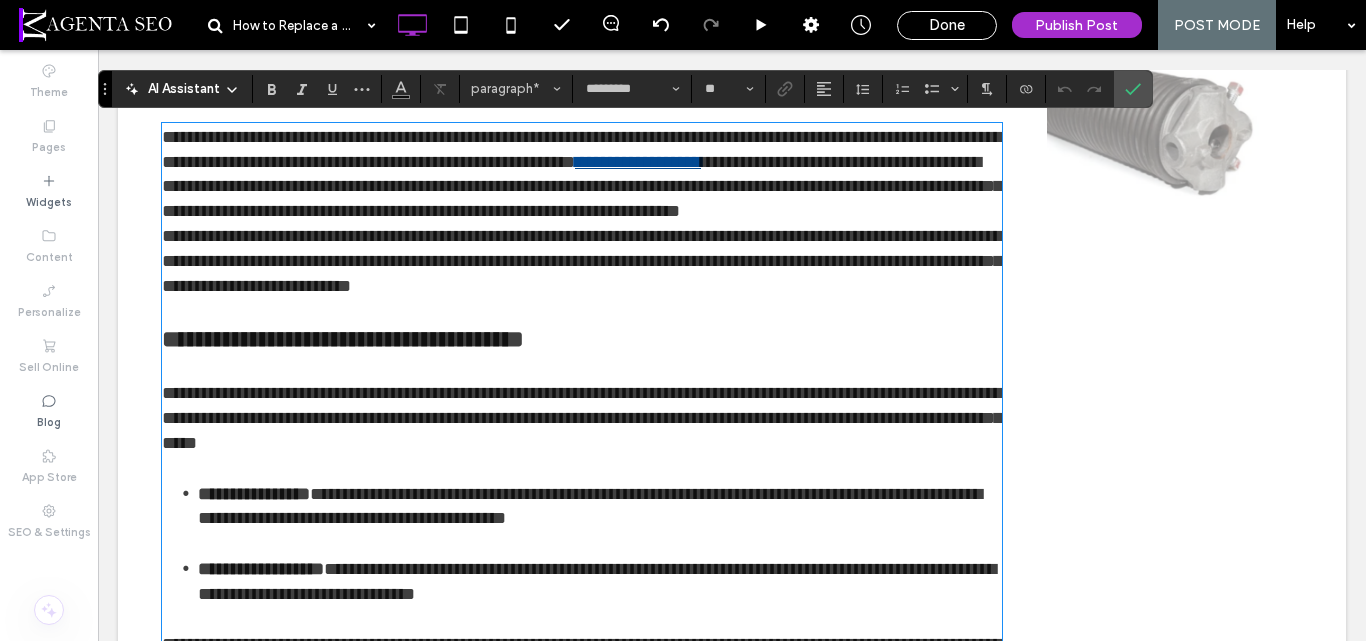 click on "**********" at bounding box center [582, 174] 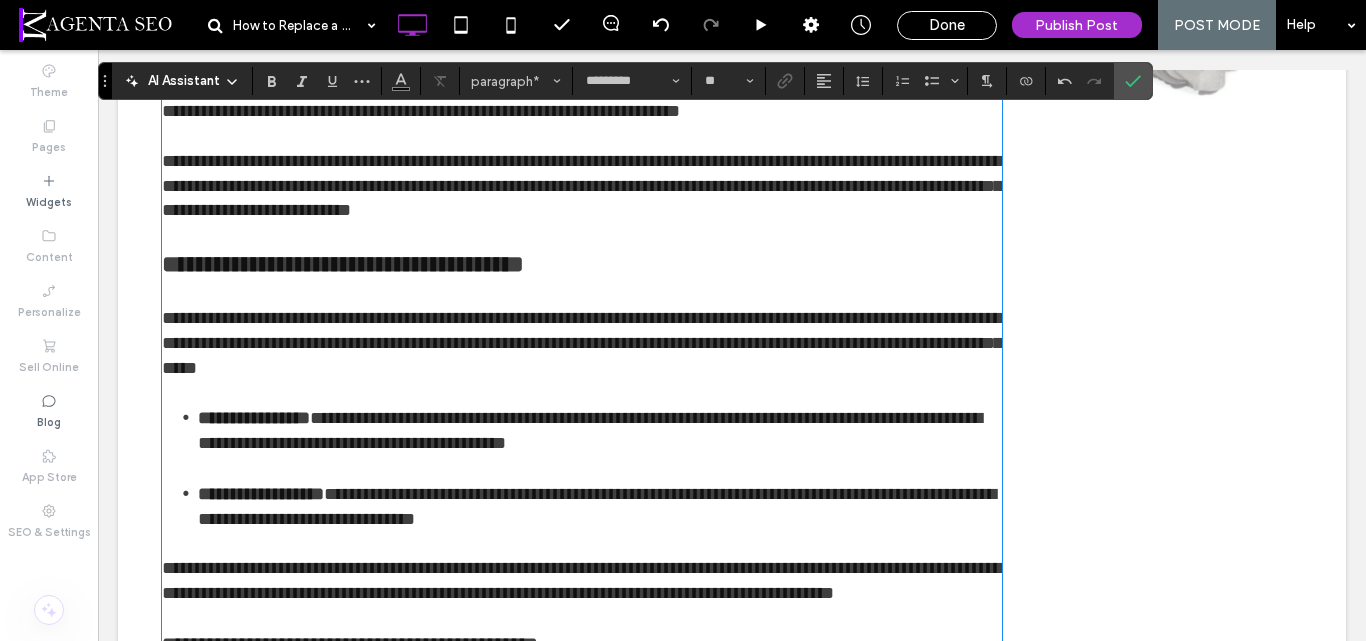 scroll, scrollTop: 700, scrollLeft: 0, axis: vertical 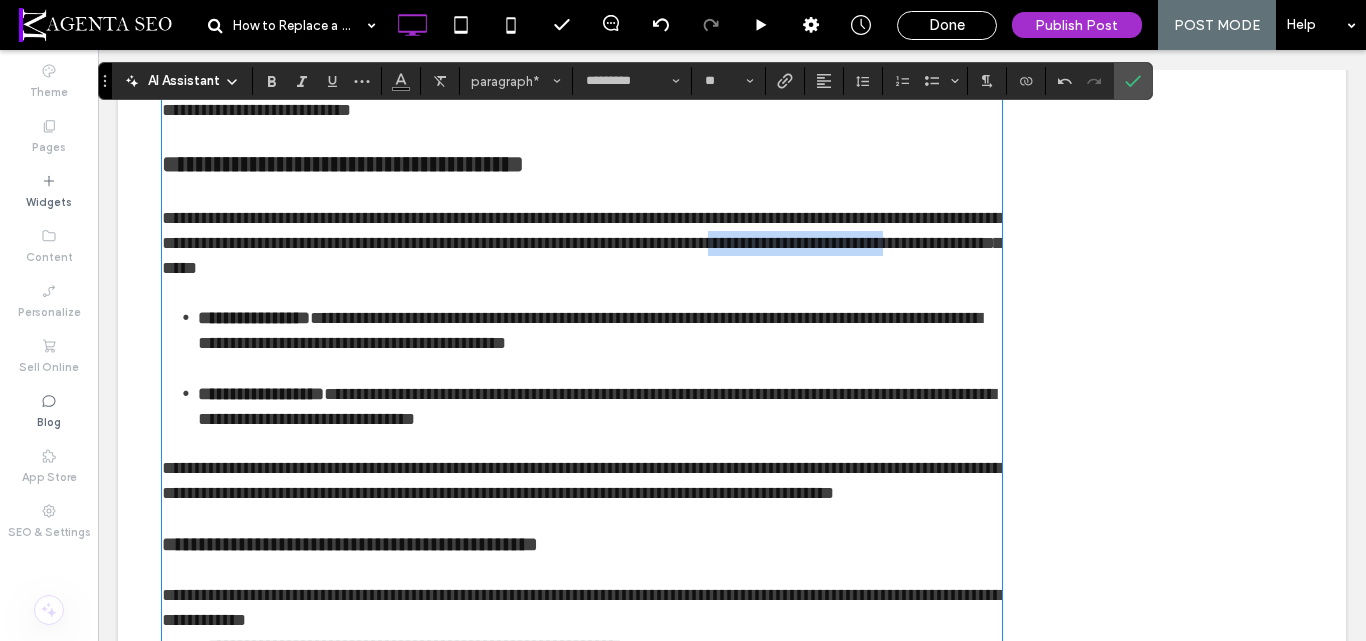 drag, startPoint x: 915, startPoint y: 270, endPoint x: 281, endPoint y: 299, distance: 634.6629 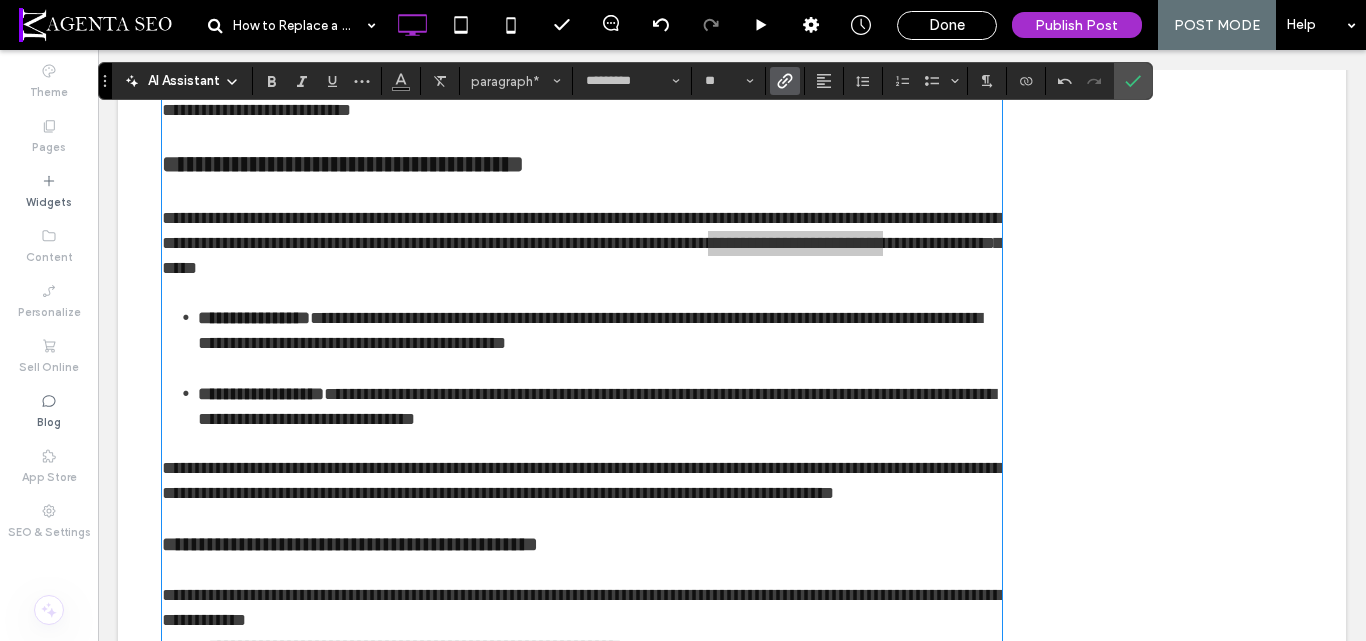 click 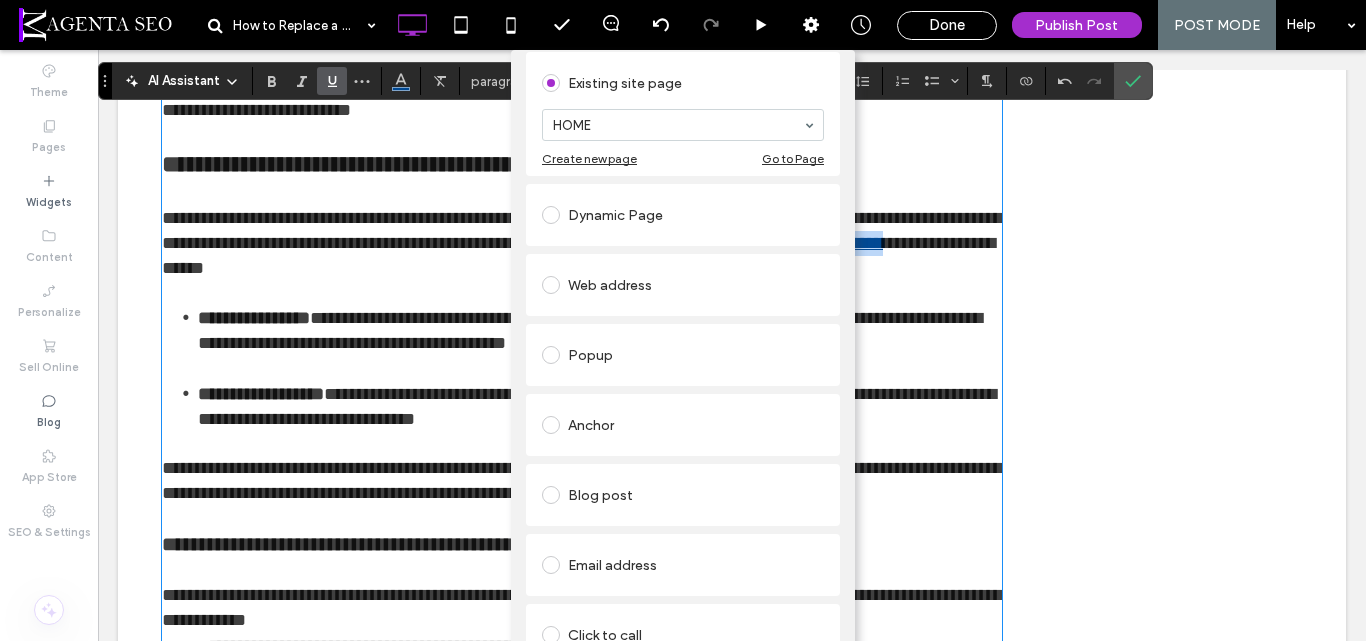 scroll, scrollTop: 224, scrollLeft: 0, axis: vertical 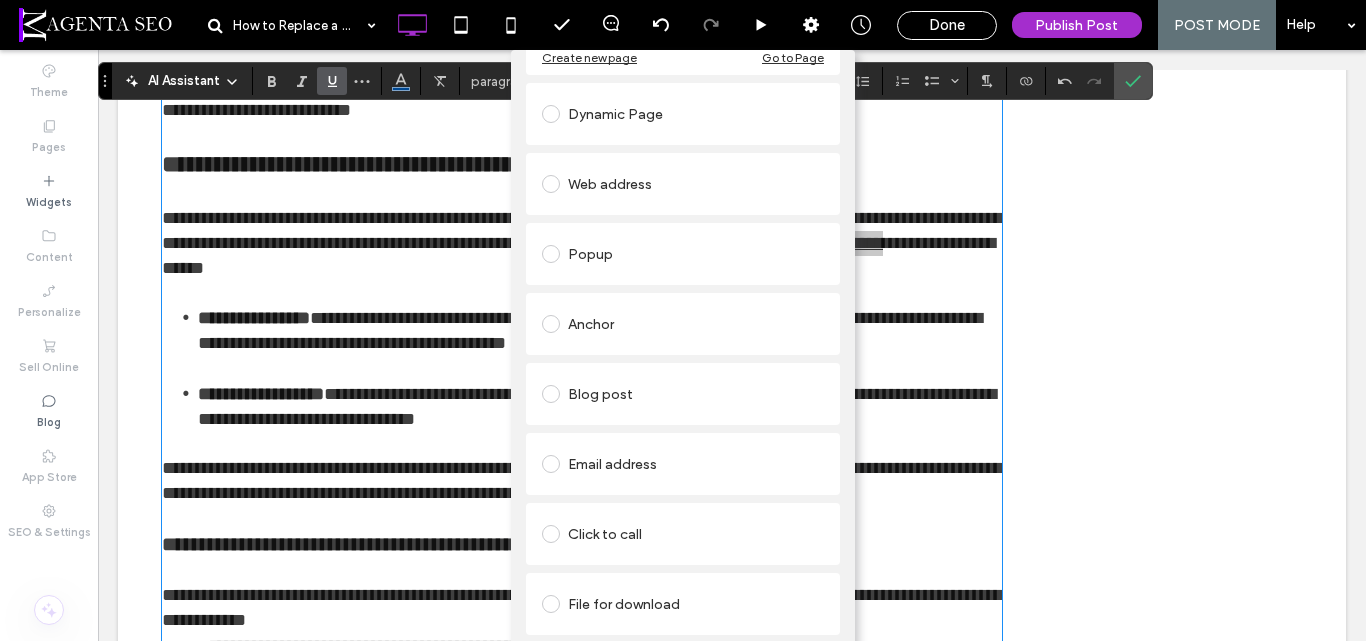 click on "Blog post" at bounding box center [683, 394] 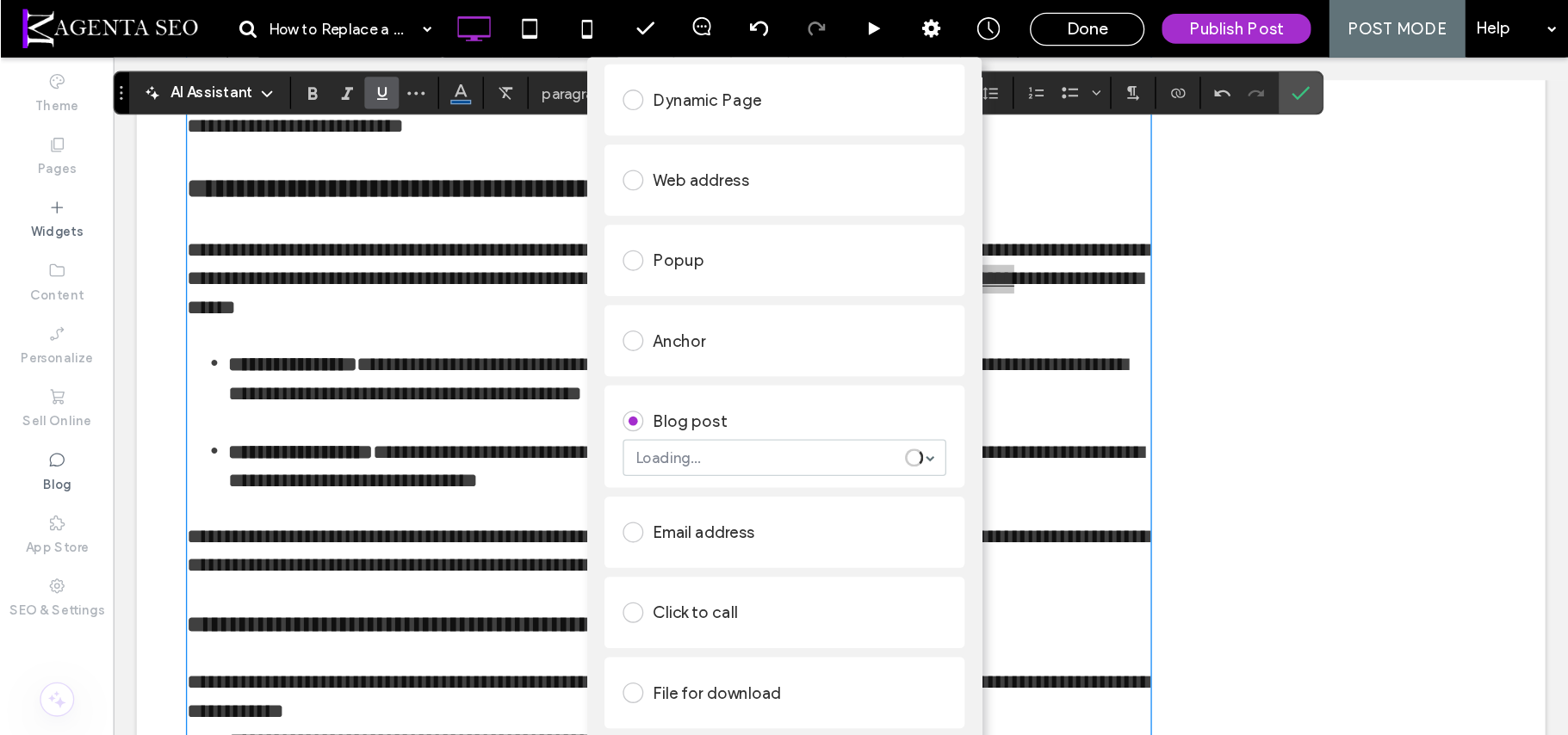 scroll, scrollTop: 150, scrollLeft: 0, axis: vertical 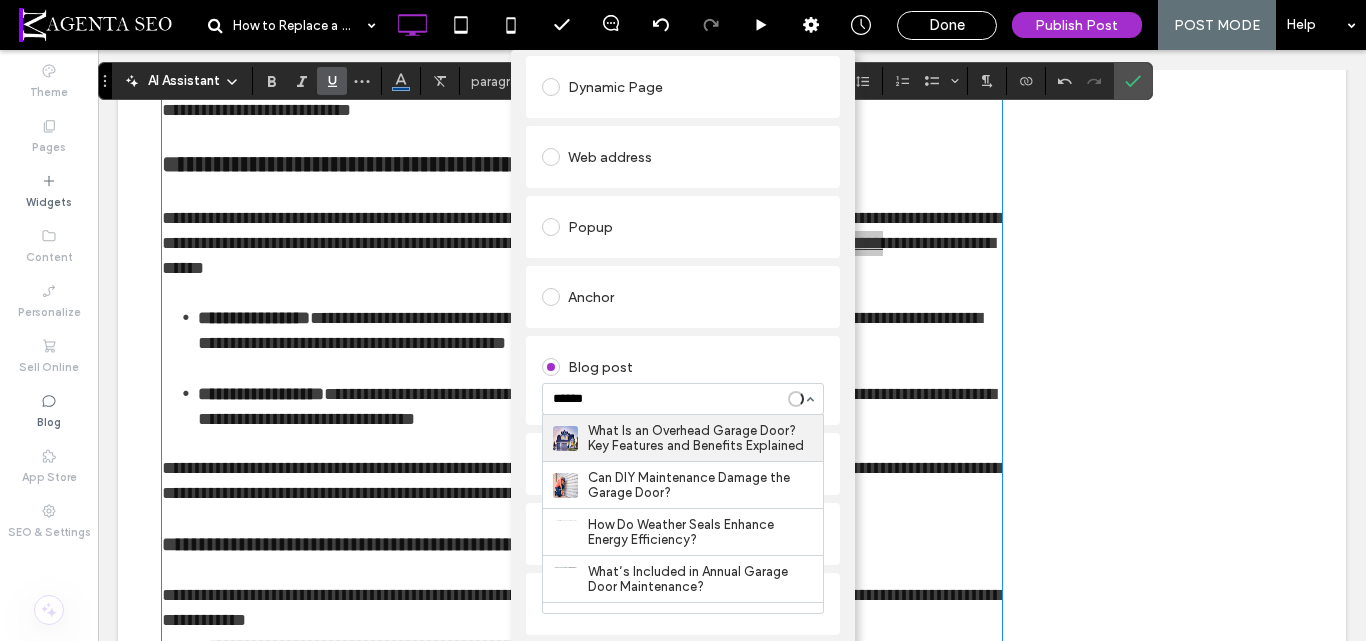 type on "*******" 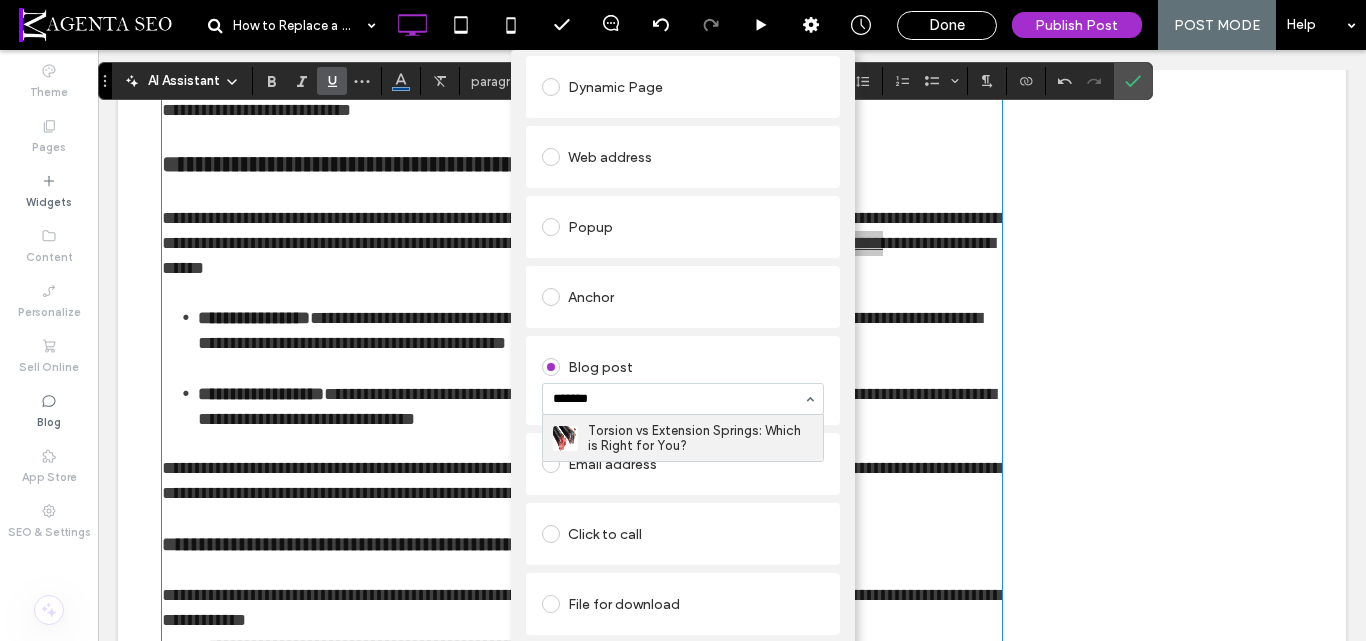 type 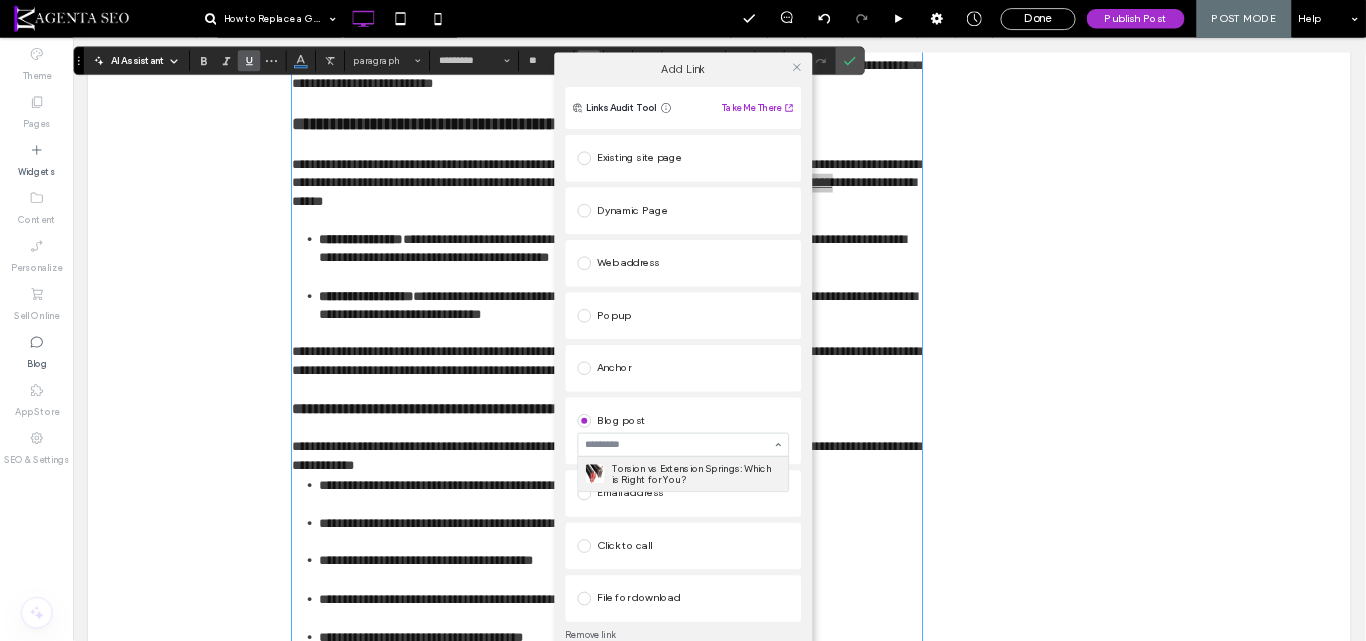 scroll, scrollTop: 0, scrollLeft: 0, axis: both 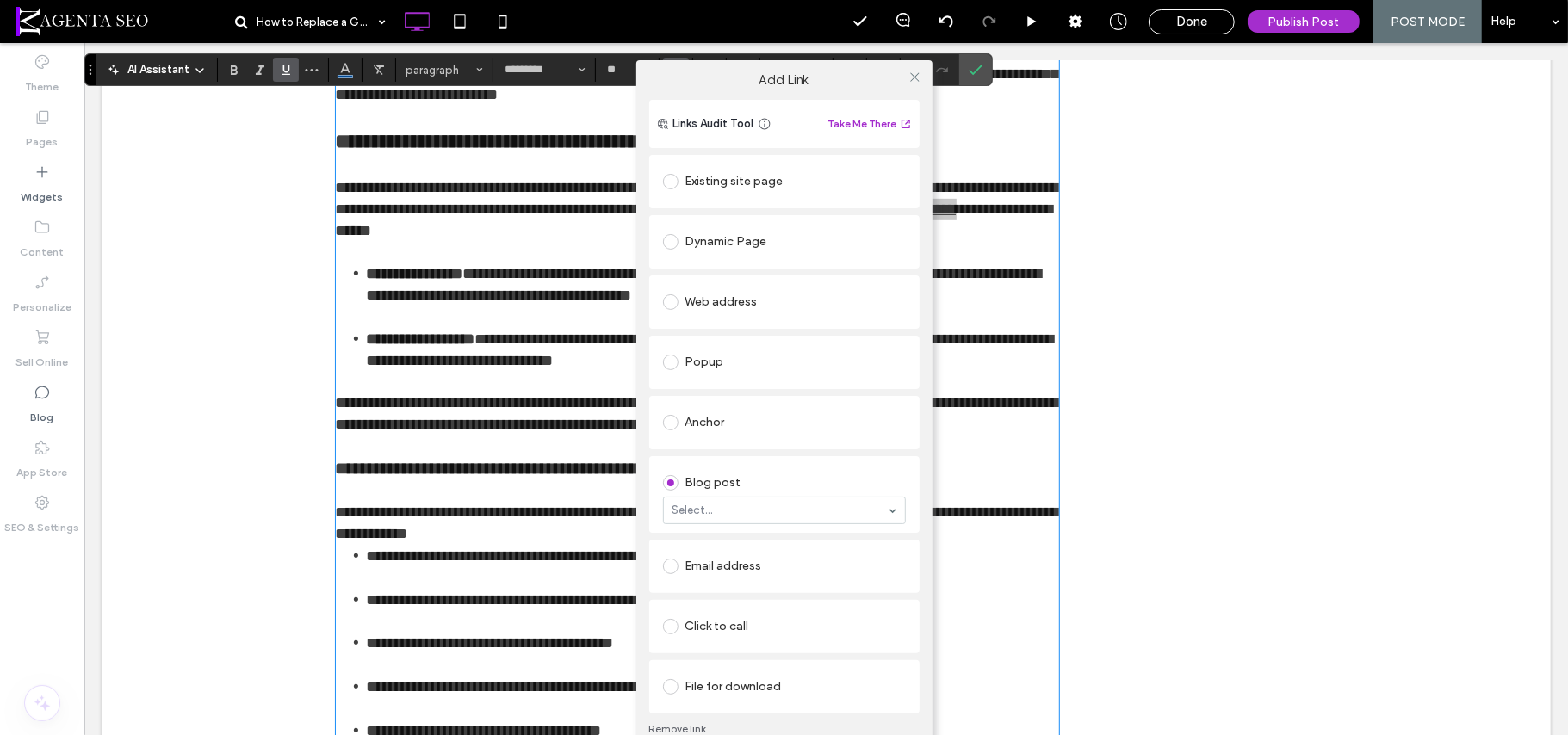 click on "Remove link" at bounding box center [784, 729] 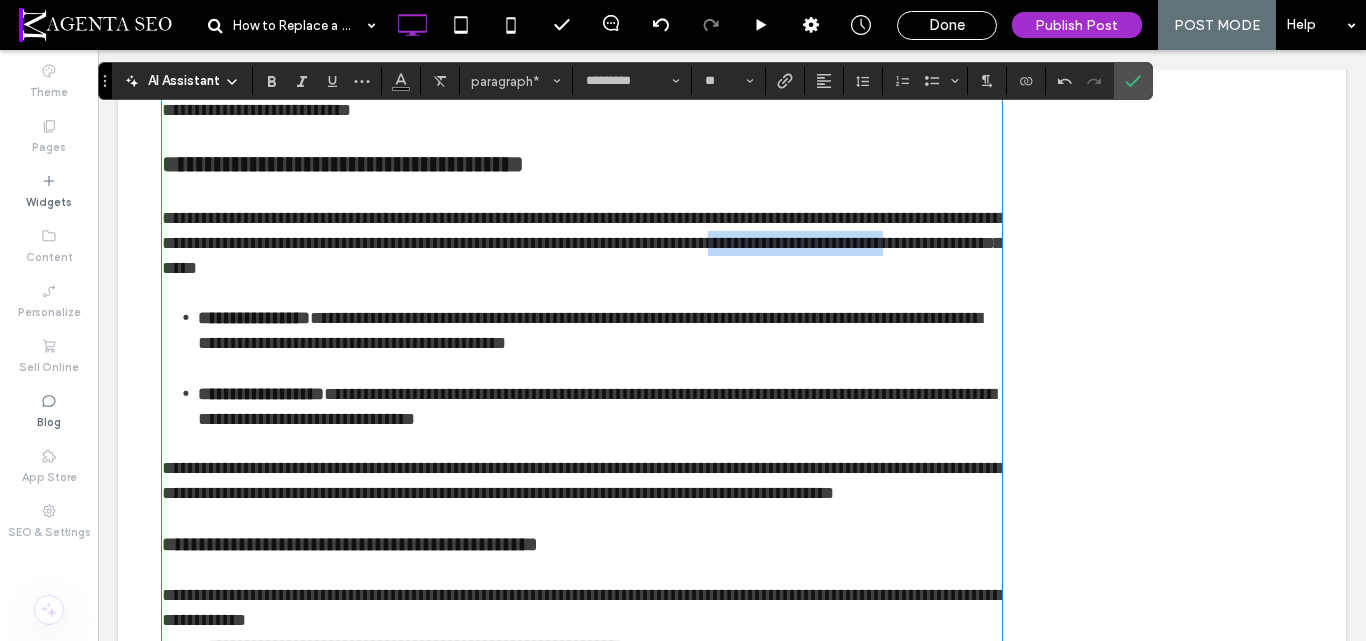 drag, startPoint x: 569, startPoint y: 482, endPoint x: 555, endPoint y: 471, distance: 17.804493 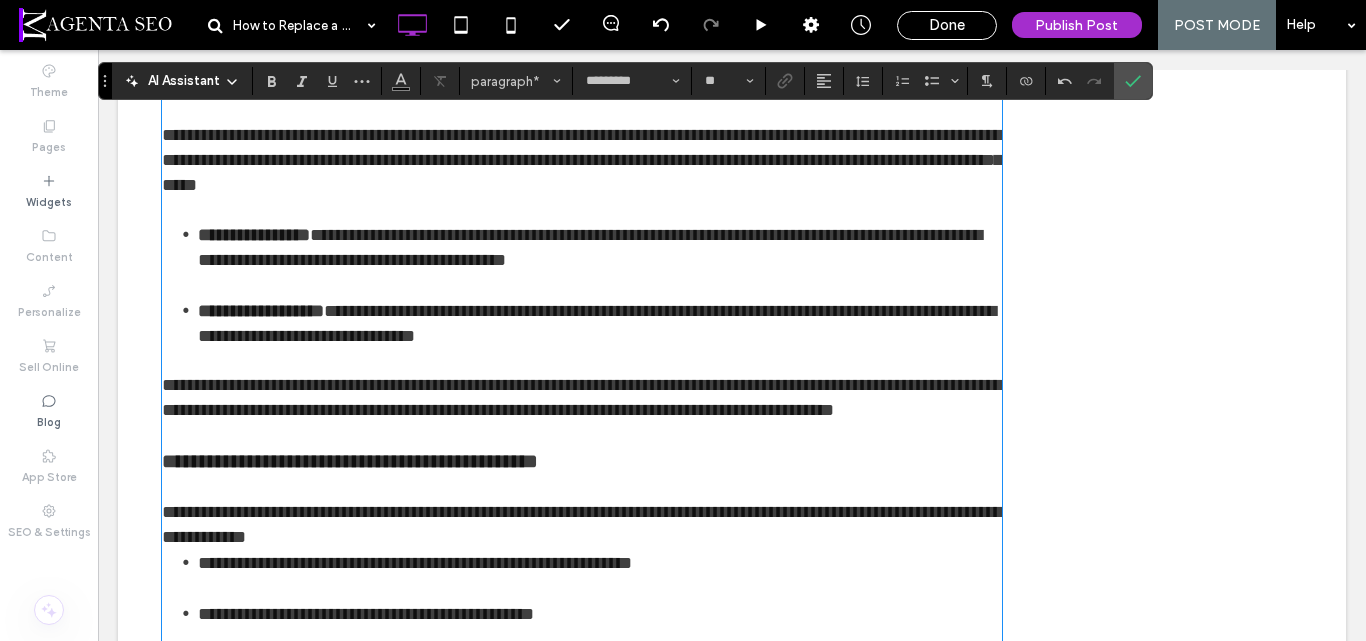 scroll, scrollTop: 800, scrollLeft: 0, axis: vertical 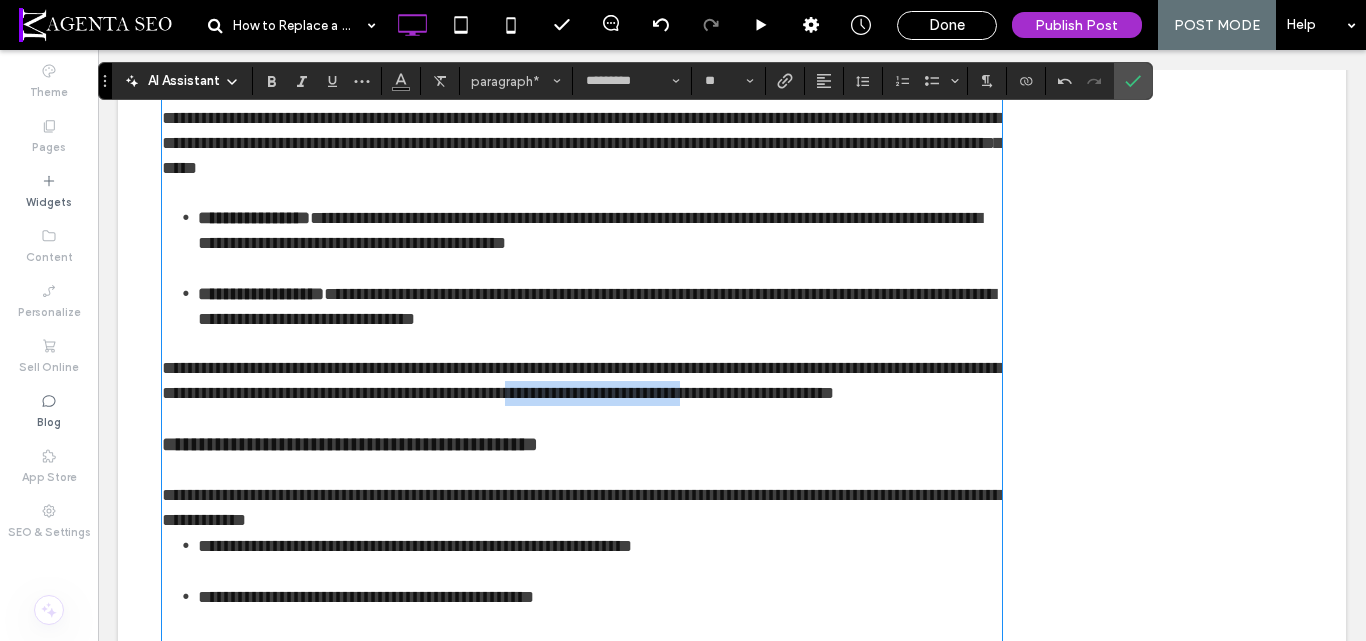 drag, startPoint x: 722, startPoint y: 420, endPoint x: 927, endPoint y: 414, distance: 205.08778 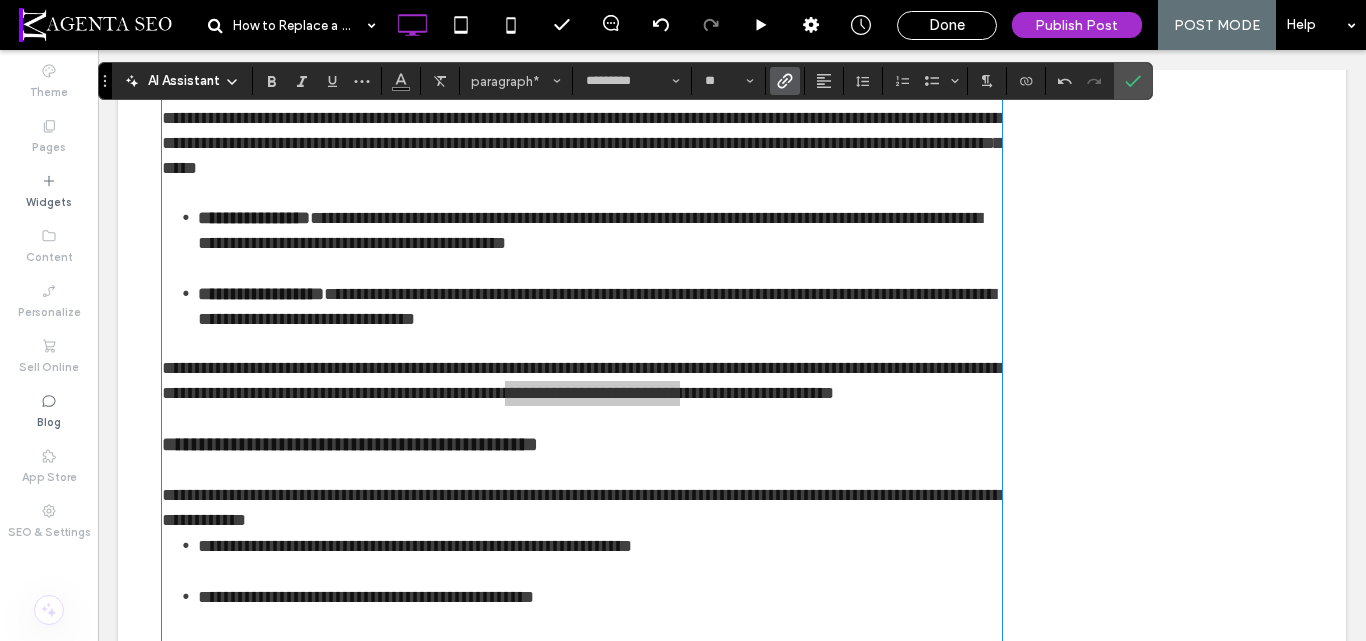 click 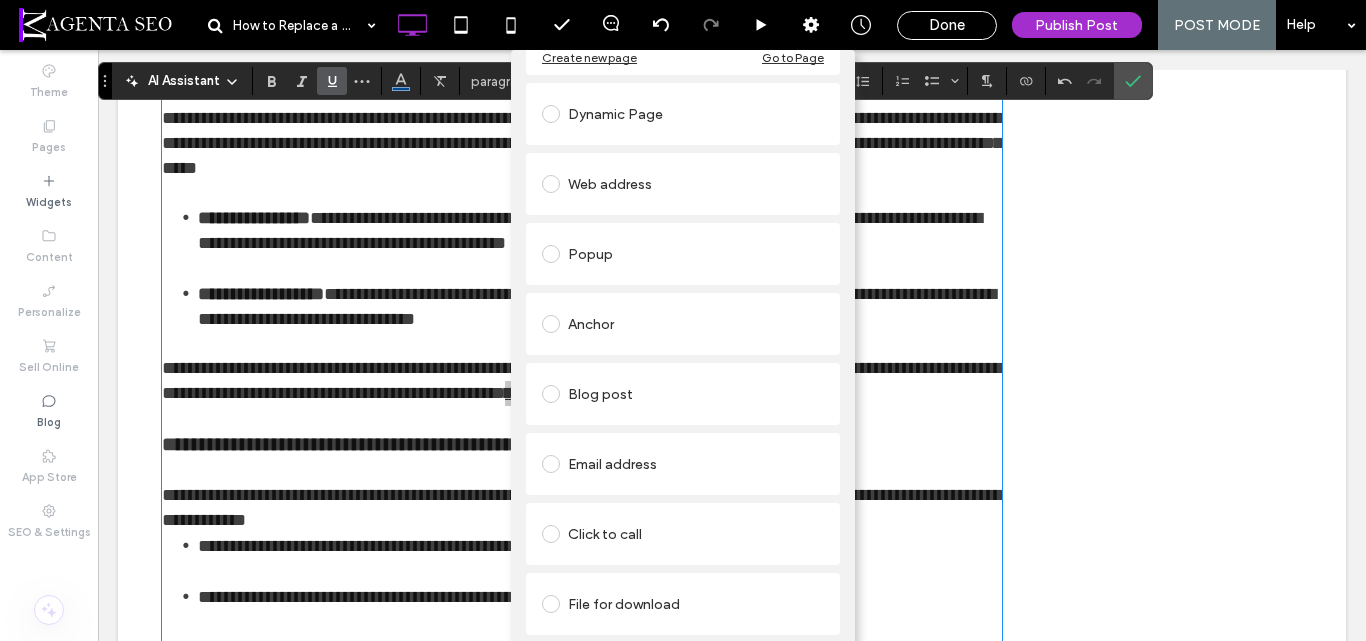 click on "Blog post" at bounding box center [683, 394] 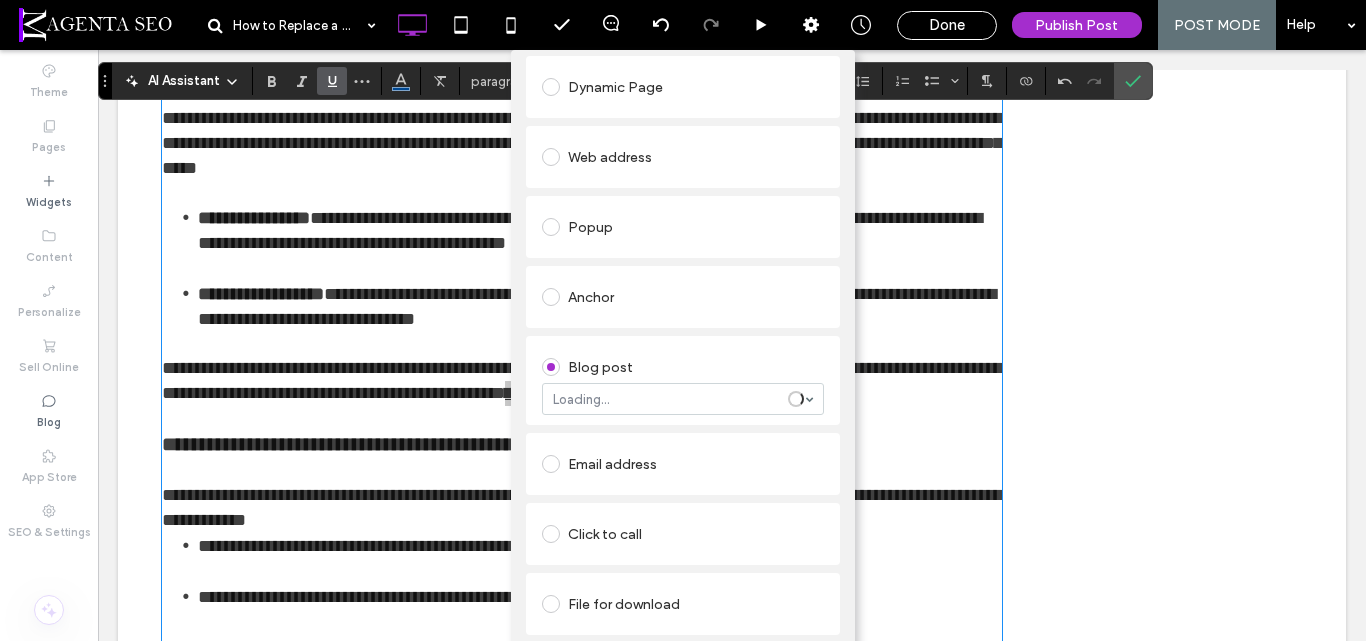 scroll, scrollTop: 174, scrollLeft: 0, axis: vertical 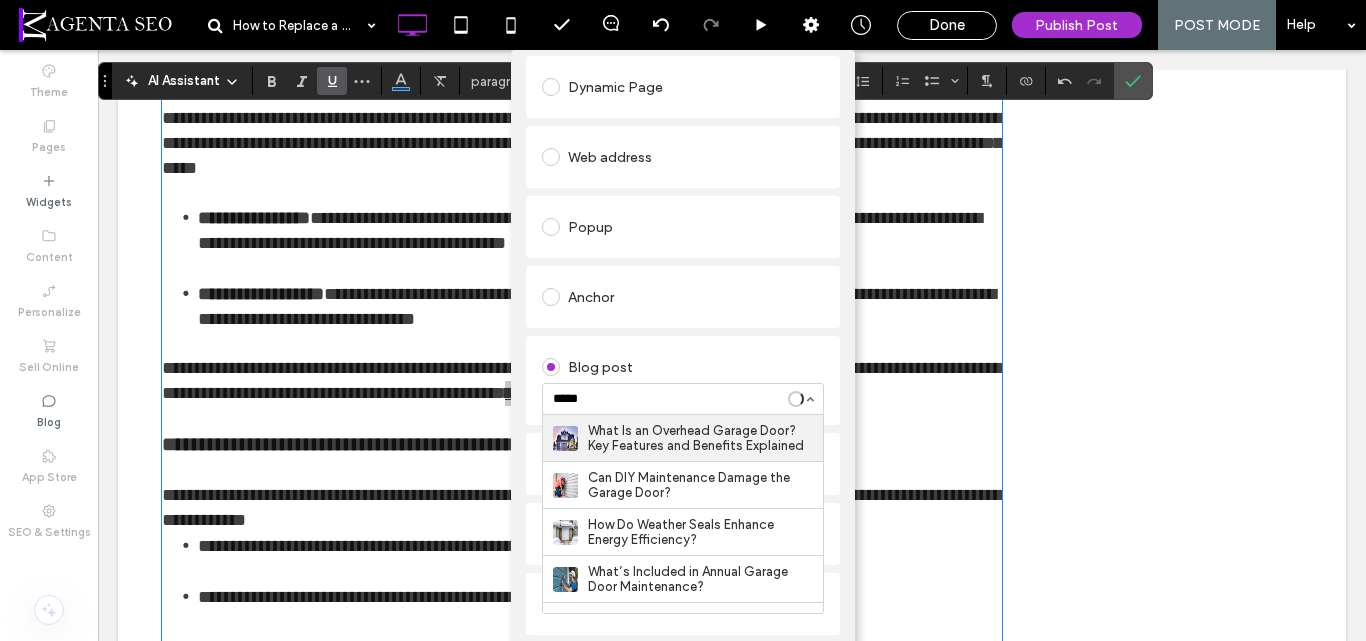 type on "******" 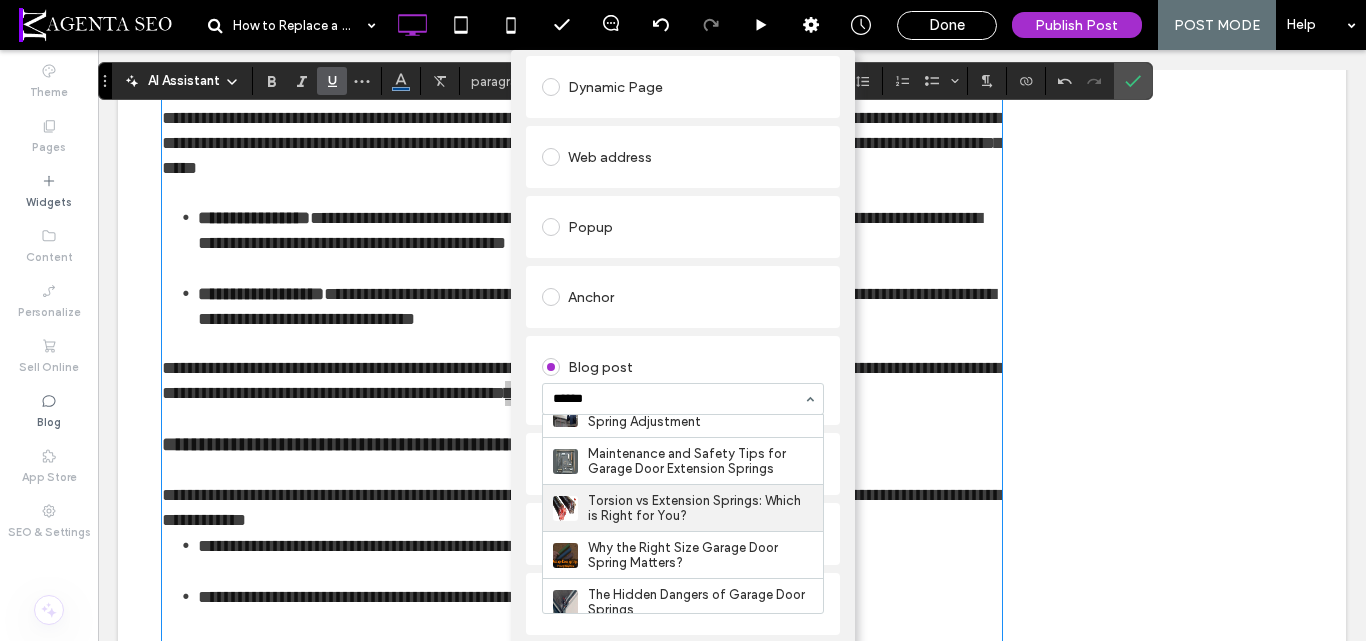 scroll, scrollTop: 389, scrollLeft: 0, axis: vertical 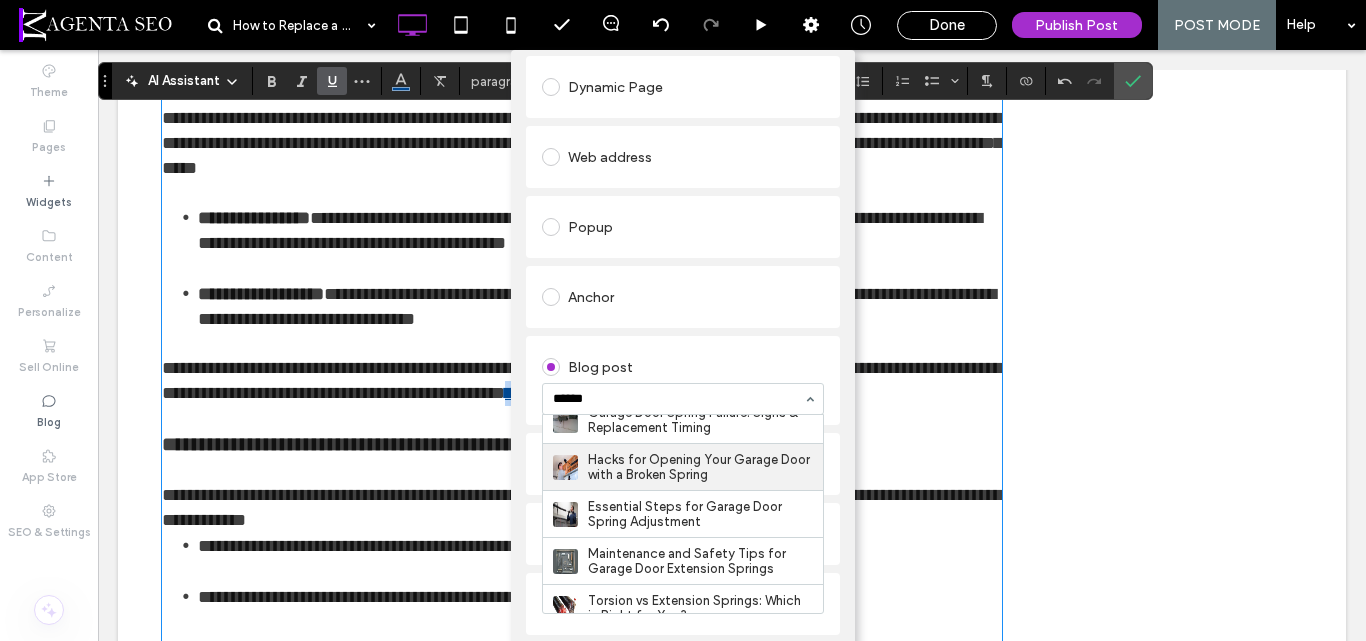 type 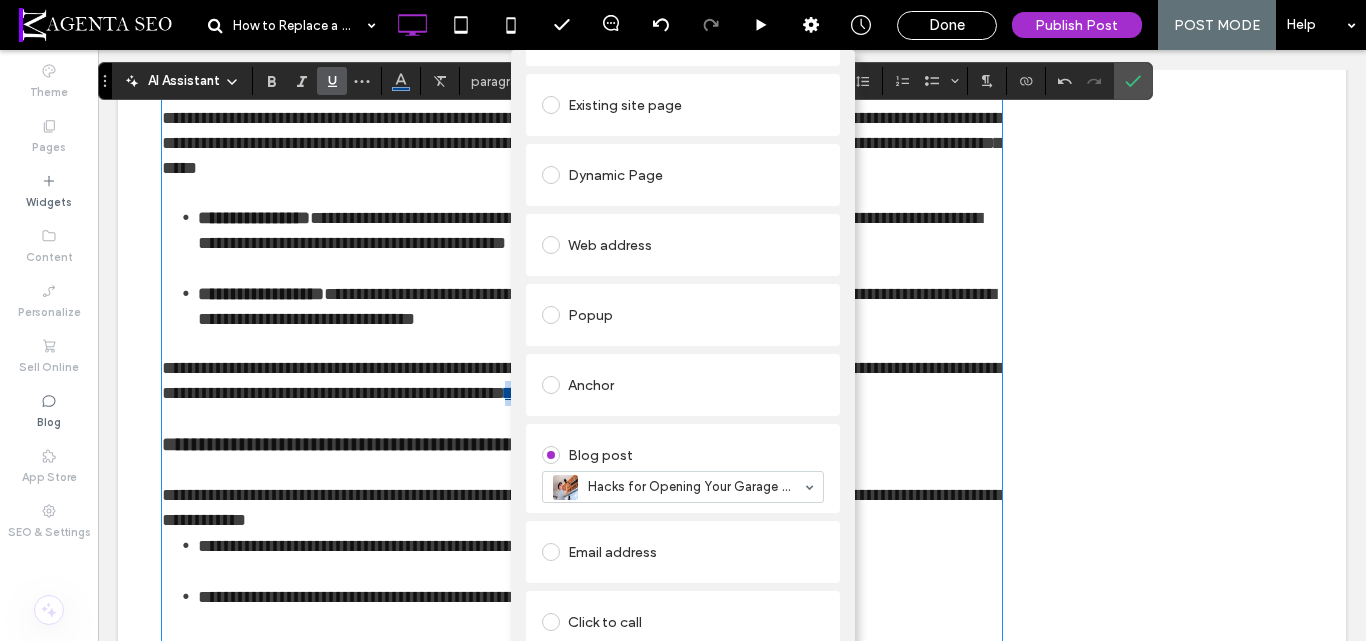 scroll, scrollTop: 0, scrollLeft: 0, axis: both 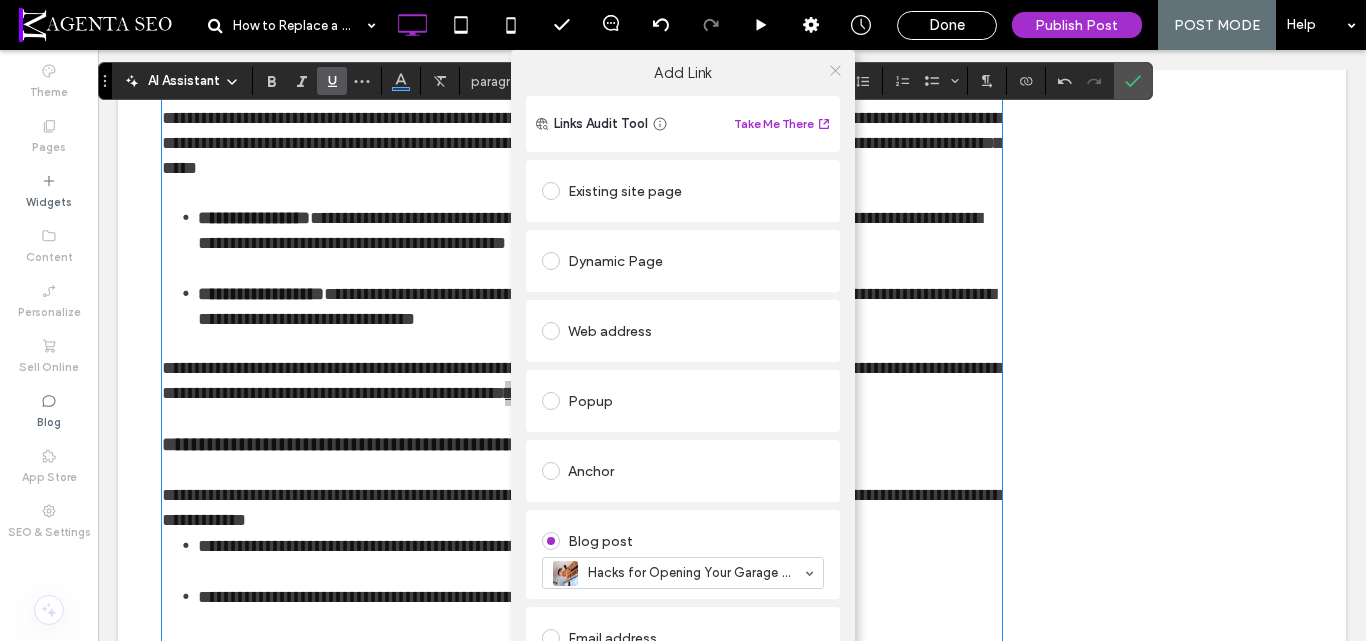 click 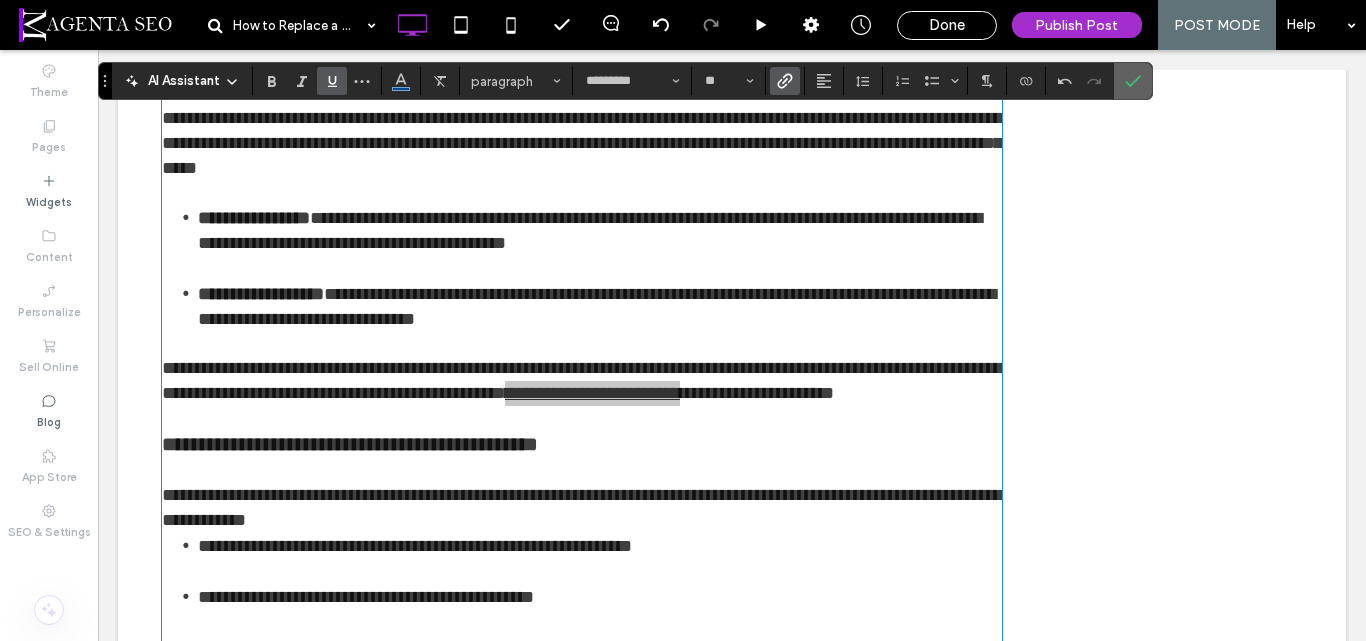 click 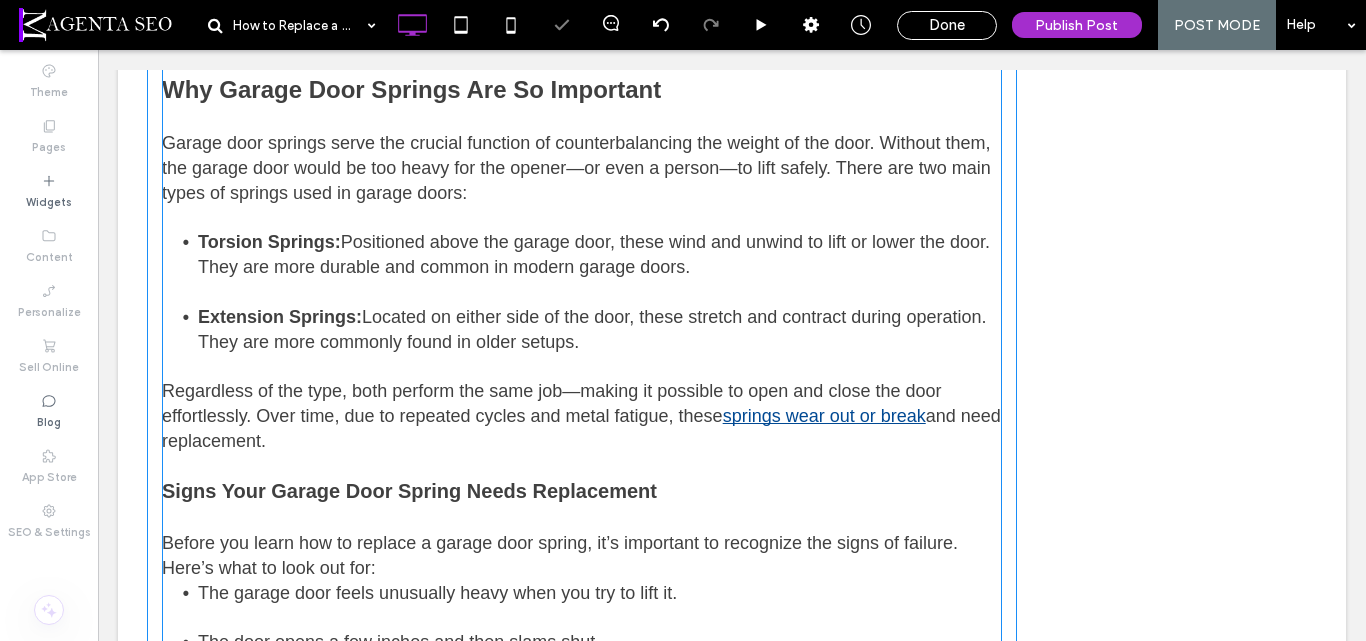 click on "Regardless of the type, both perform the same job—making it possible to open and close the door effortlessly. Over time, due to repeated cycles and metal fatigue, these" at bounding box center [551, 403] 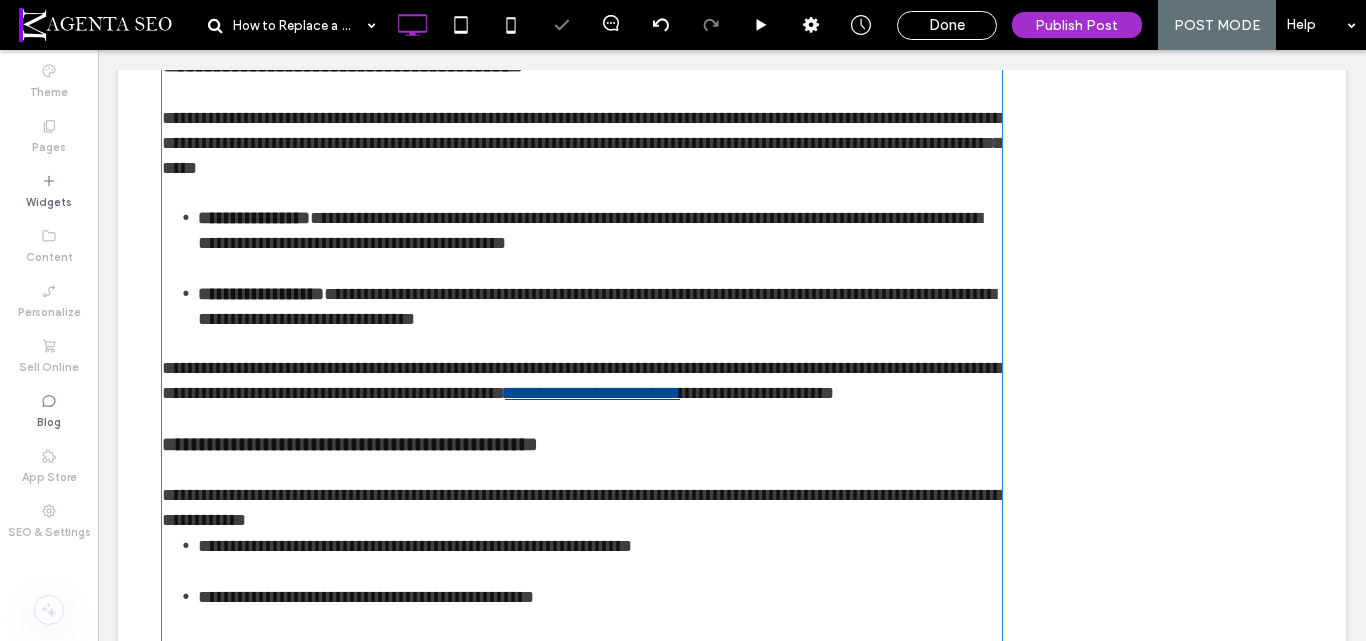type on "*********" 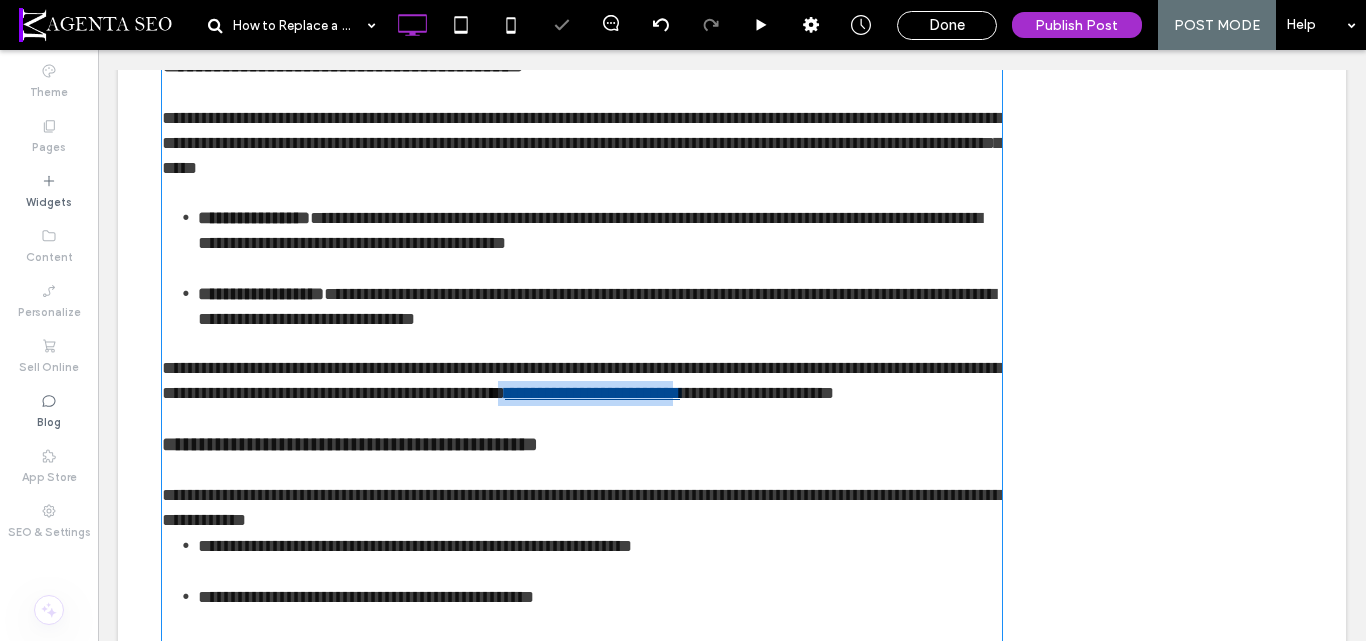 scroll, scrollTop: 291, scrollLeft: 0, axis: vertical 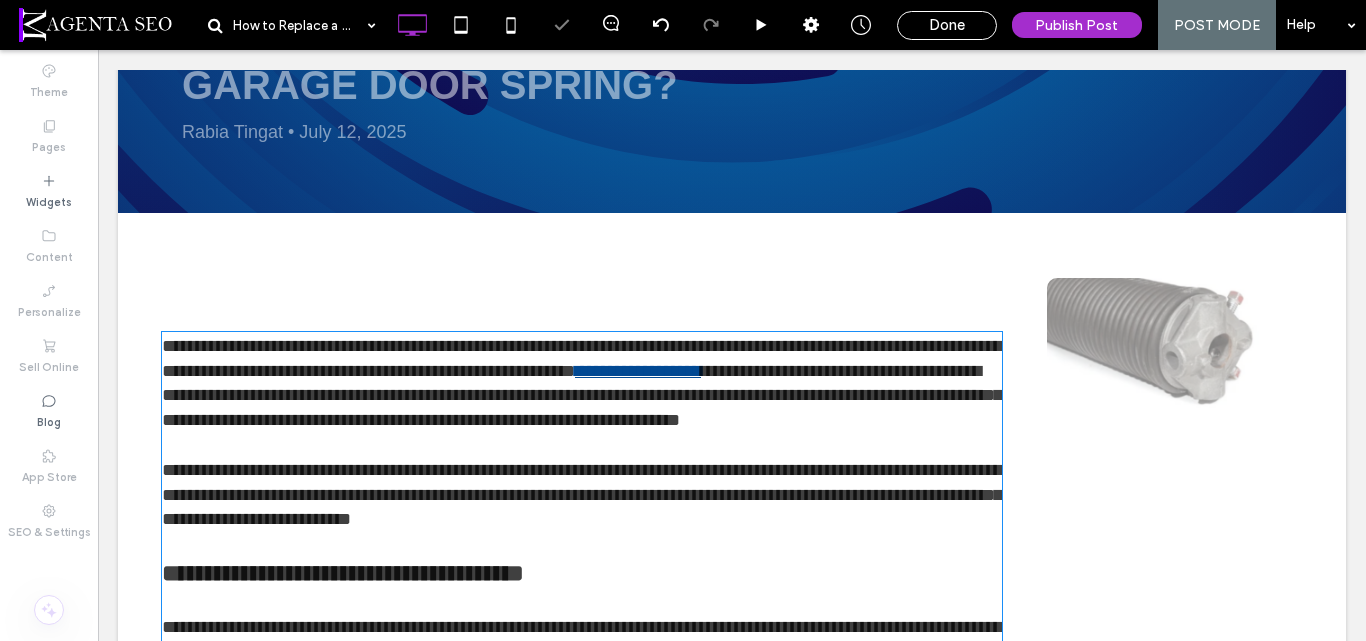 click on "**********" at bounding box center (582, 495) 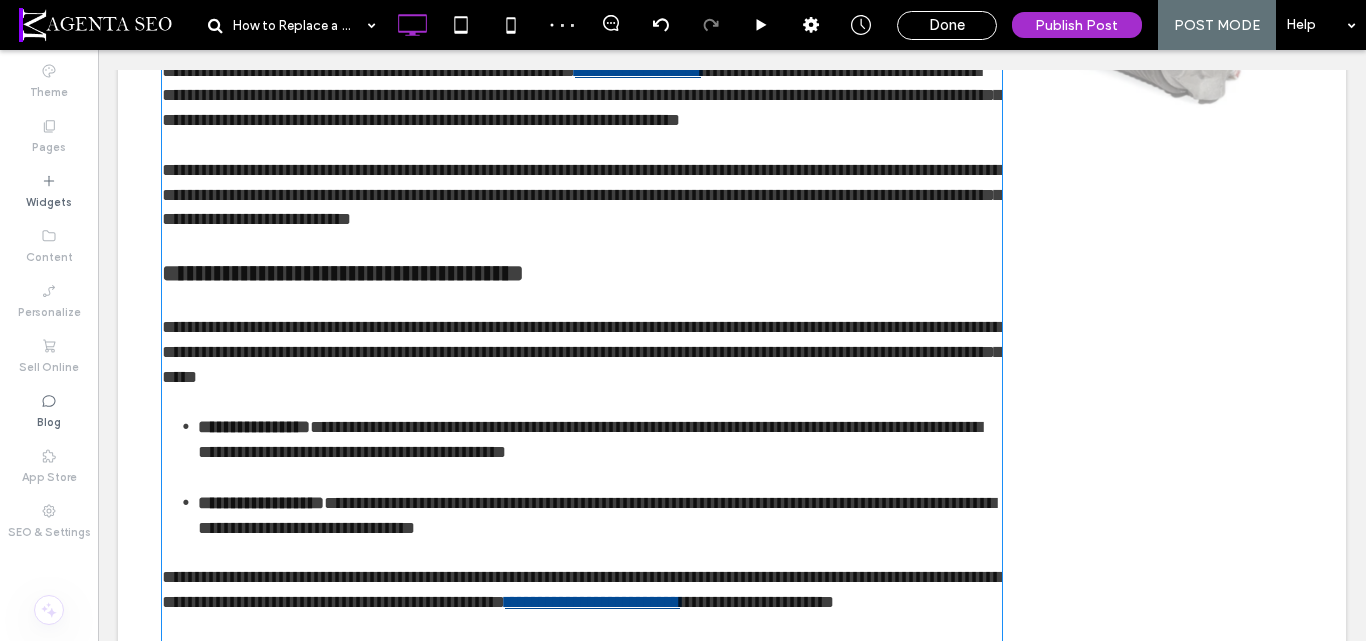 scroll, scrollTop: 991, scrollLeft: 0, axis: vertical 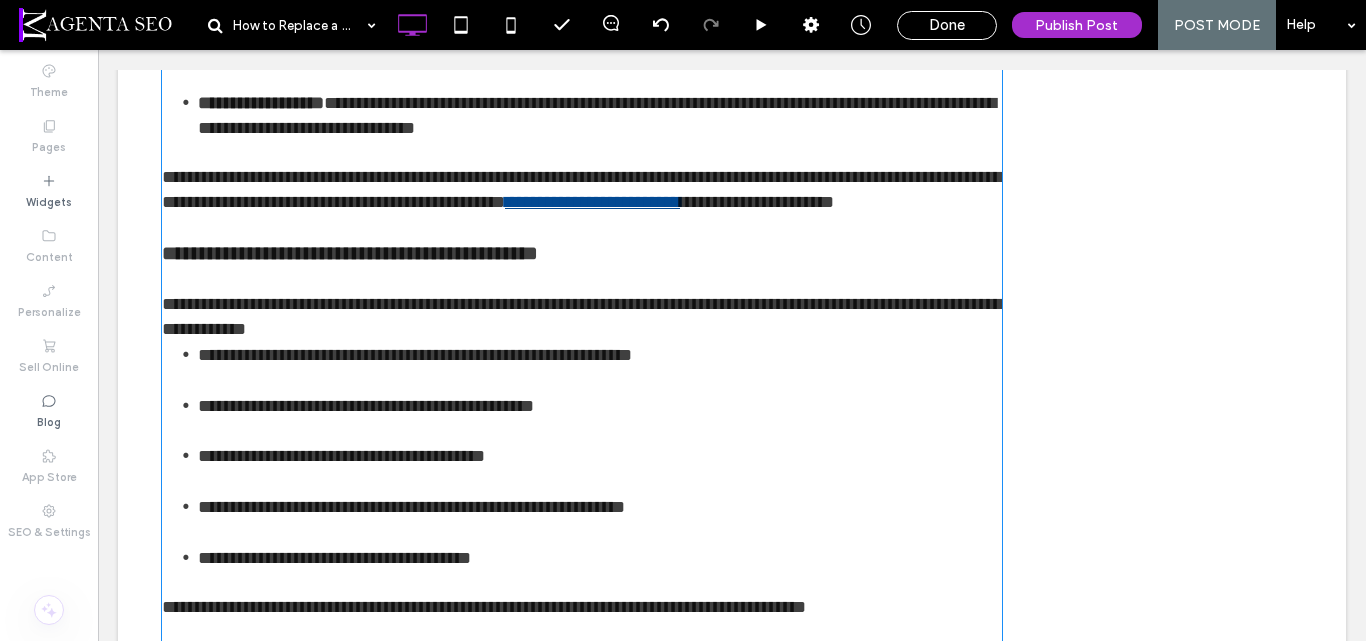 click on "**********" at bounding box center (582, 317) 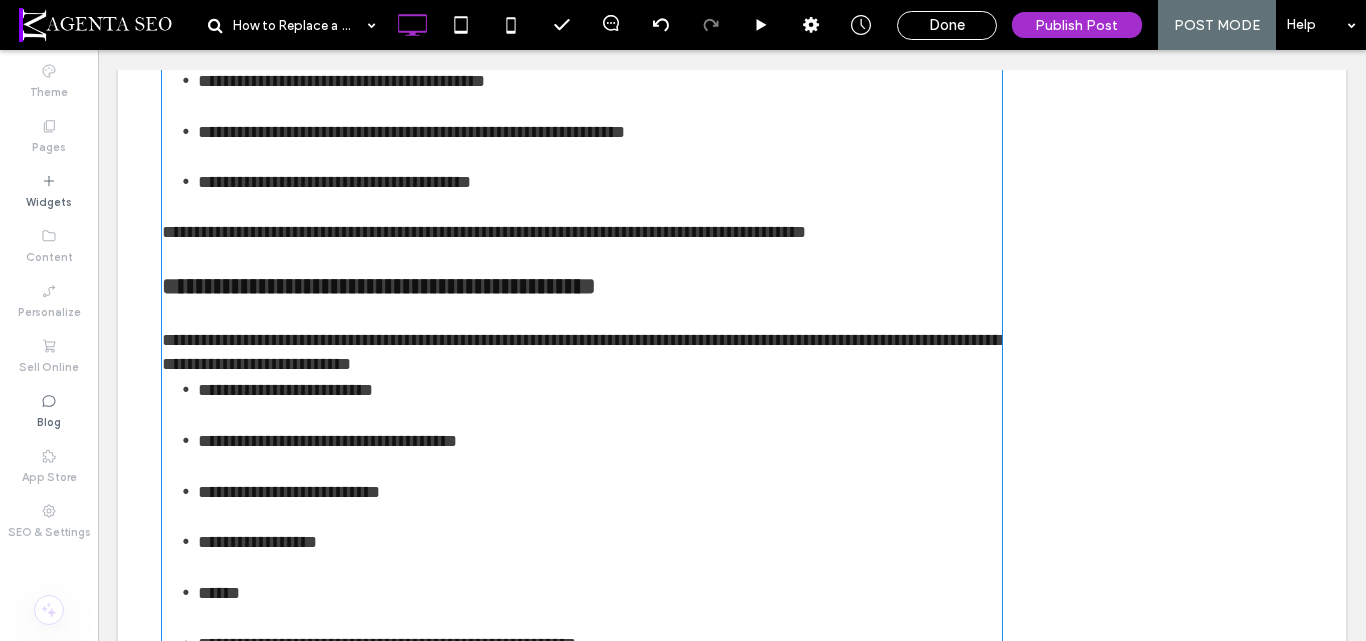 scroll, scrollTop: 1491, scrollLeft: 0, axis: vertical 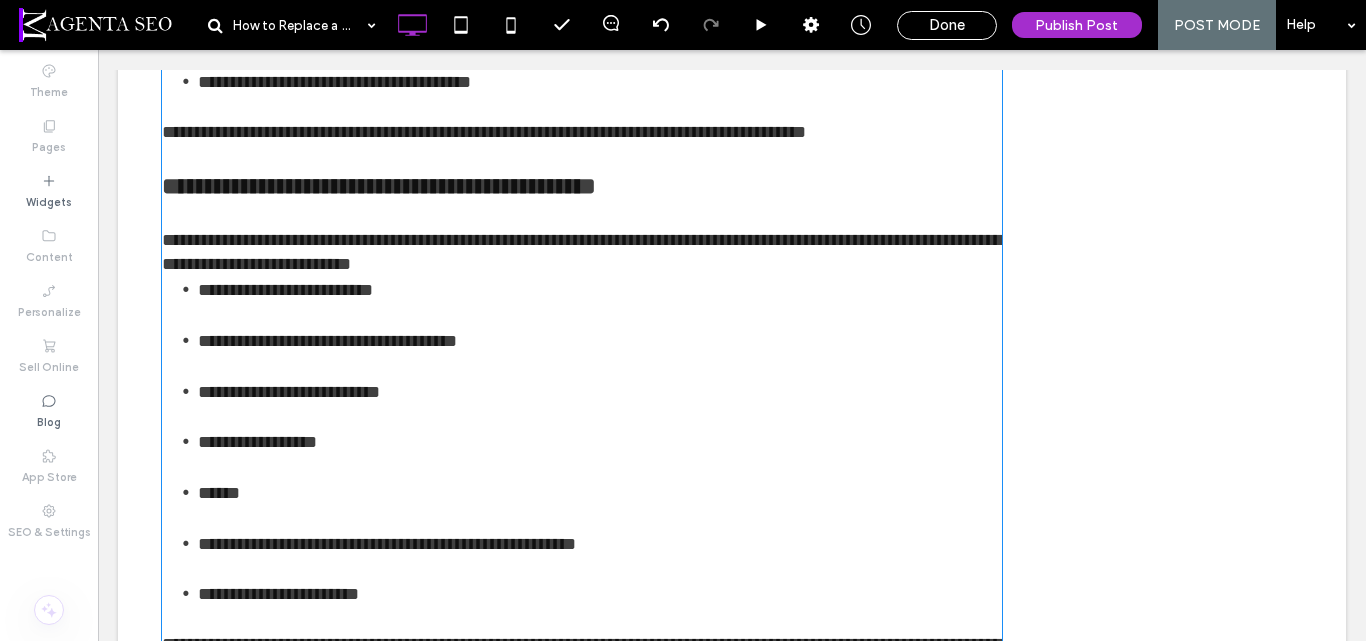 click on "**********" at bounding box center [582, 253] 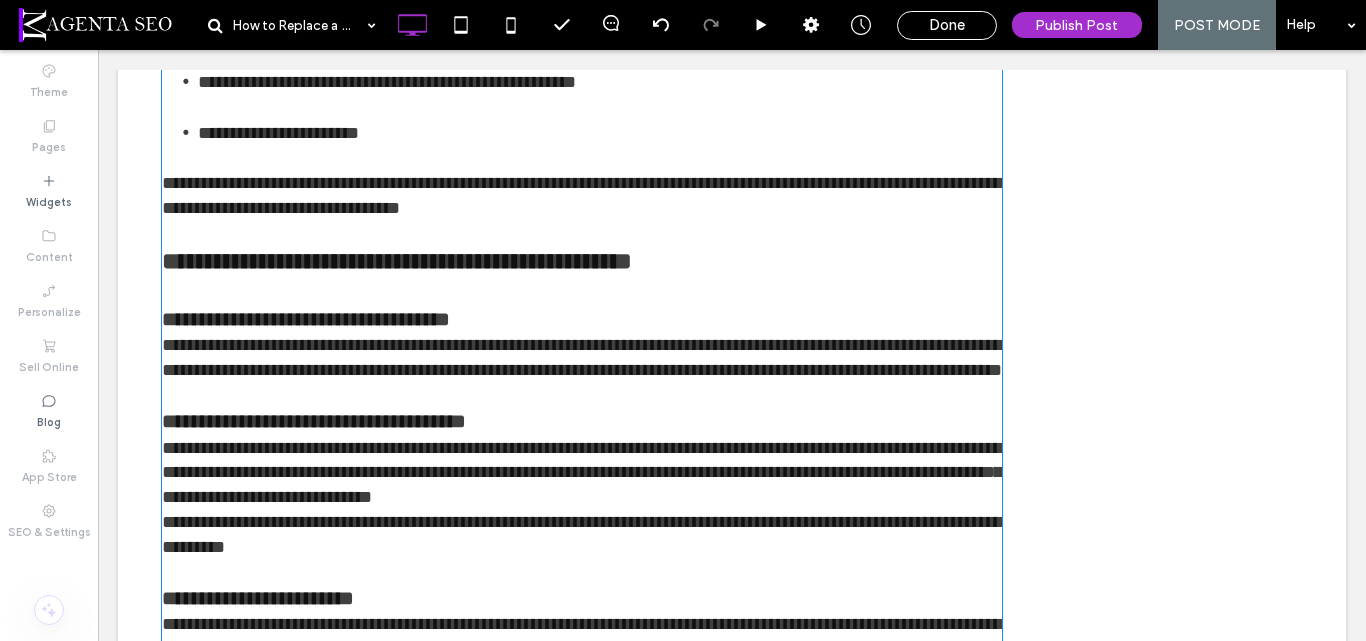scroll, scrollTop: 2091, scrollLeft: 0, axis: vertical 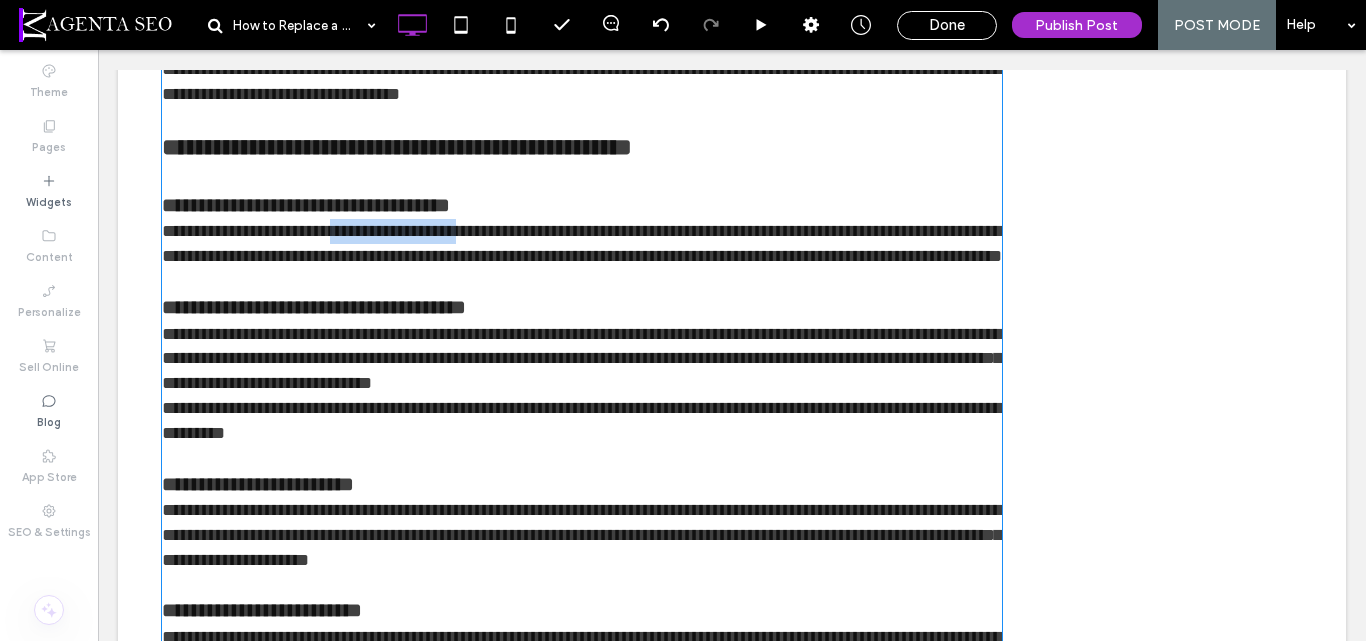 drag, startPoint x: 349, startPoint y: 269, endPoint x: 506, endPoint y: 267, distance: 157.01274 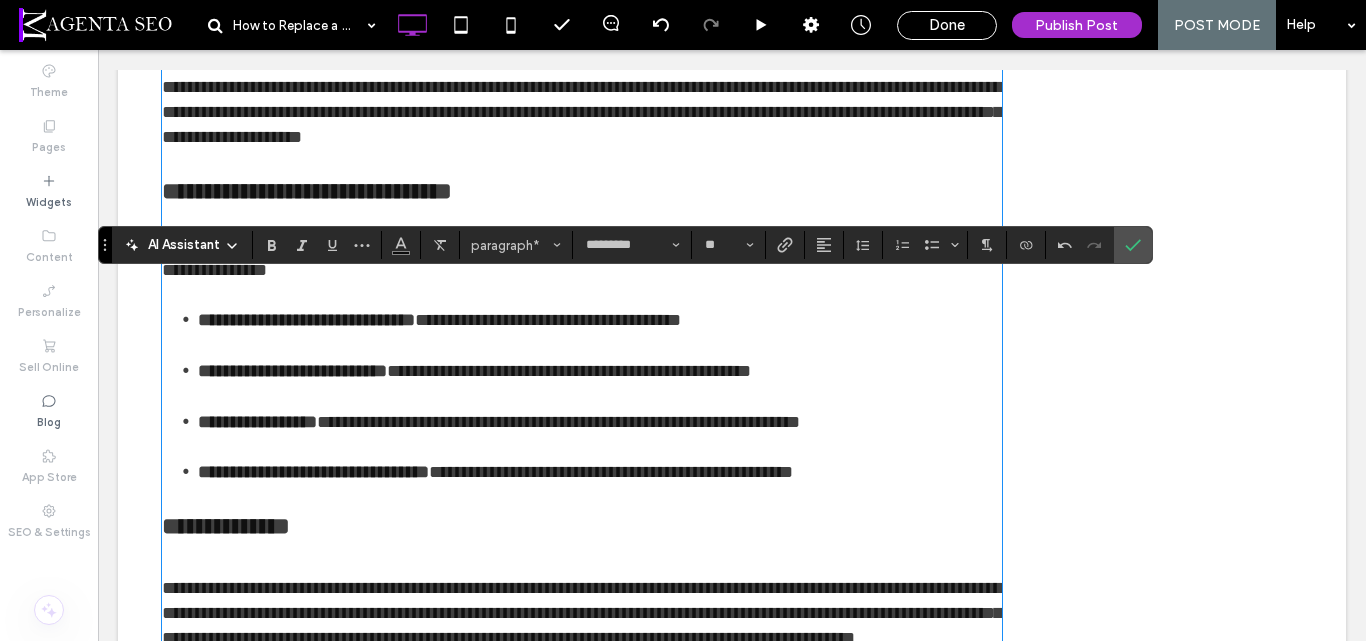 scroll, scrollTop: 2791, scrollLeft: 0, axis: vertical 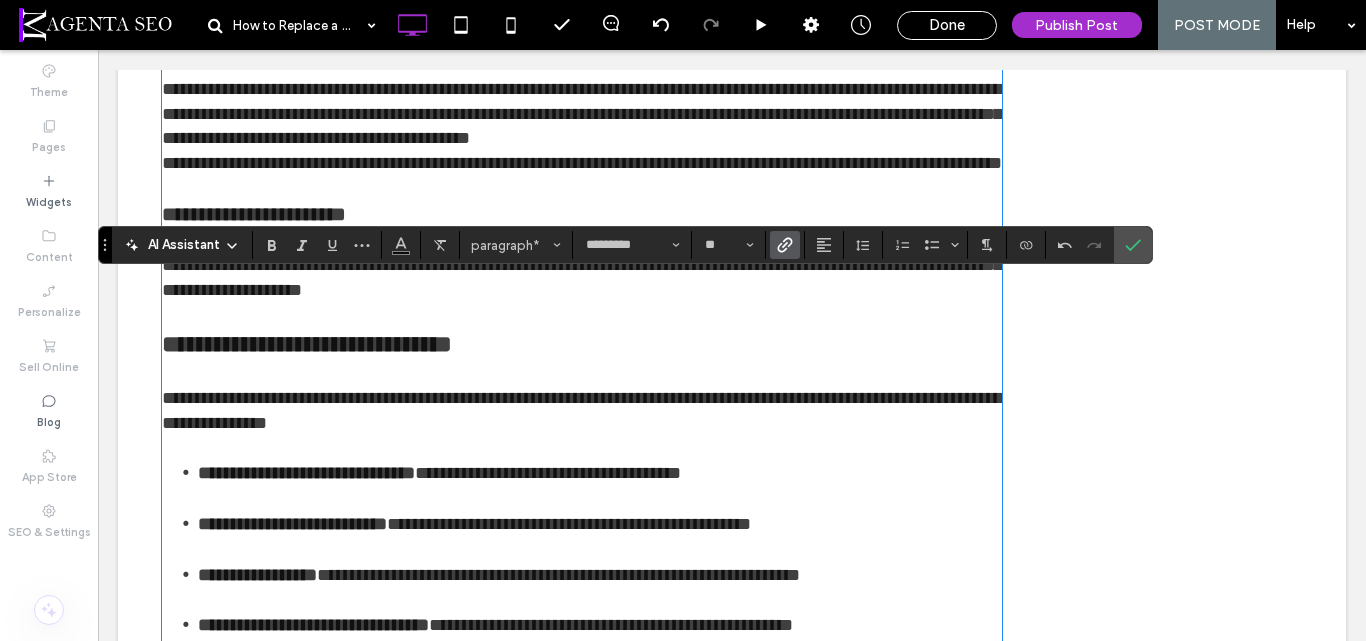 click at bounding box center [785, 245] 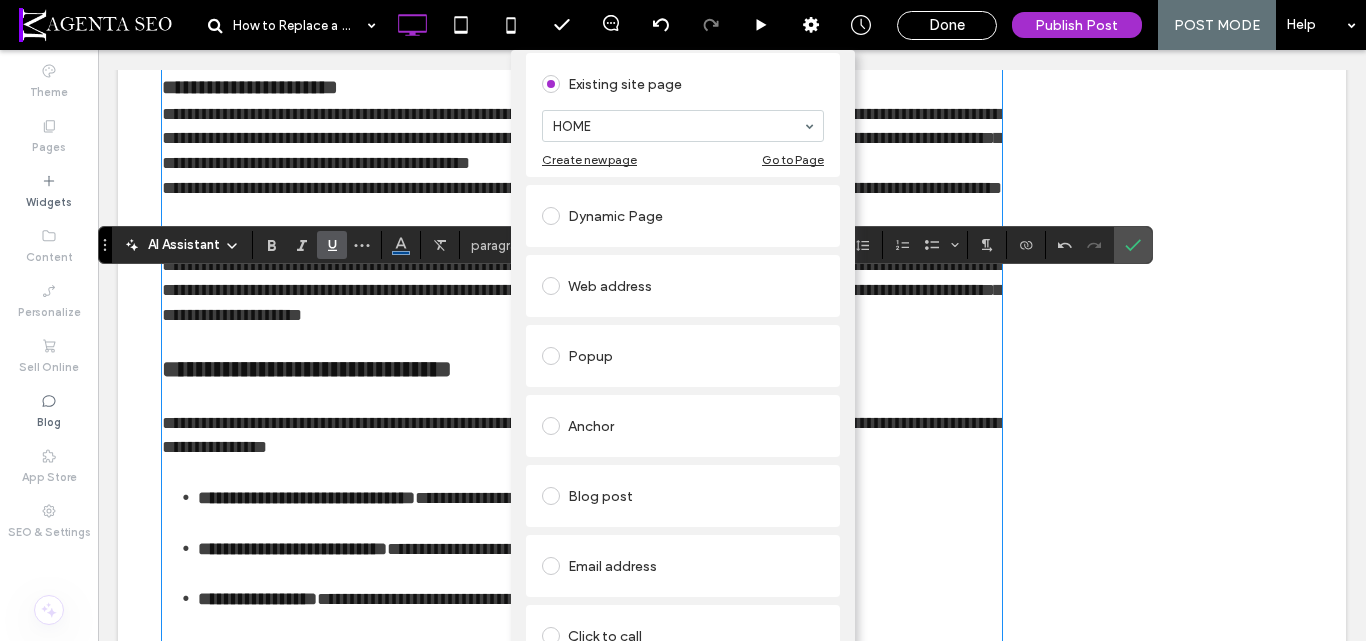 scroll, scrollTop: 24, scrollLeft: 0, axis: vertical 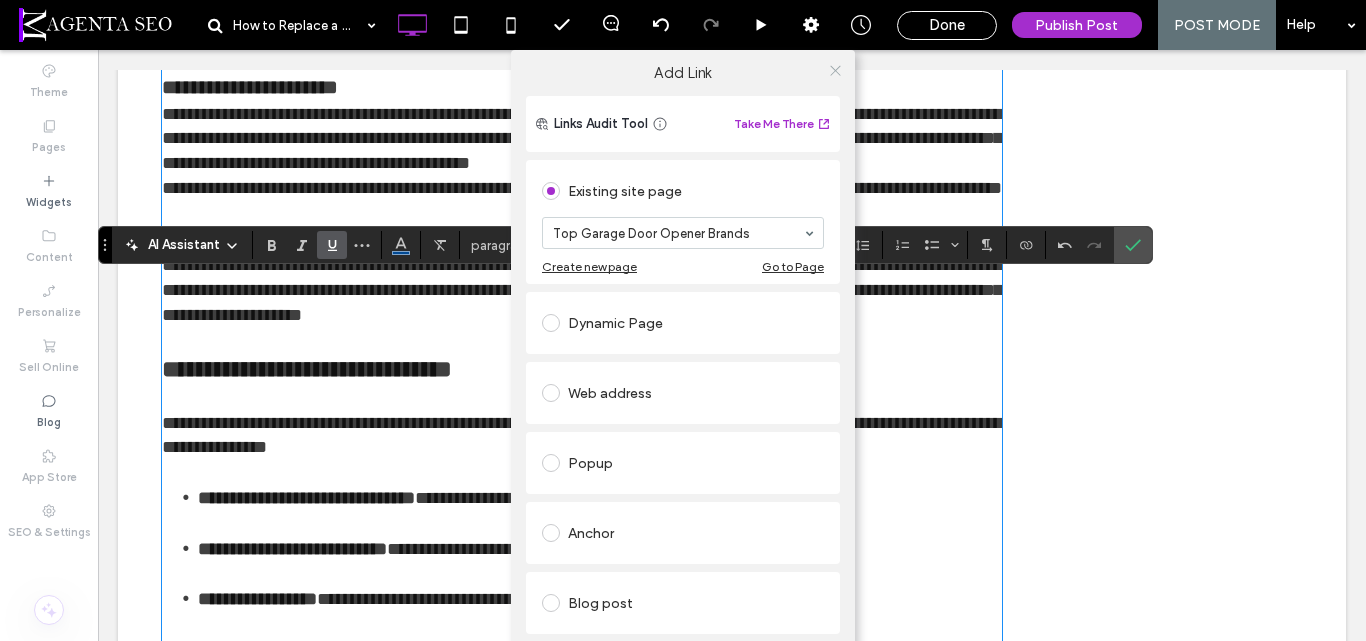 click 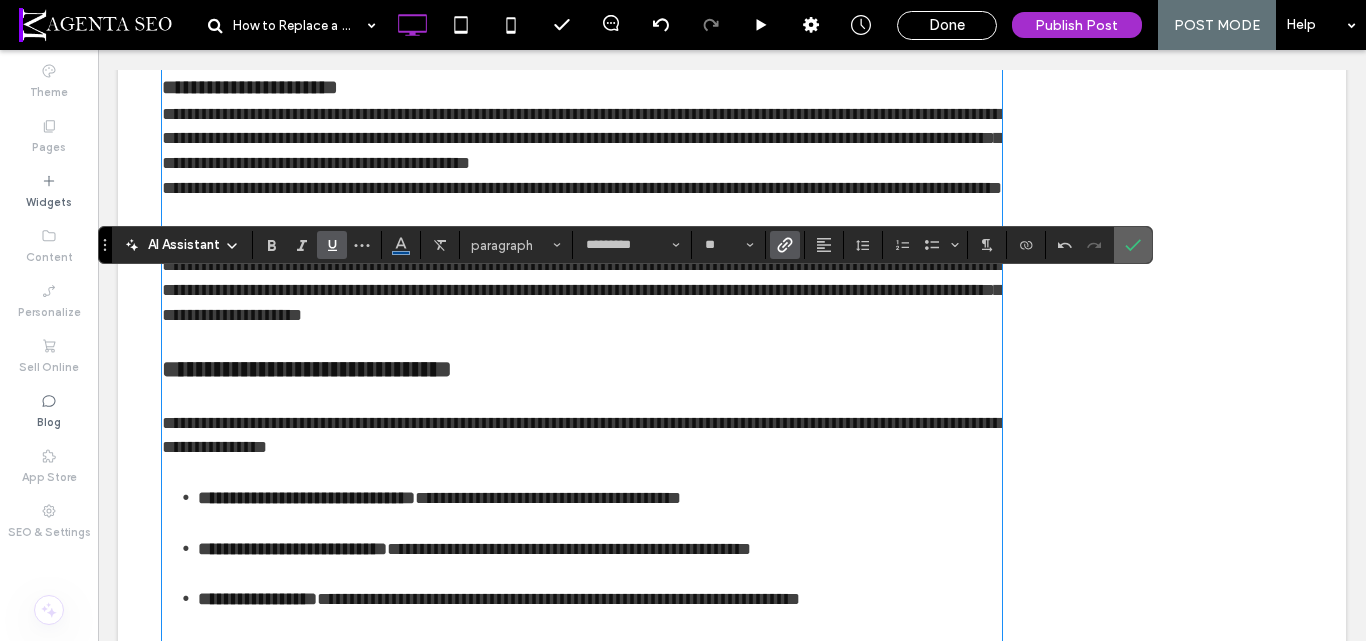 click 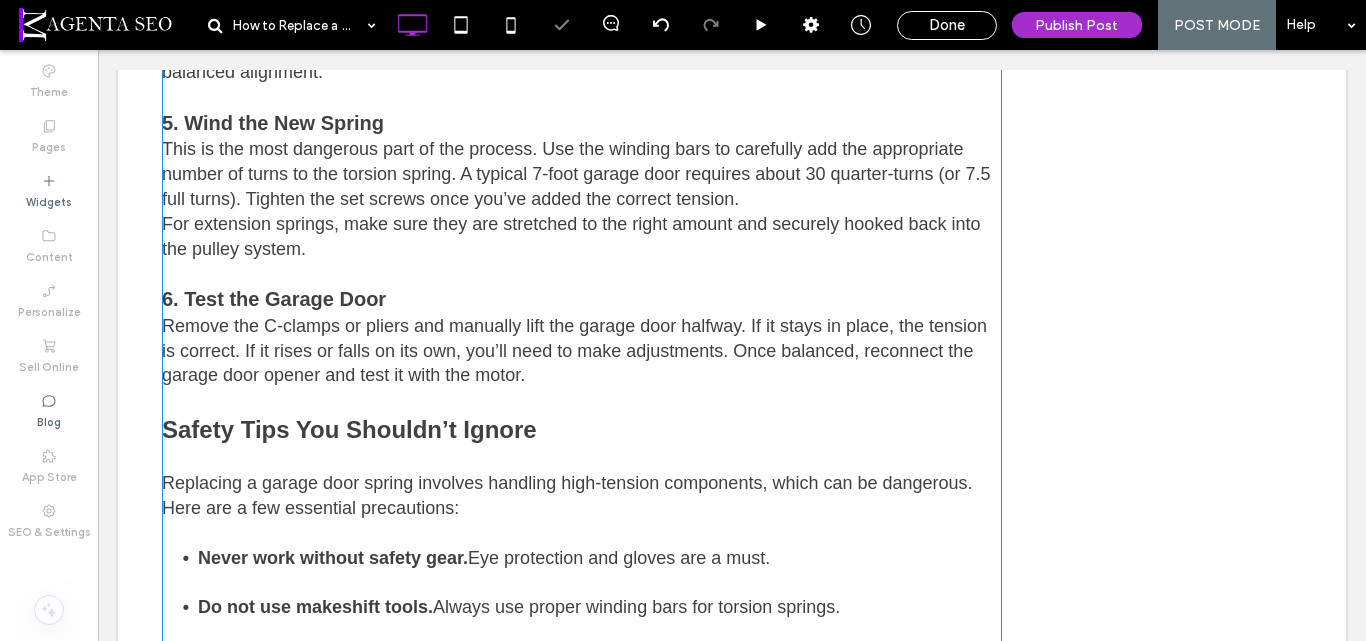 click at bounding box center (582, 400) 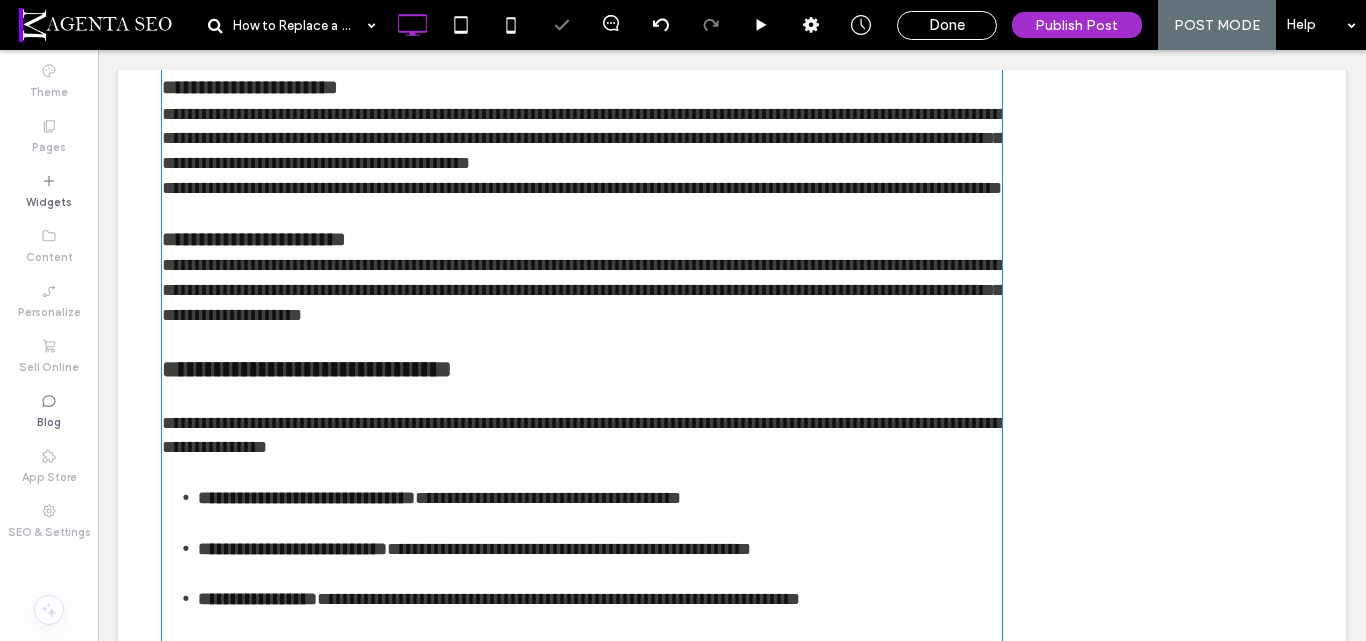 type on "*********" 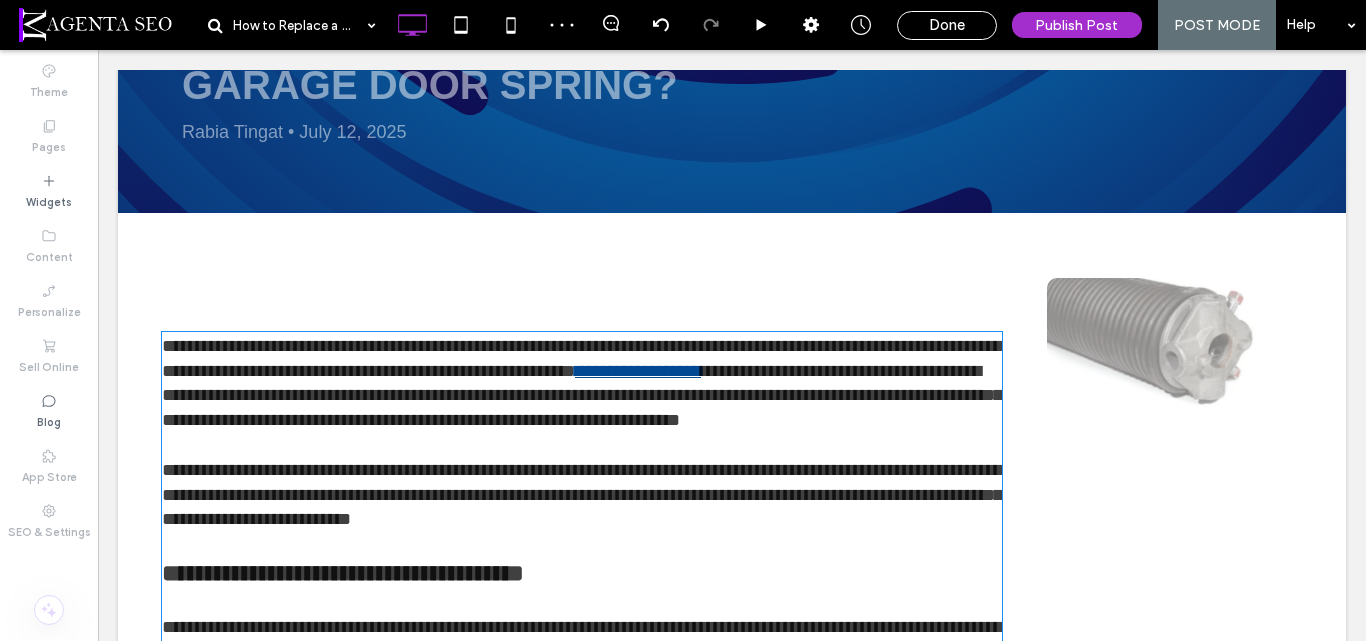 click on "**********" at bounding box center (582, 383) 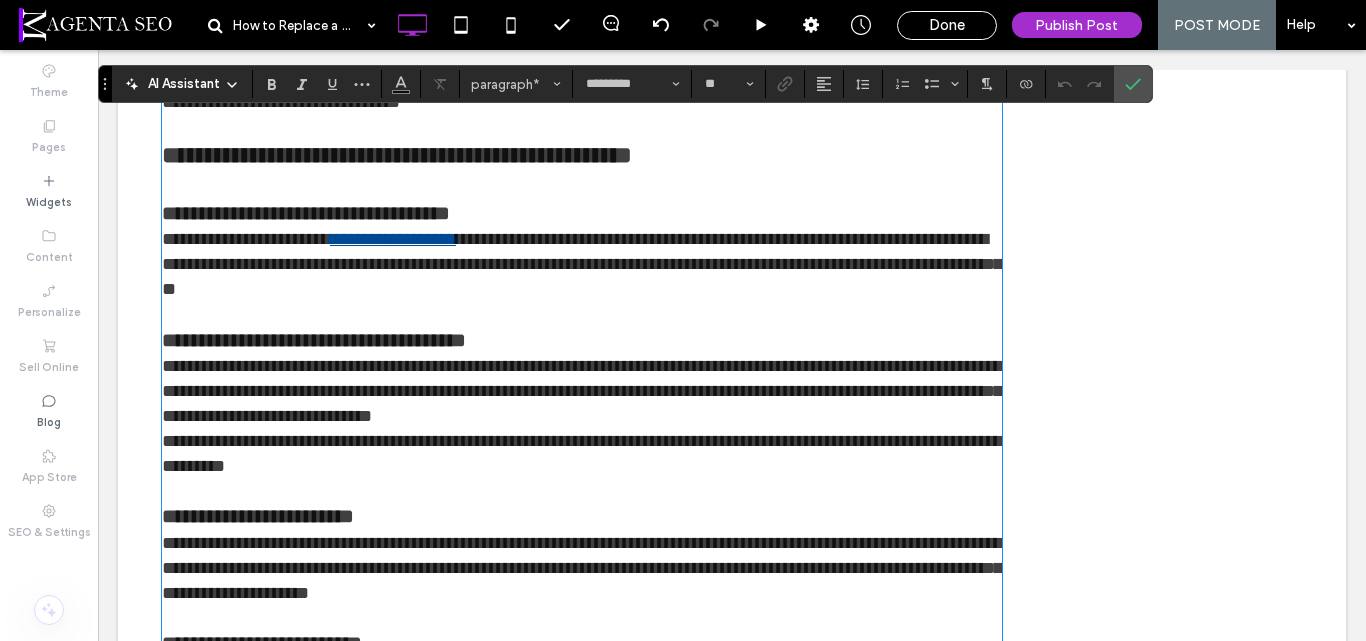 scroll, scrollTop: 2091, scrollLeft: 0, axis: vertical 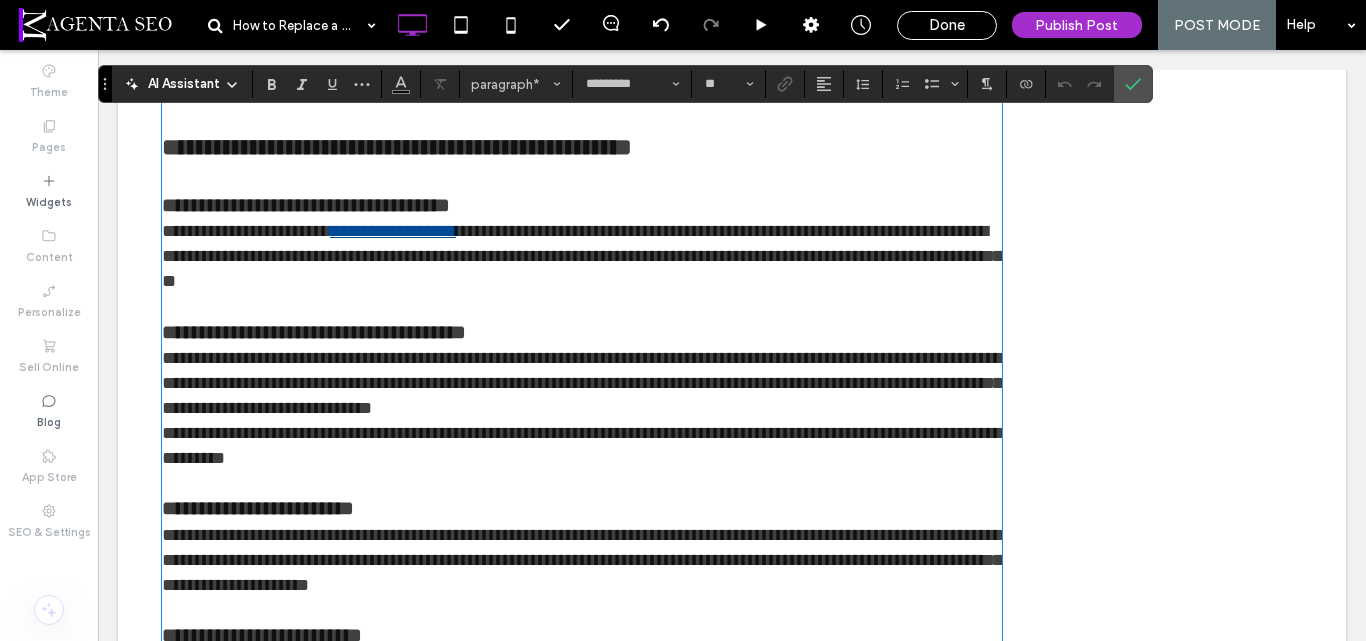 click on "**********" at bounding box center (582, 445) 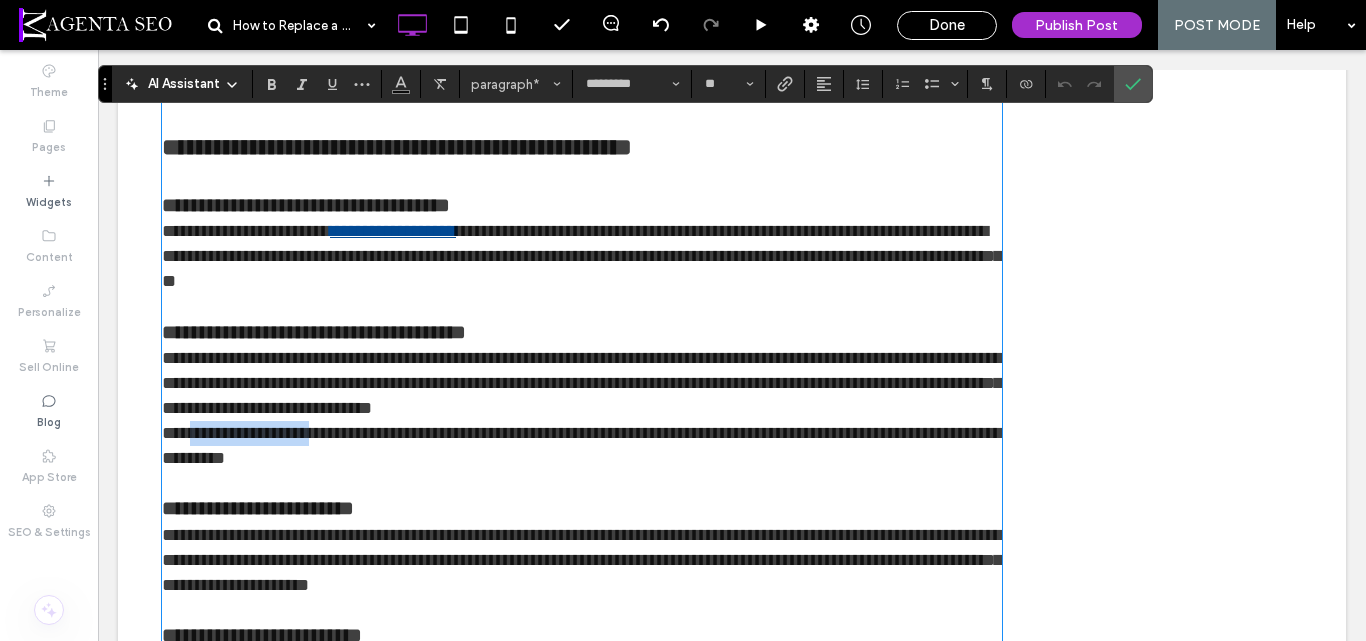 drag, startPoint x: 192, startPoint y: 469, endPoint x: 328, endPoint y: 468, distance: 136.00368 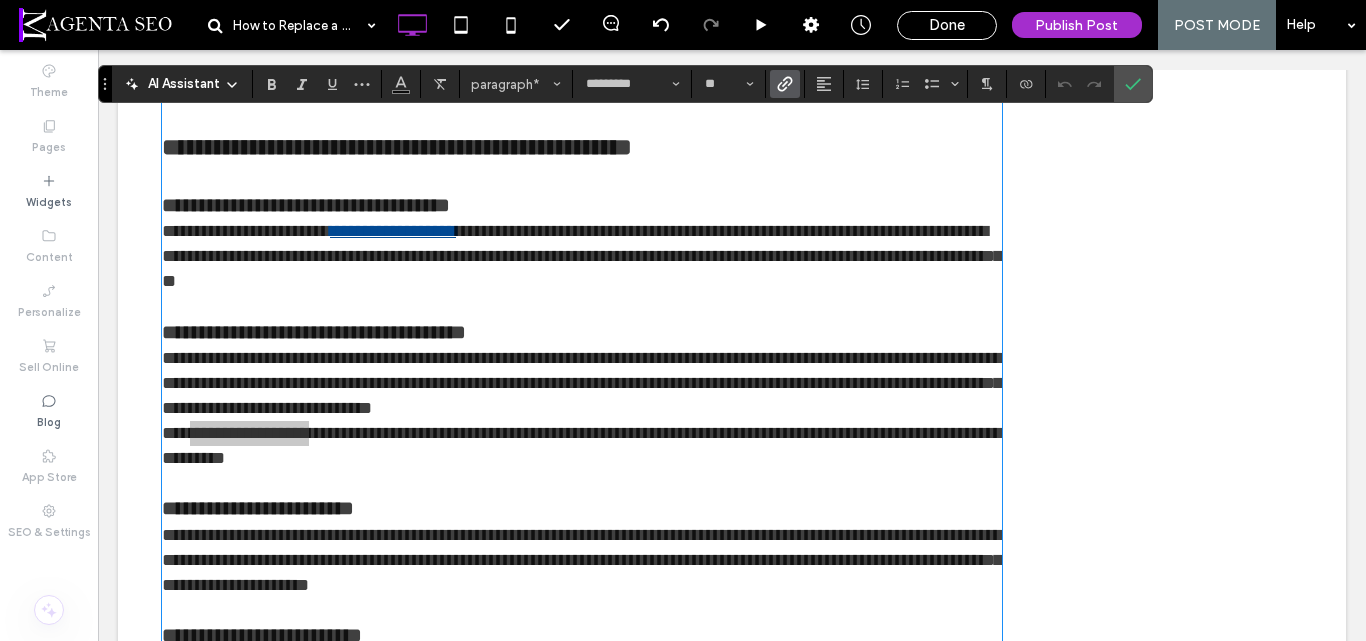 click 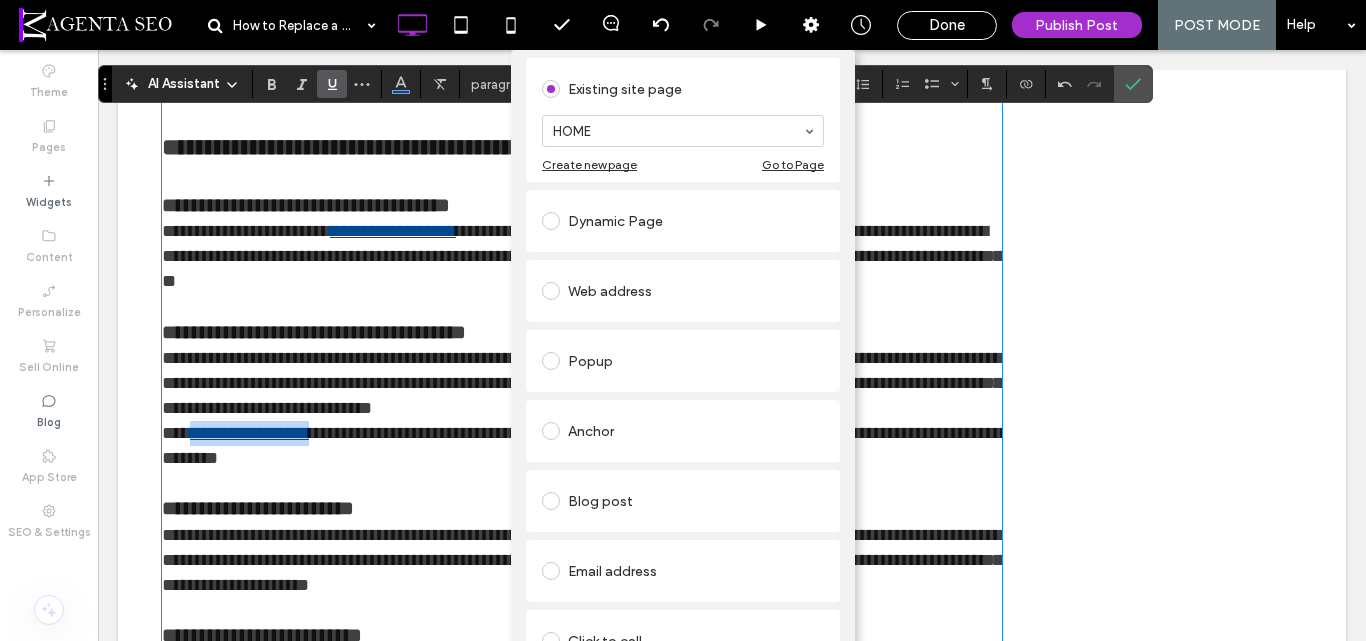 scroll, scrollTop: 224, scrollLeft: 0, axis: vertical 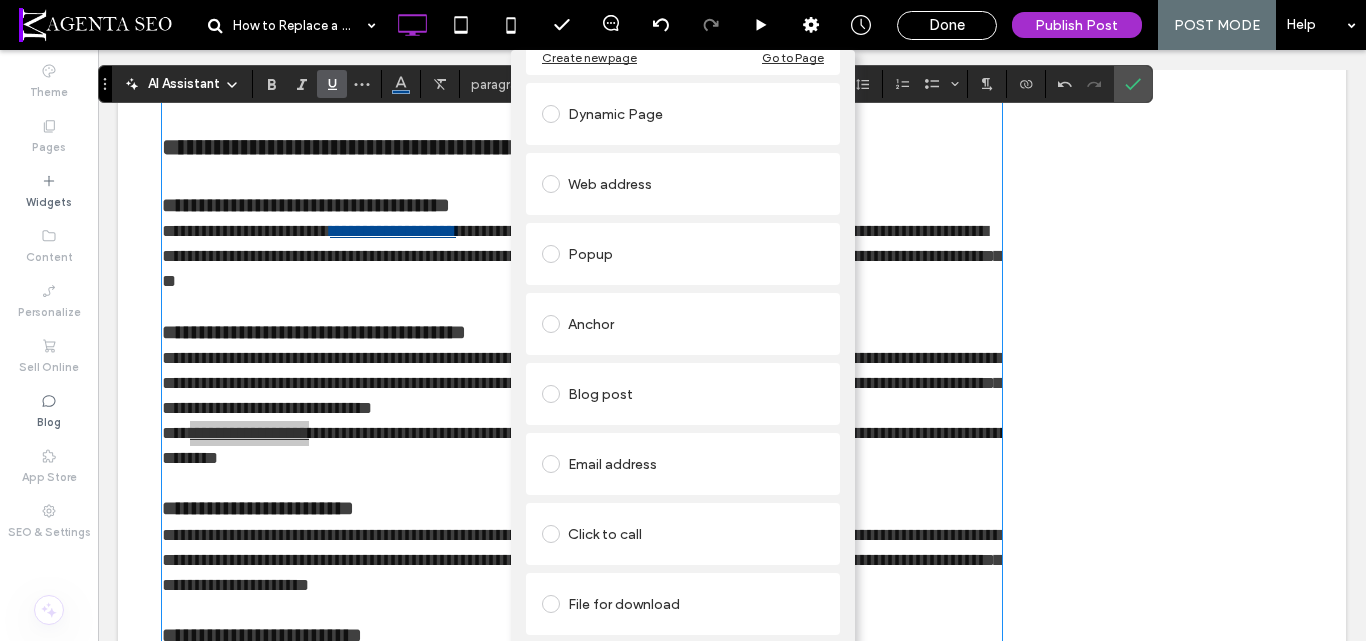 click on "Blog post" at bounding box center (683, 394) 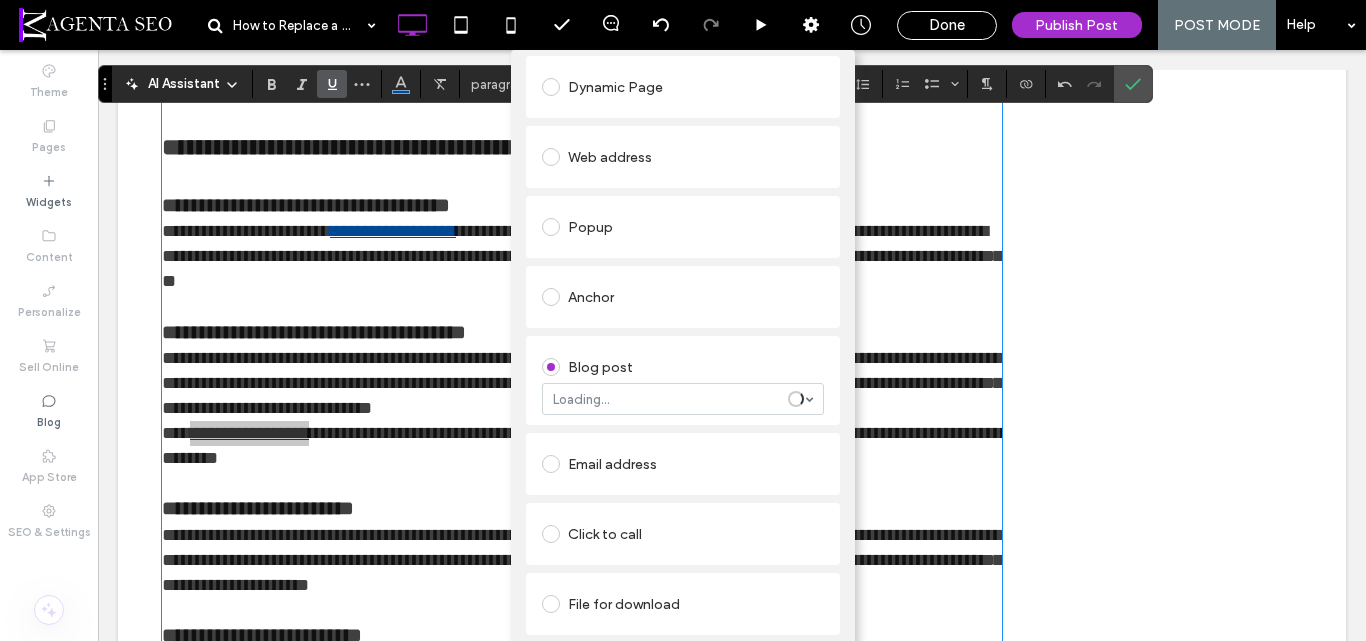 scroll, scrollTop: 174, scrollLeft: 0, axis: vertical 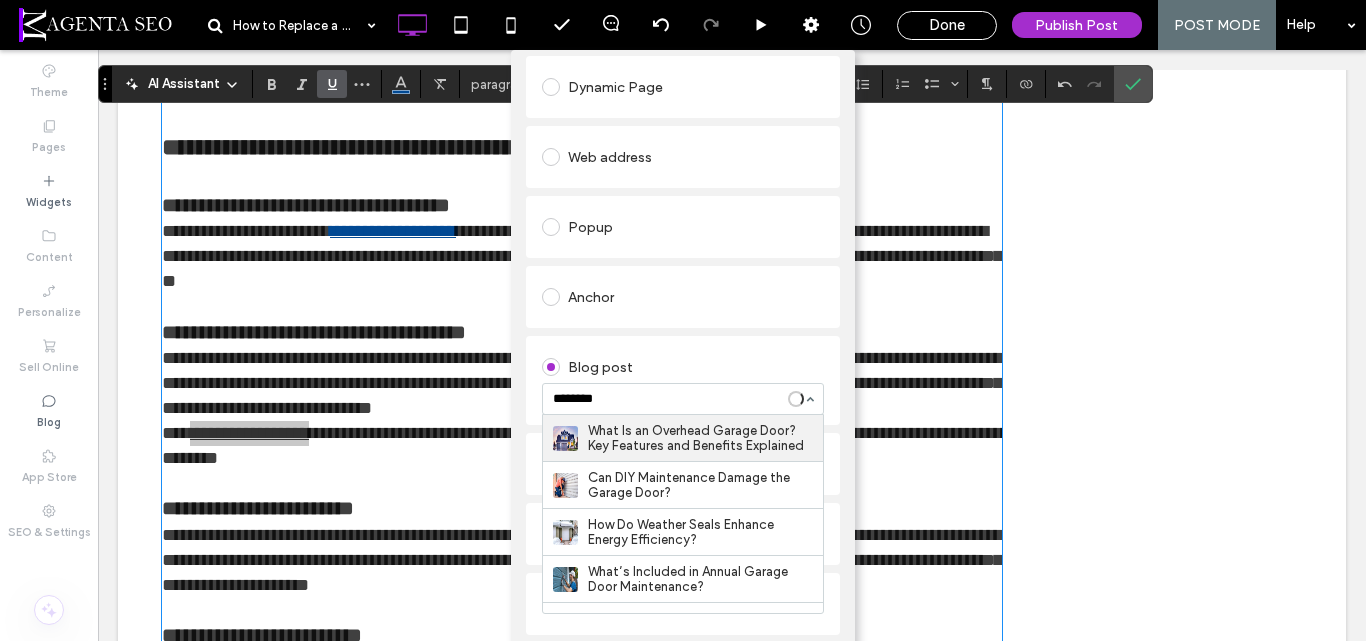 type on "*********" 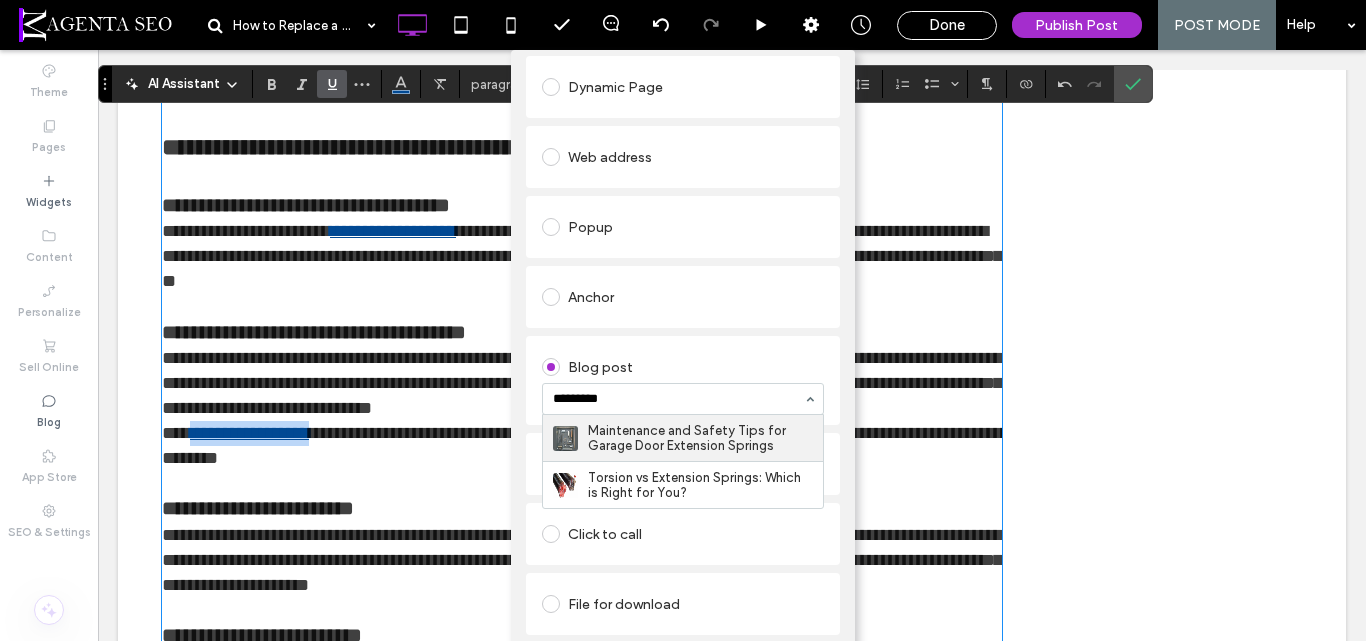 type 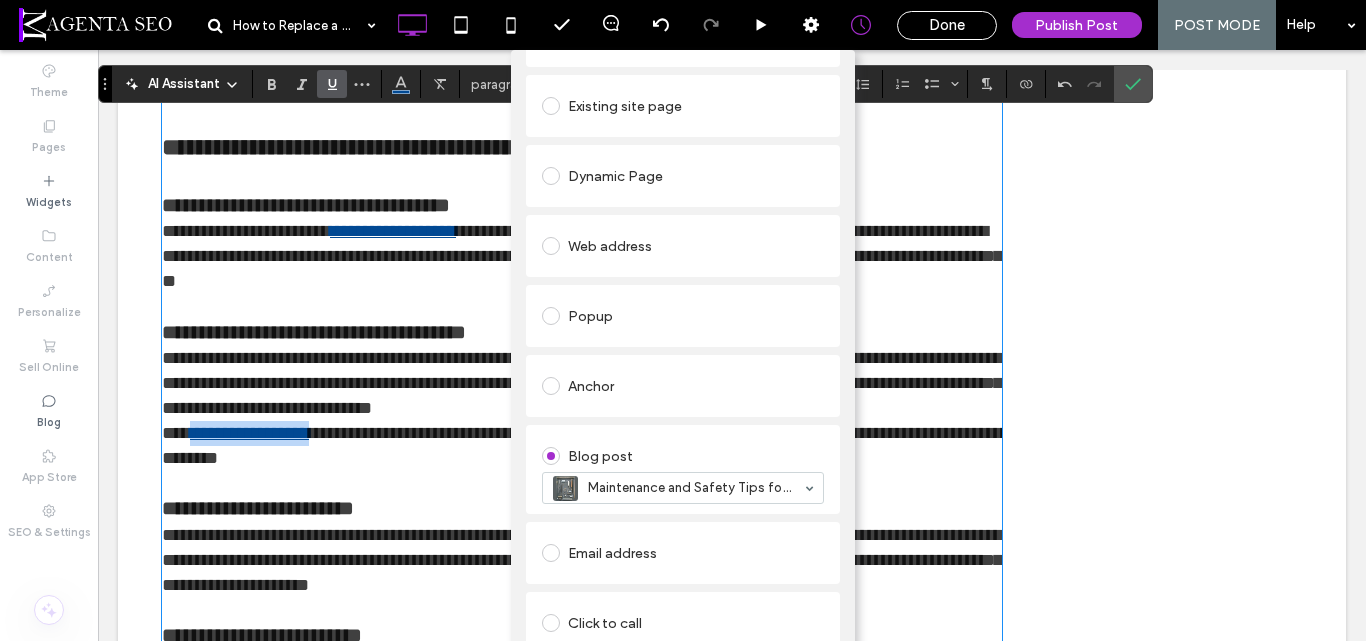 scroll, scrollTop: 0, scrollLeft: 0, axis: both 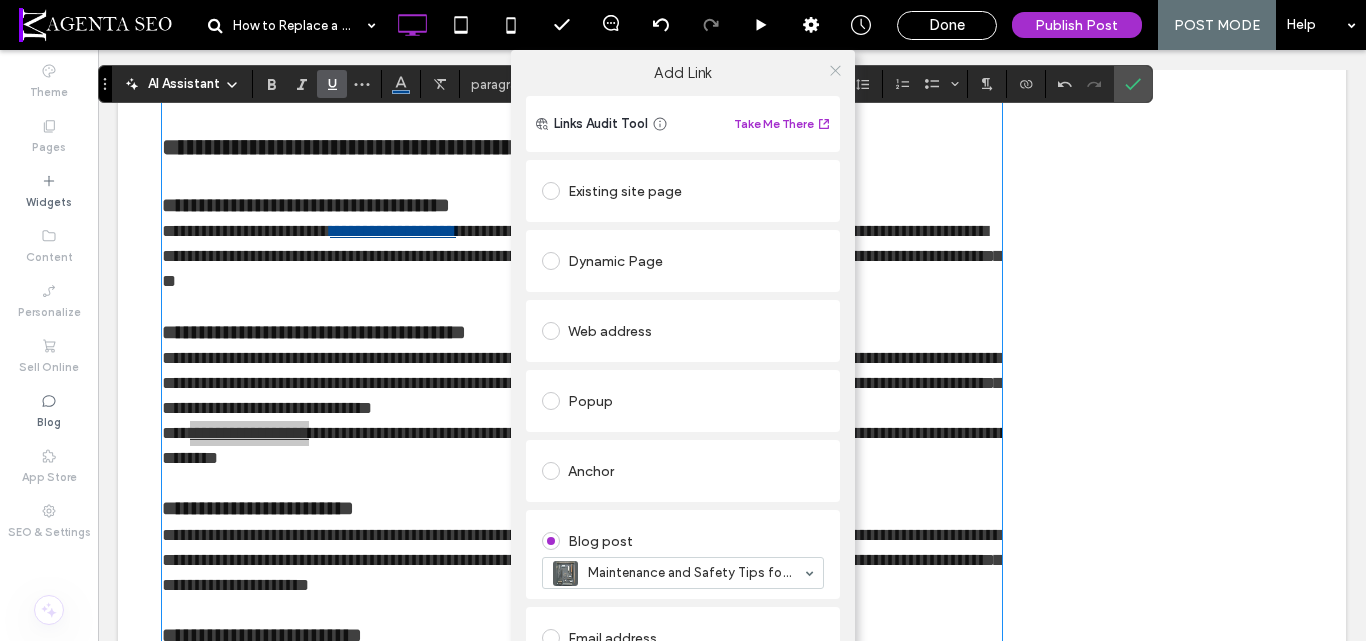 click 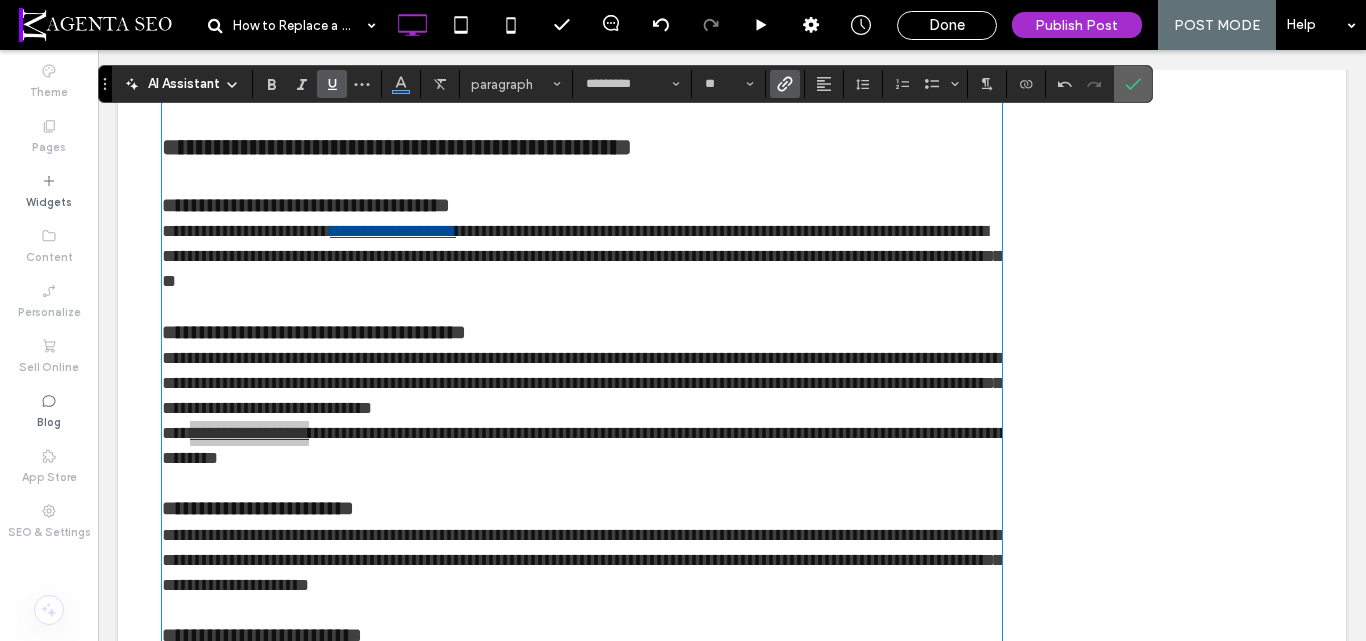 click 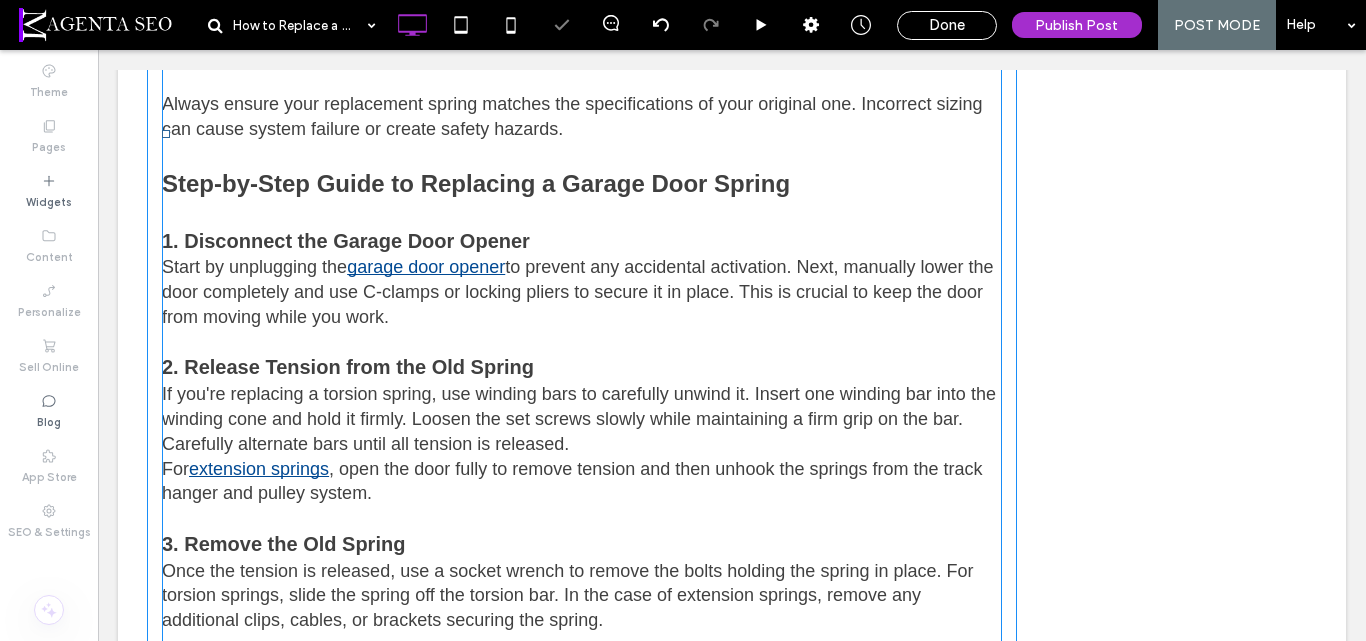 click on ", open the door fully to remove tension and then unhook the springs from the track hanger and pulley system." at bounding box center [572, 481] 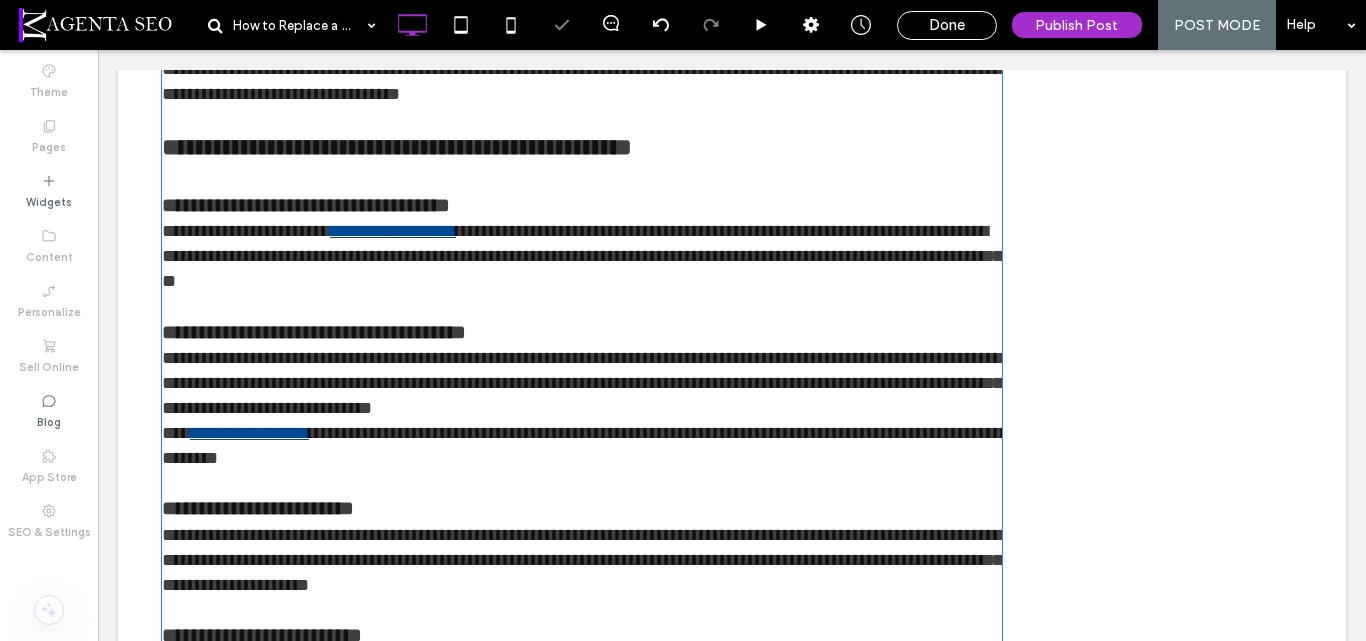 type on "*********" 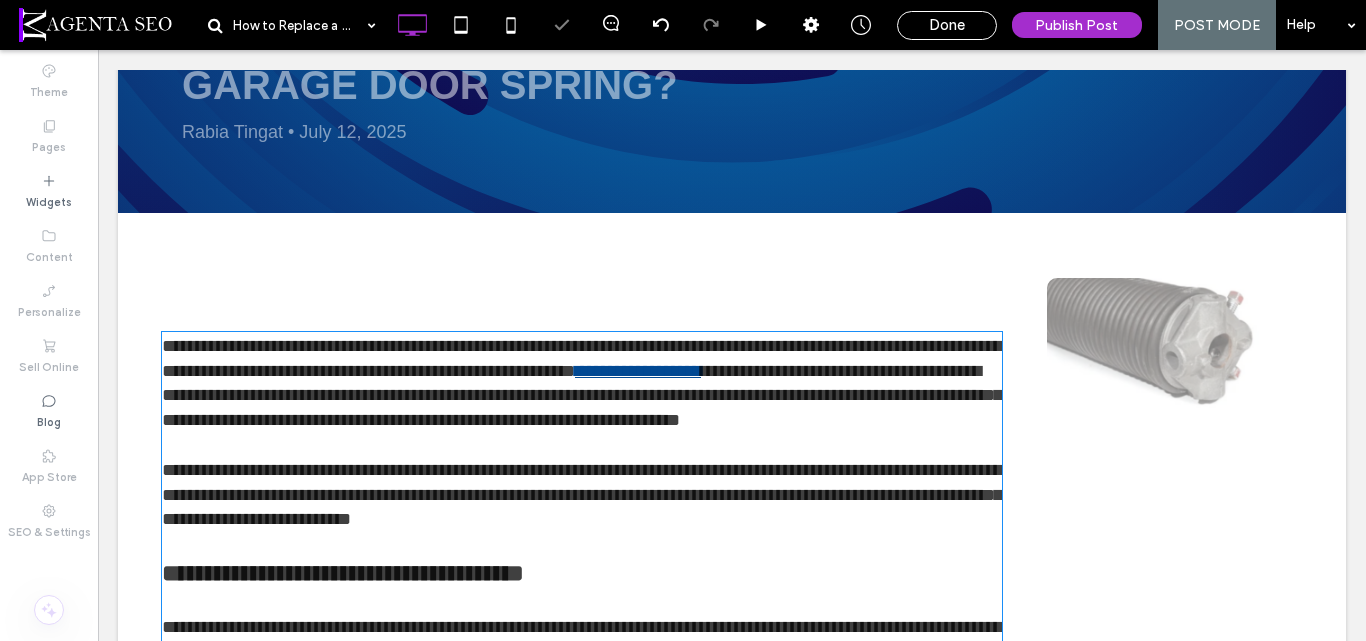 click on "**********" at bounding box center (582, 495) 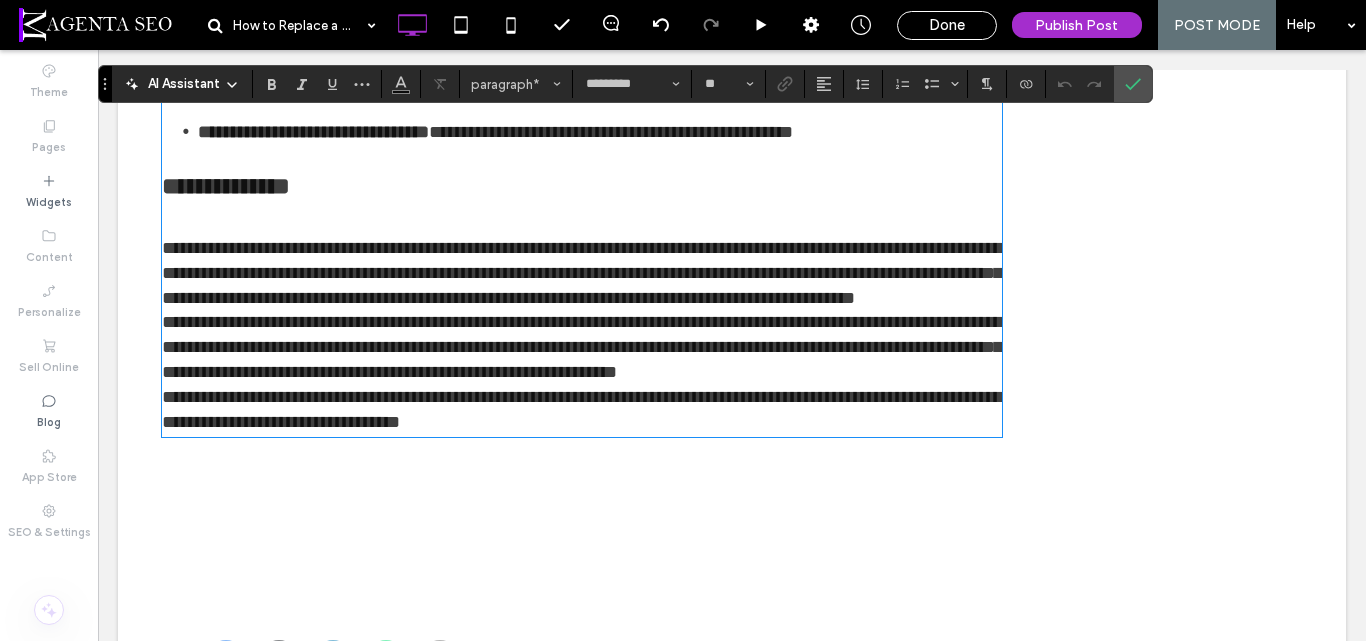 scroll, scrollTop: 3391, scrollLeft: 0, axis: vertical 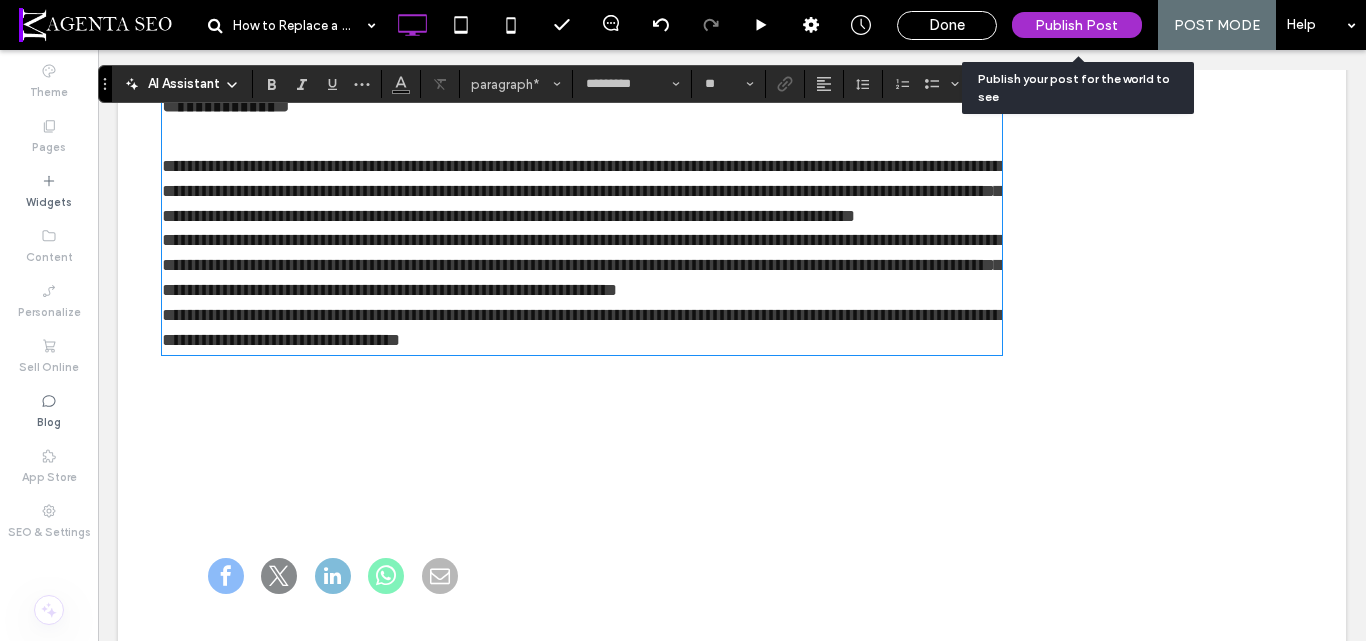 click on "Publish Post" at bounding box center (1076, 25) 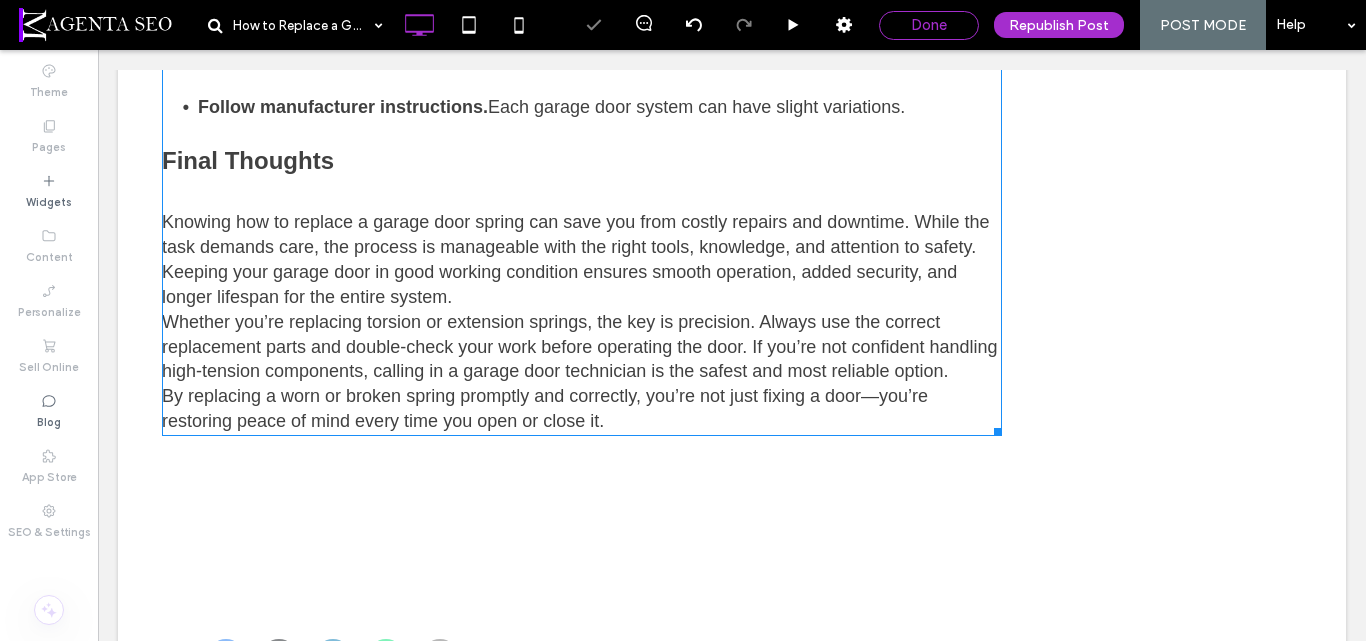 click on "Done" at bounding box center (929, 25) 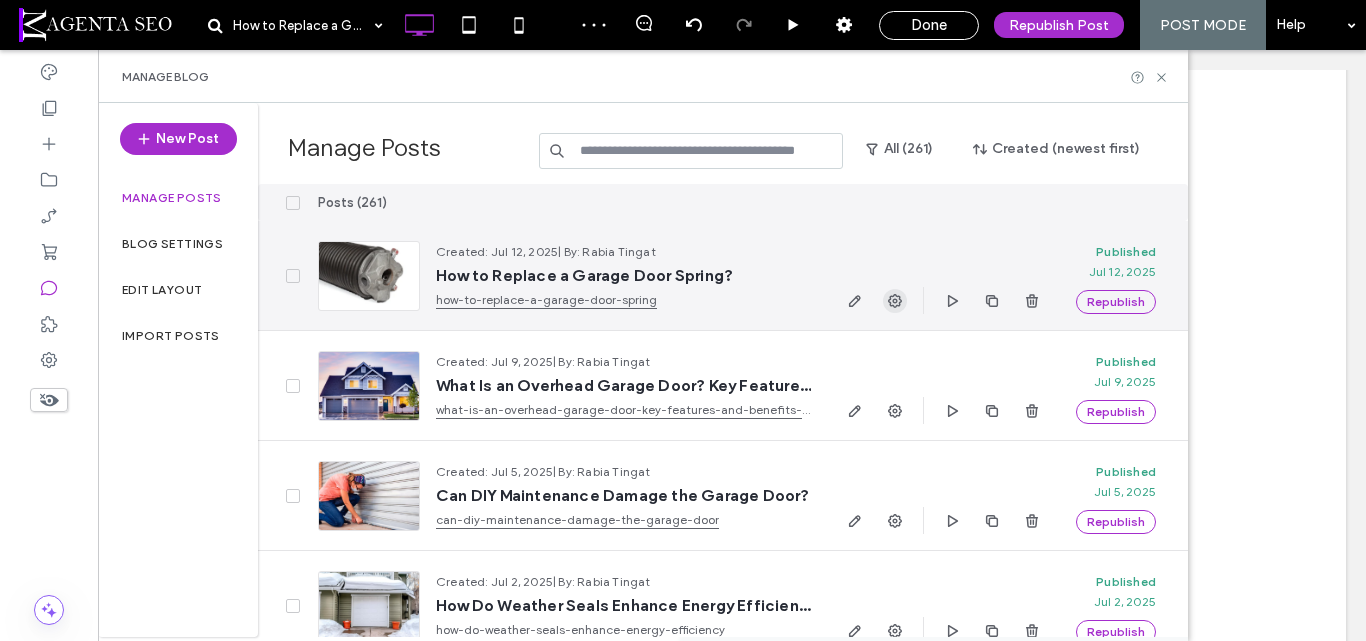 click 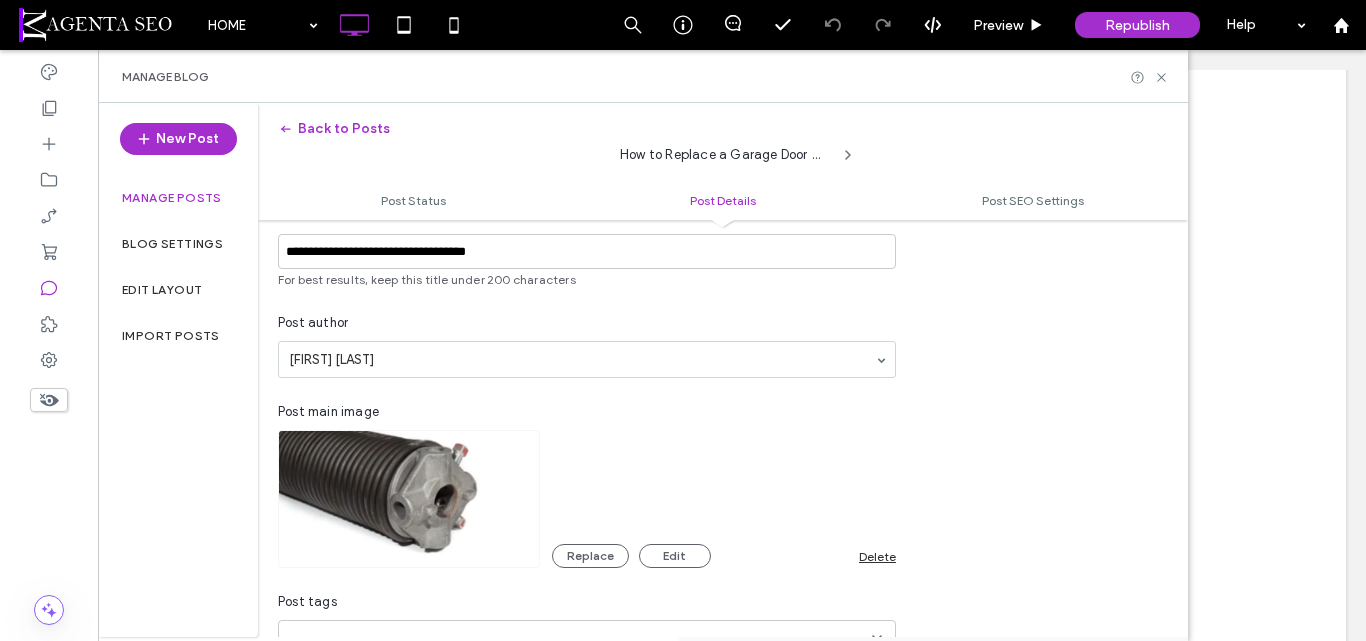 scroll, scrollTop: 401, scrollLeft: 0, axis: vertical 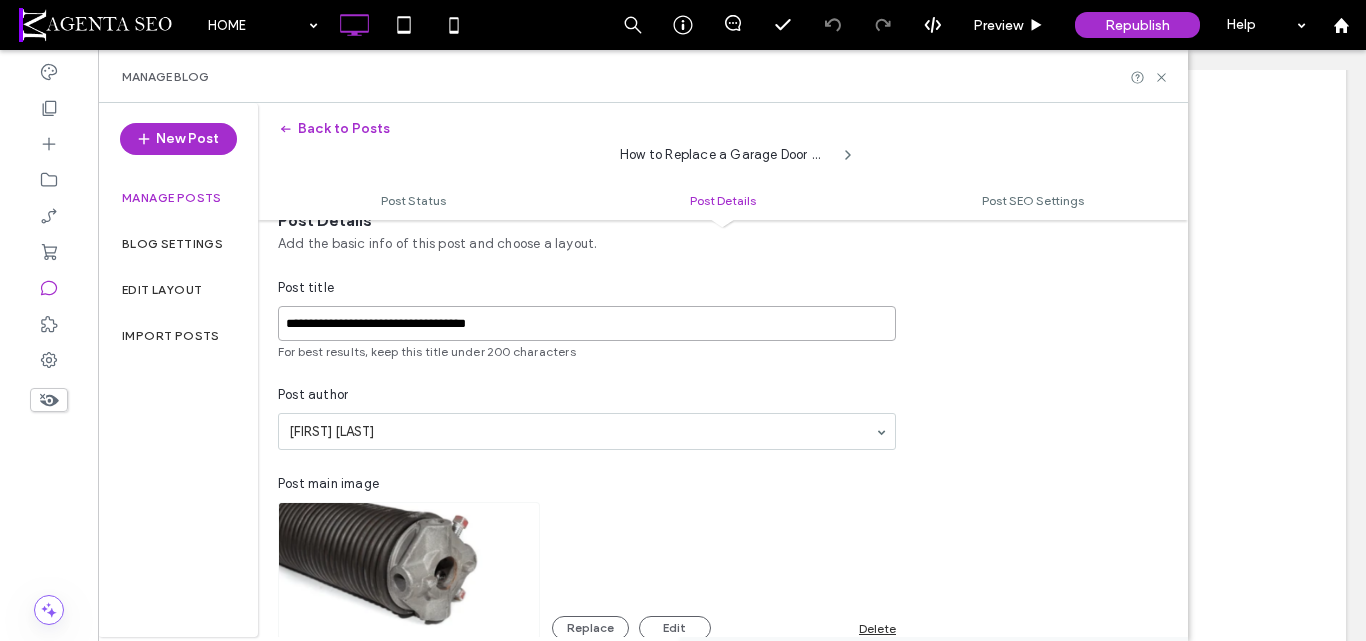 click on "**********" at bounding box center [587, 323] 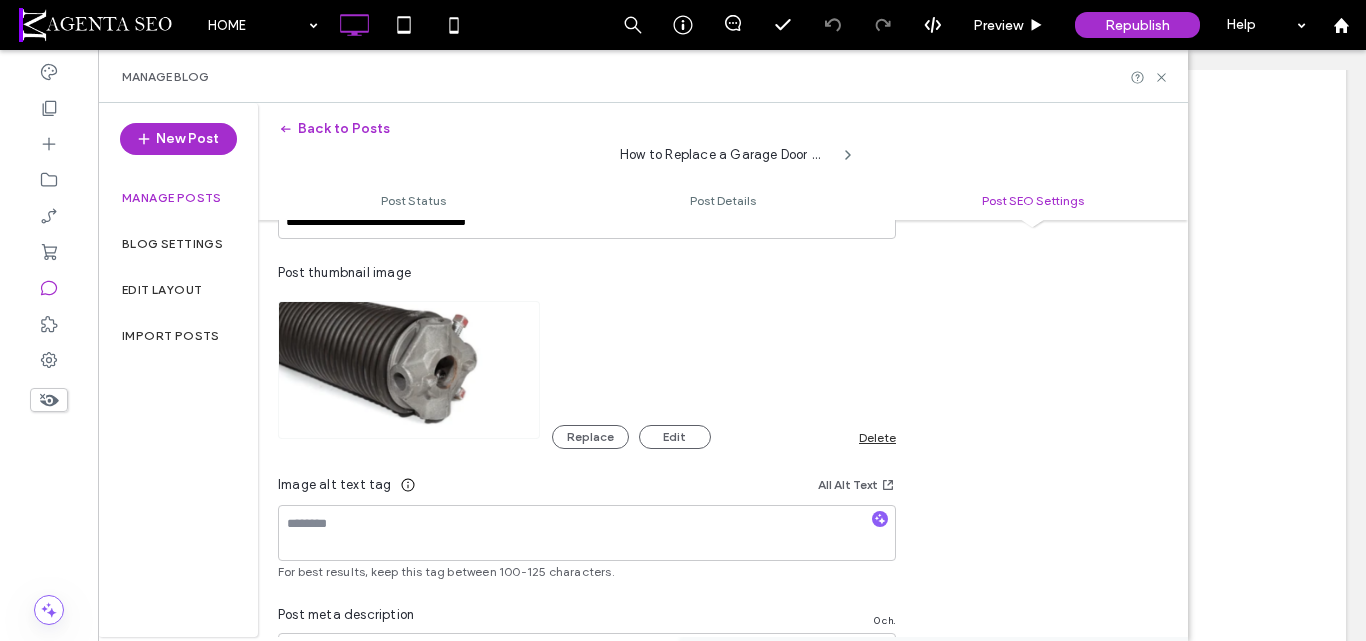 scroll, scrollTop: 1401, scrollLeft: 0, axis: vertical 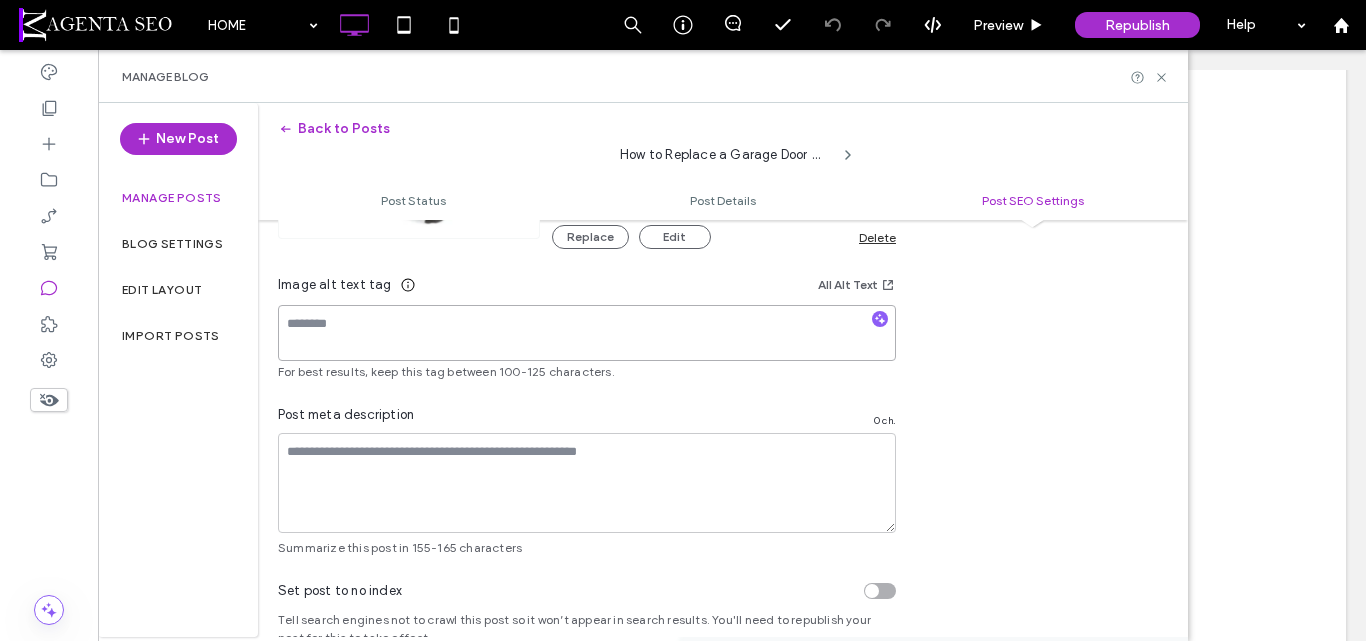 click at bounding box center [587, 333] 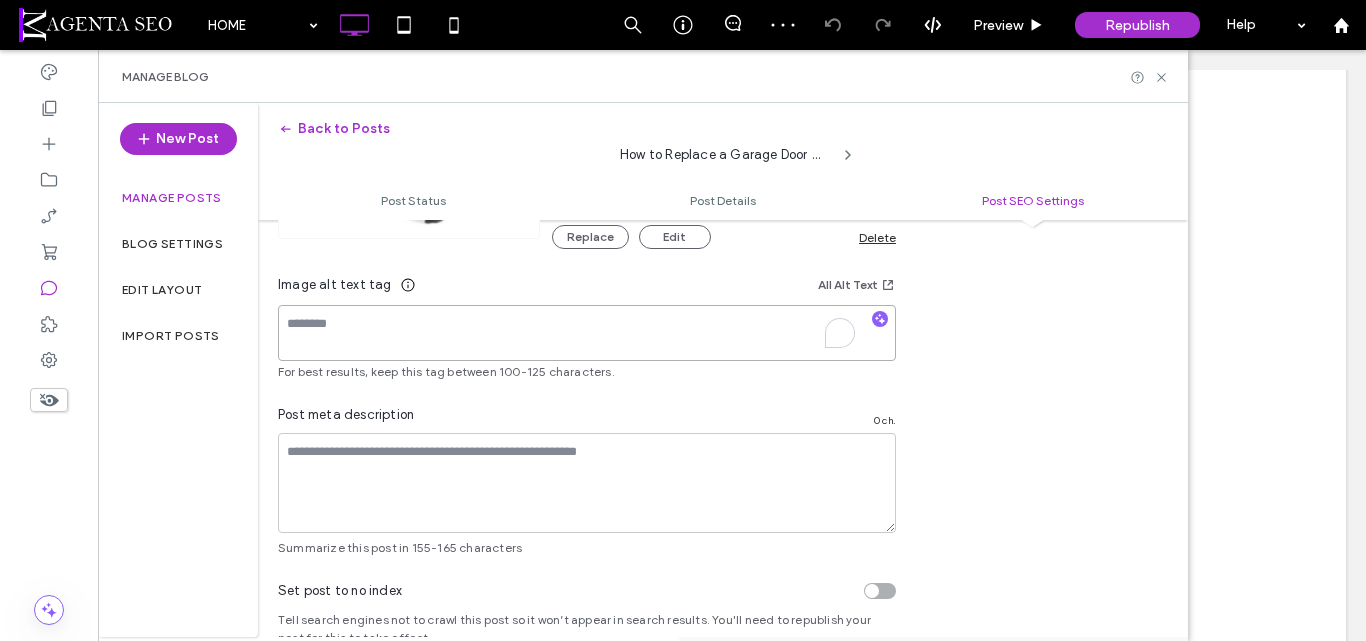 paste on "**********" 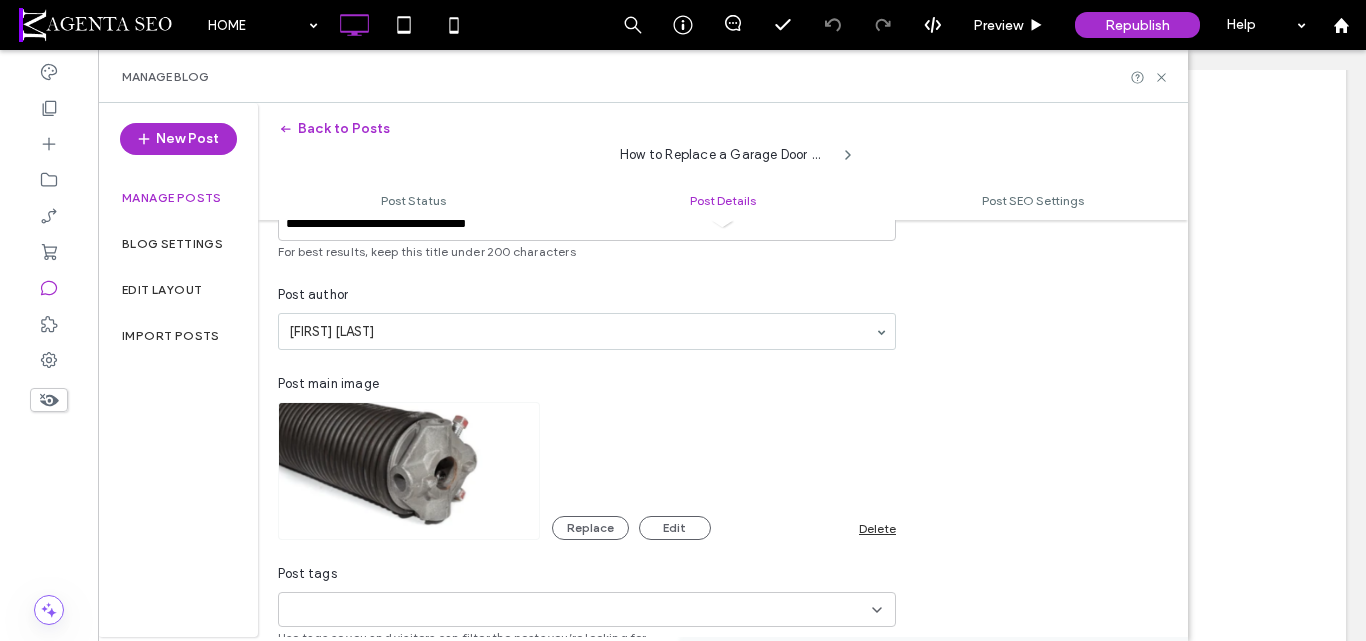 scroll, scrollTop: 701, scrollLeft: 0, axis: vertical 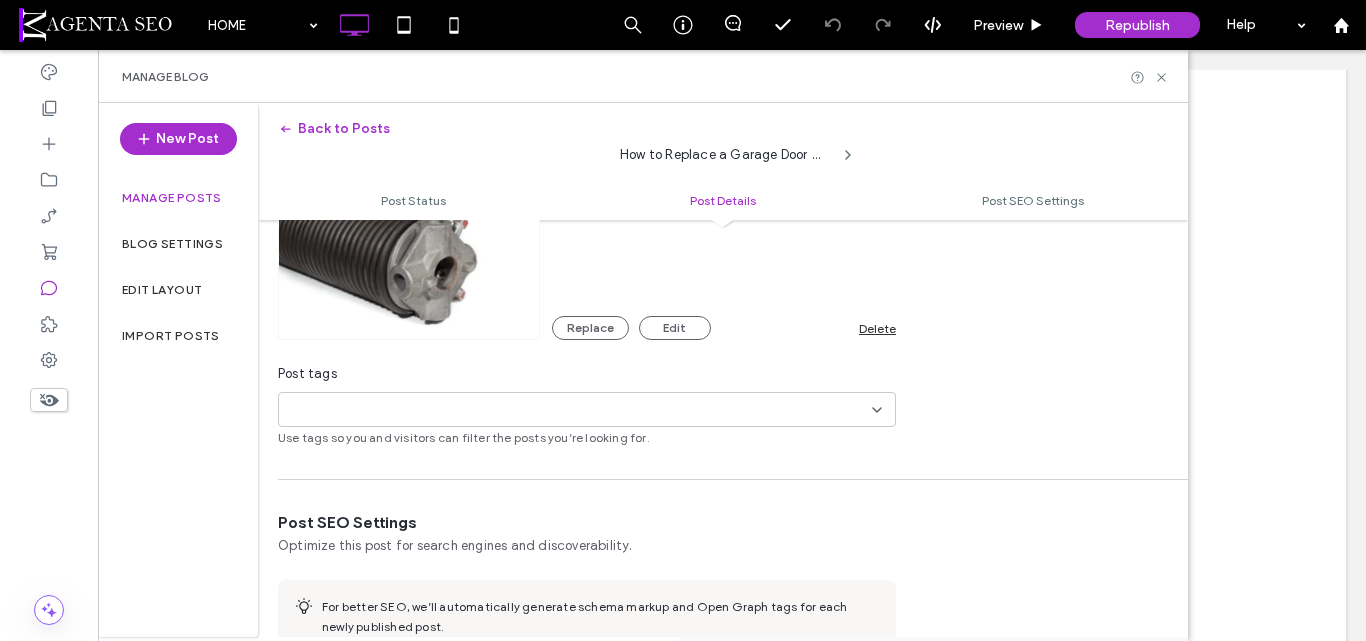 type on "**********" 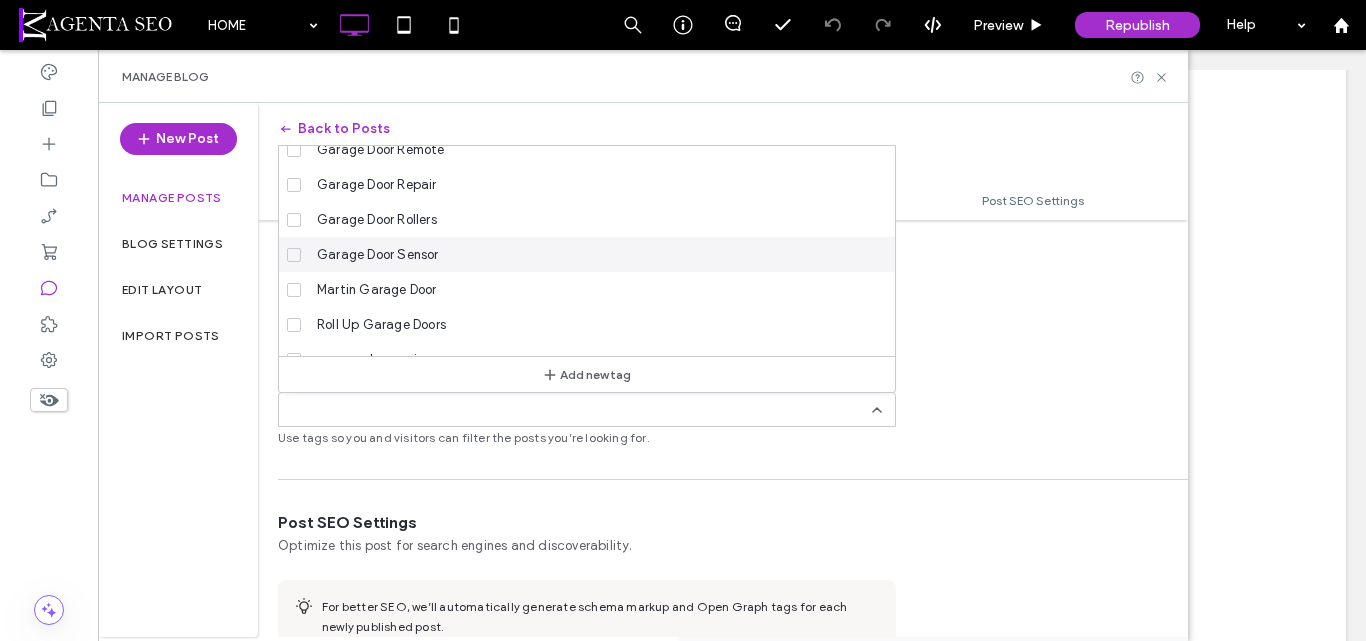 scroll, scrollTop: 280, scrollLeft: 0, axis: vertical 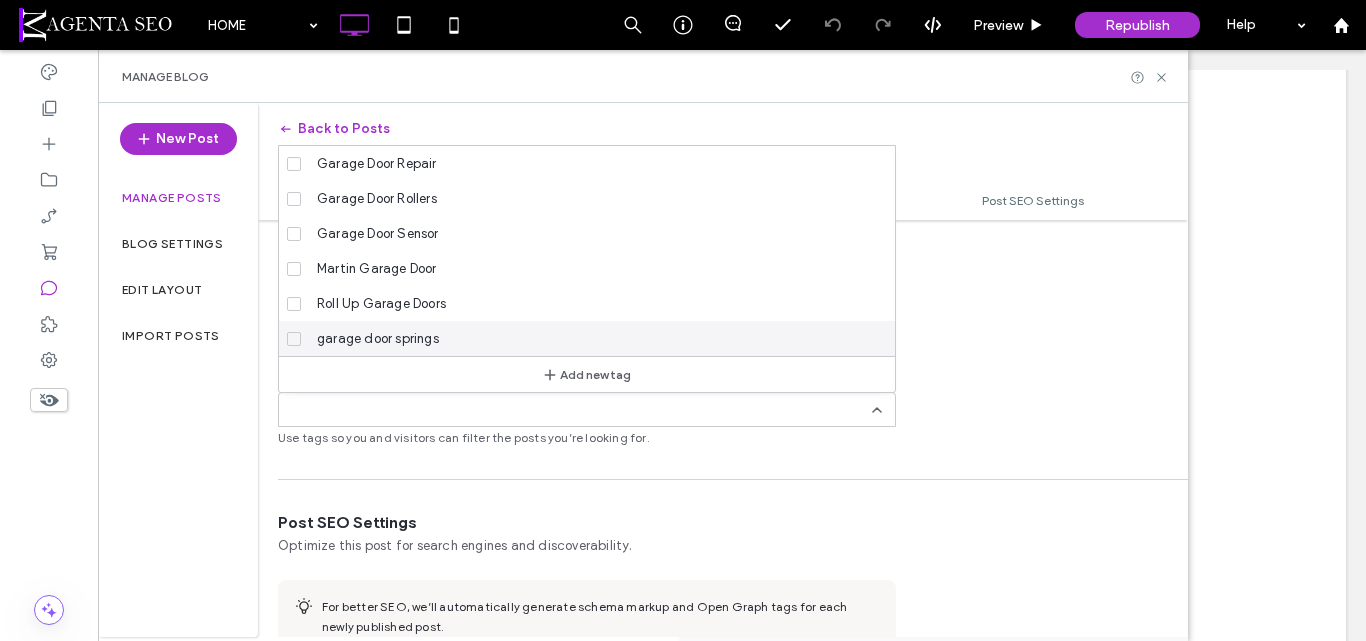 click on "garage door springs" at bounding box center (378, 339) 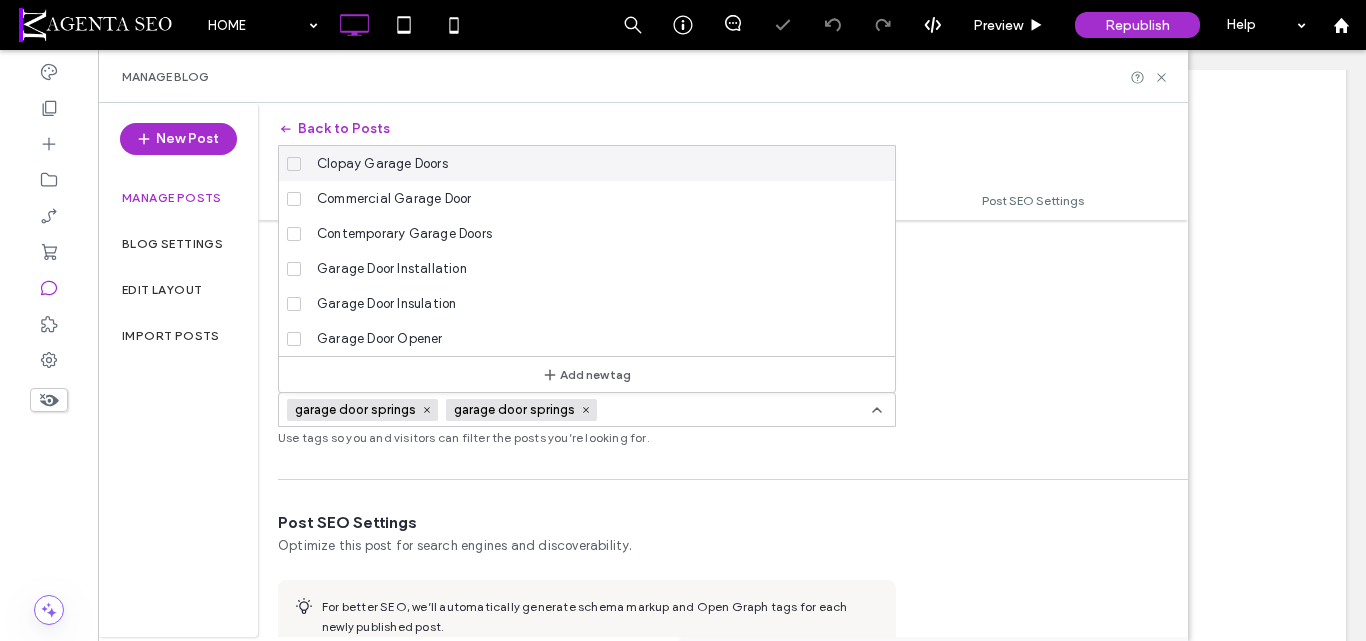 click at bounding box center [683, 320] 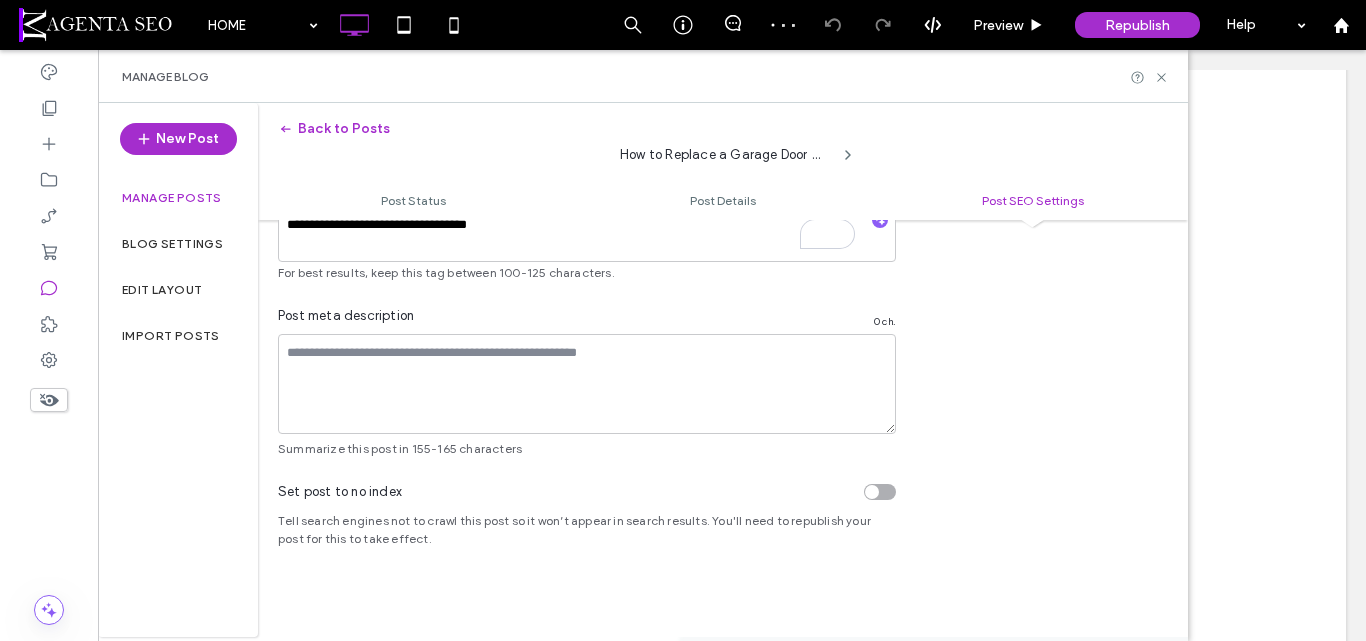 scroll, scrollTop: 1501, scrollLeft: 0, axis: vertical 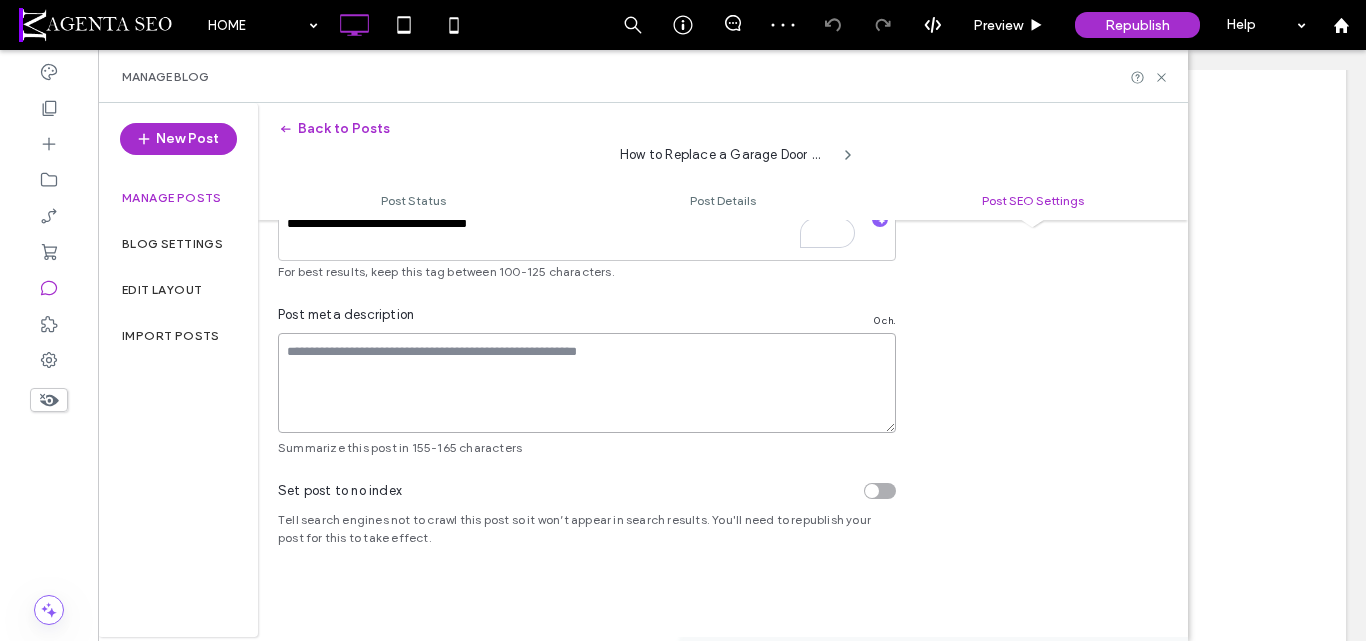 click at bounding box center (587, 383) 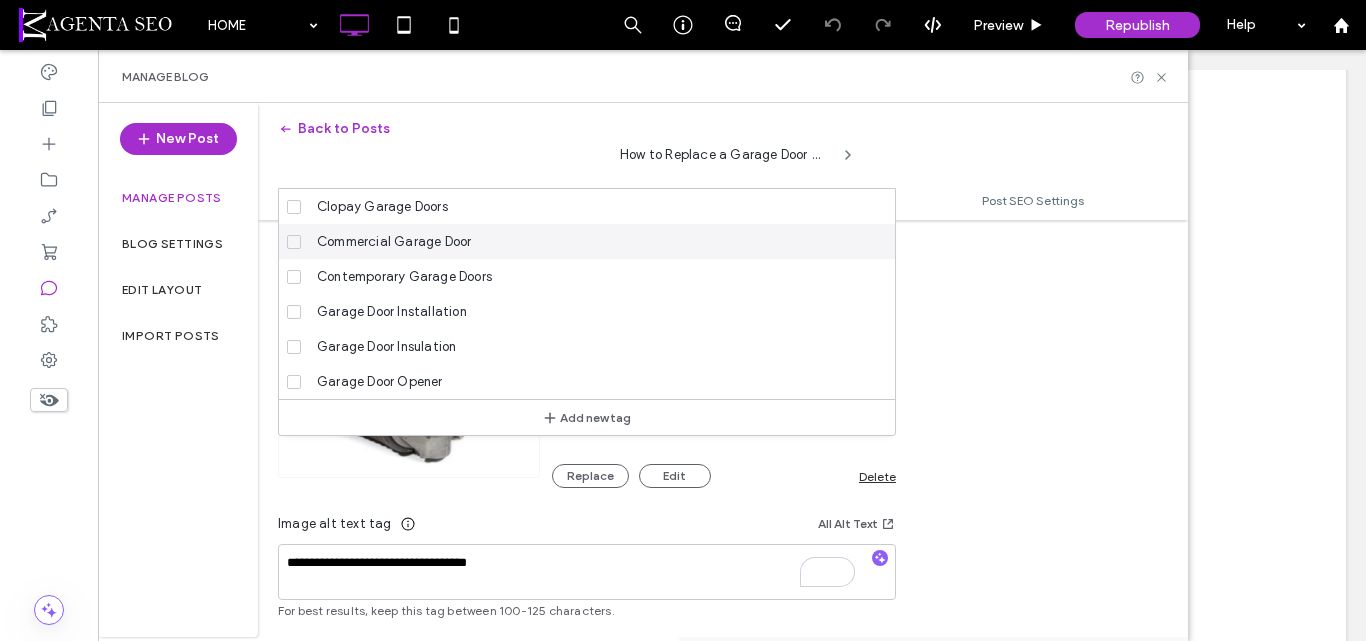 scroll, scrollTop: 901, scrollLeft: 0, axis: vertical 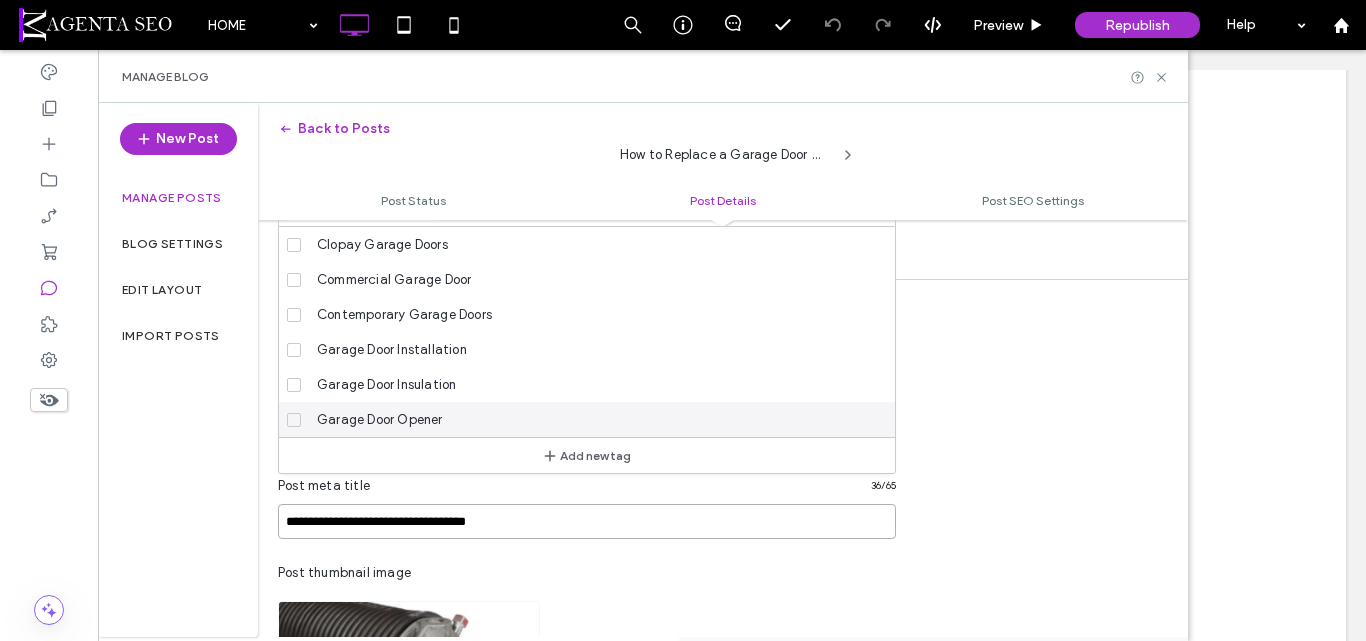 click on "**********" at bounding box center [587, 521] 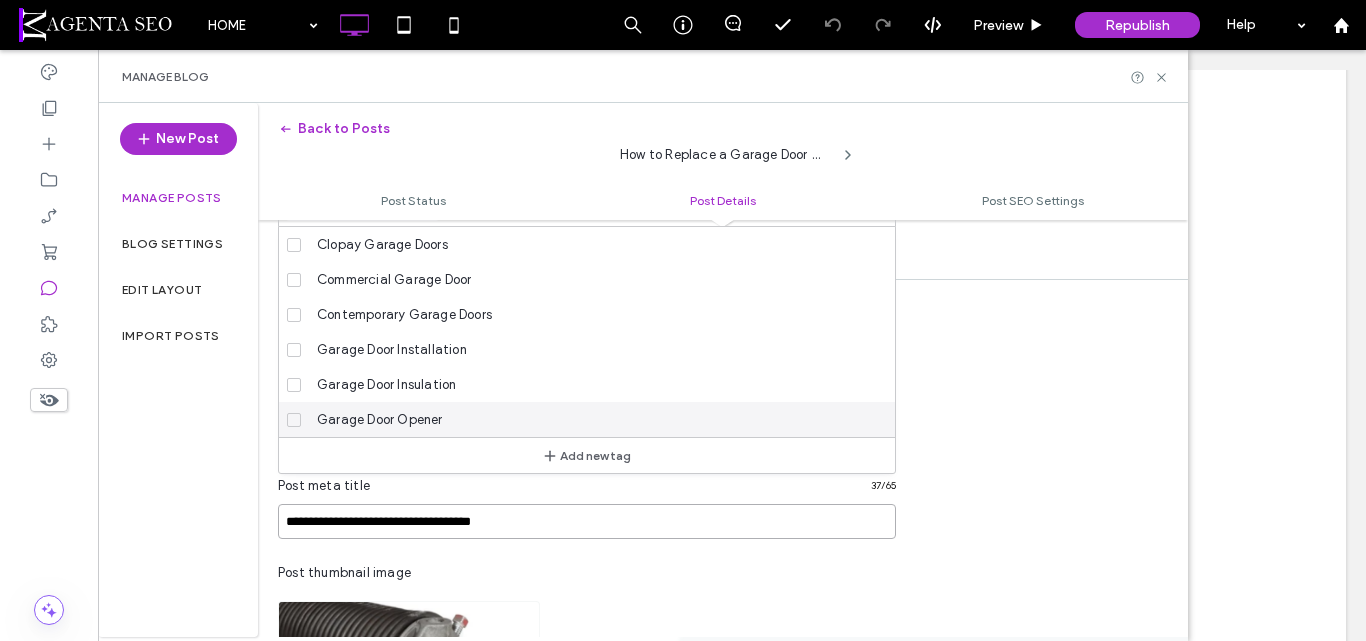 paste on "**********" 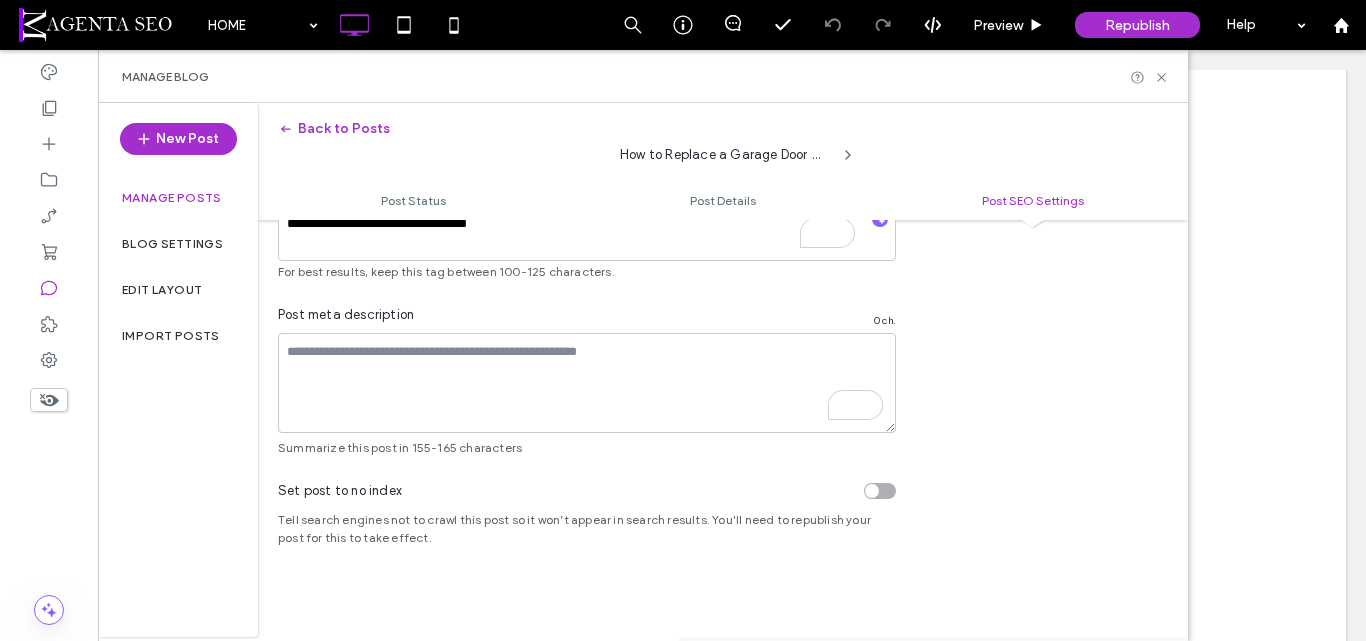type on "**********" 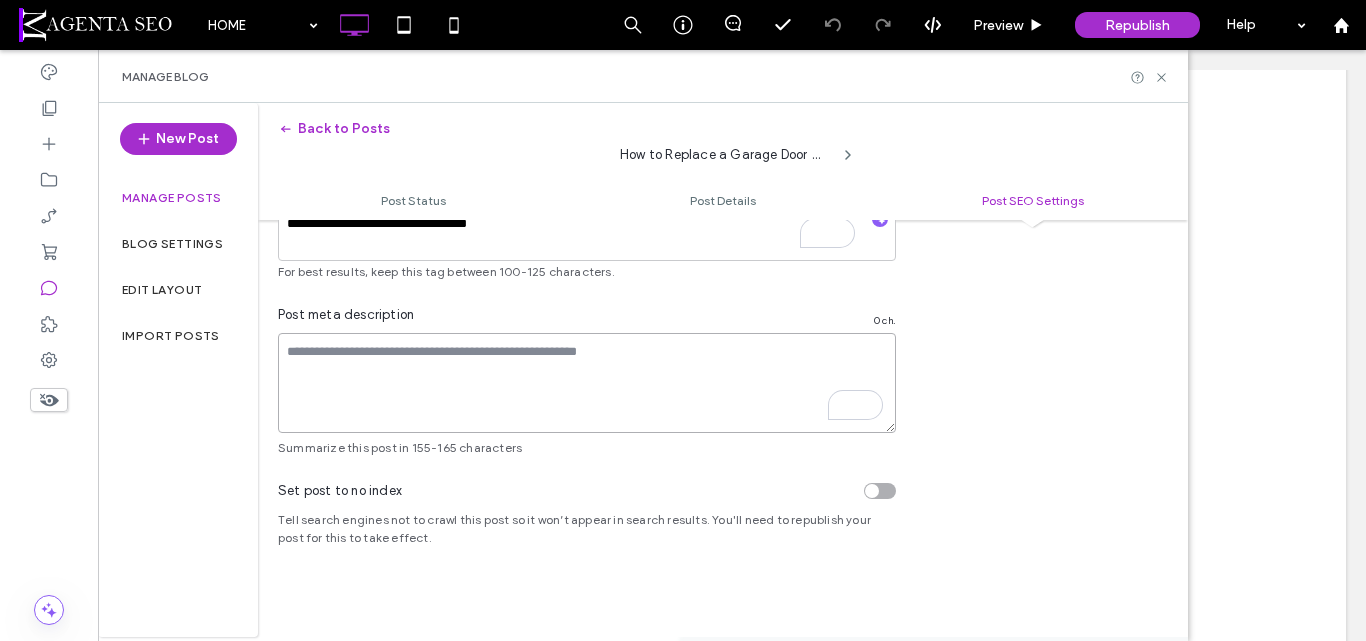 click at bounding box center (587, 383) 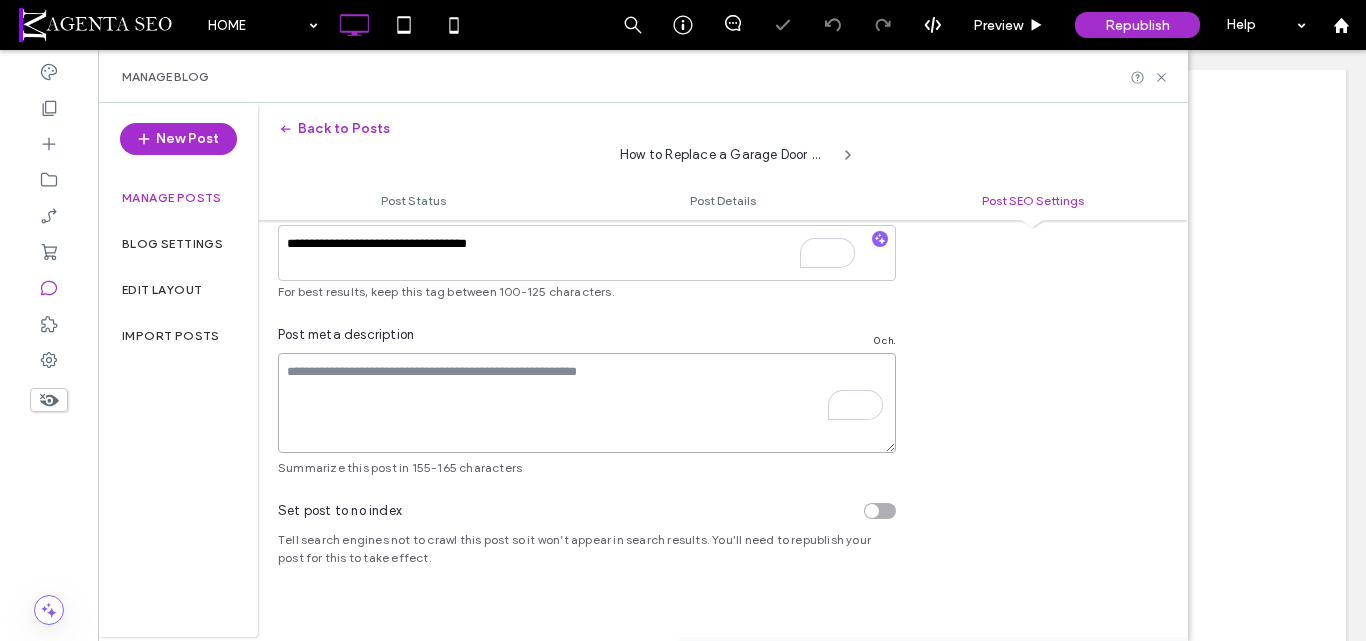scroll, scrollTop: 1521, scrollLeft: 0, axis: vertical 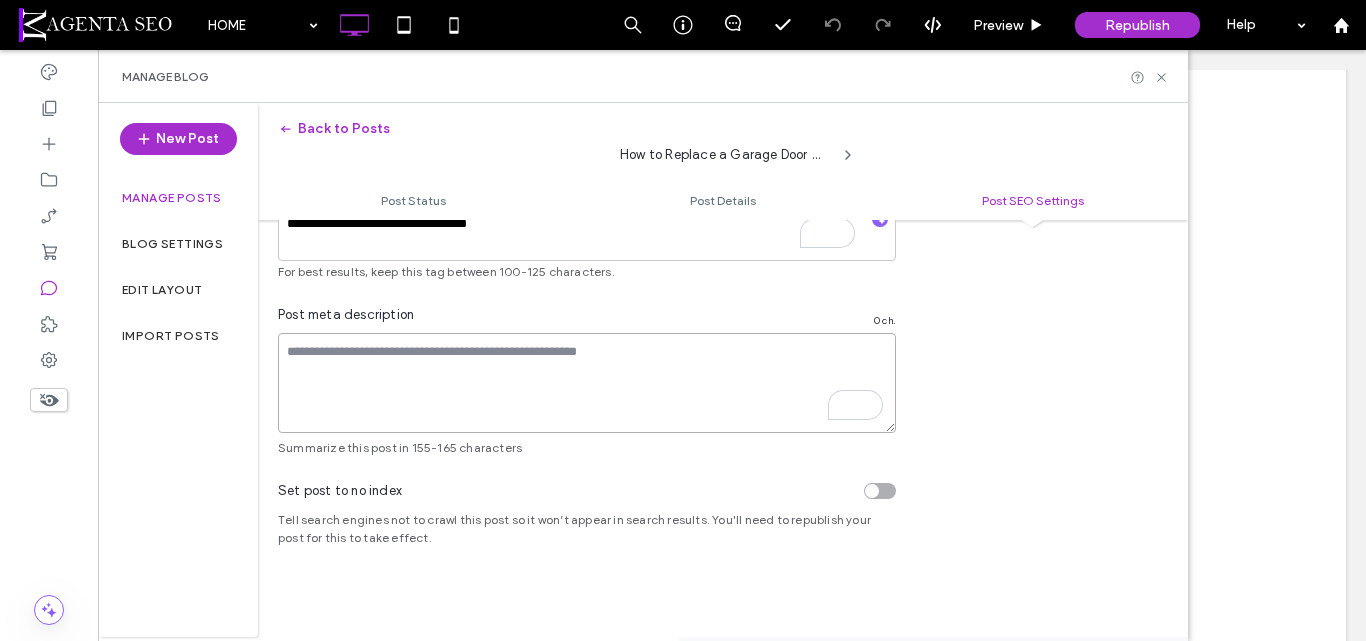 paste on "**********" 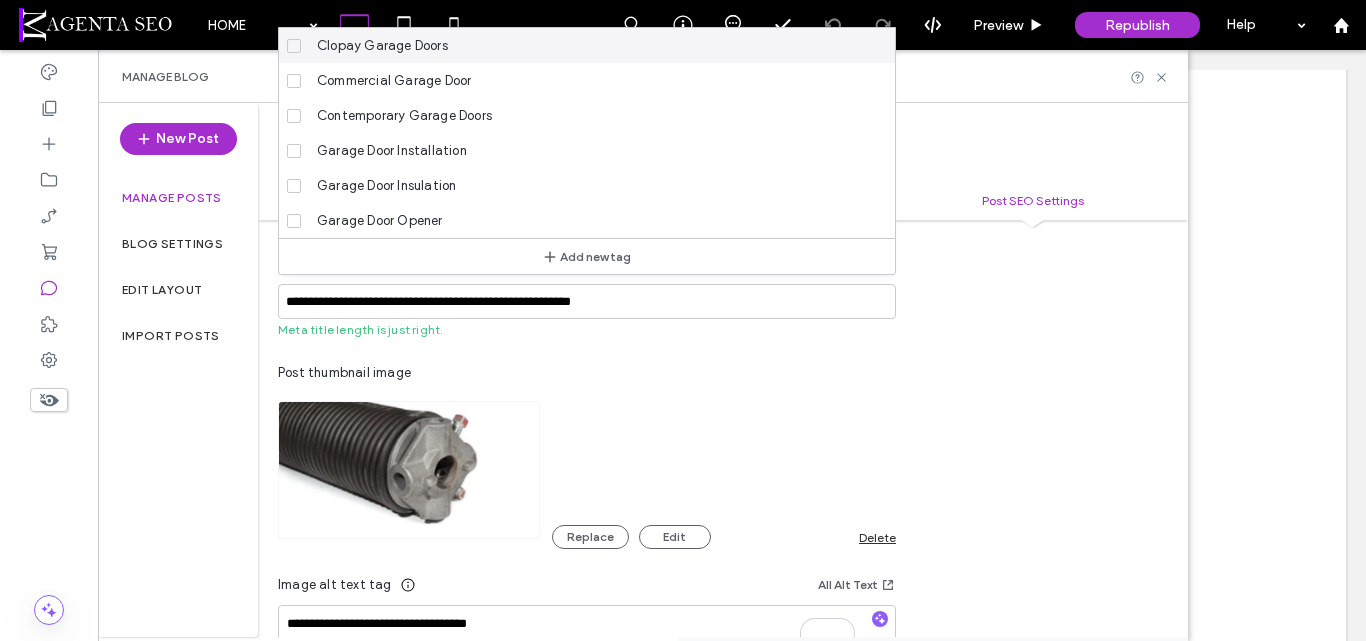 scroll, scrollTop: 921, scrollLeft: 0, axis: vertical 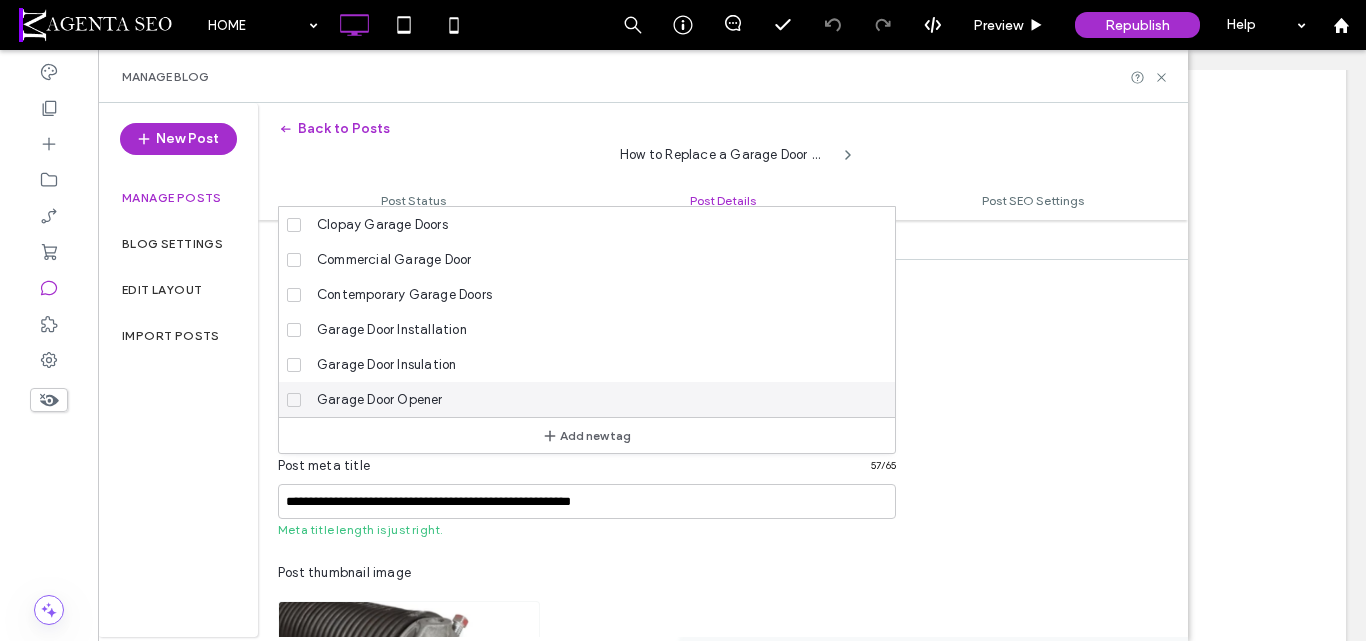 type on "**********" 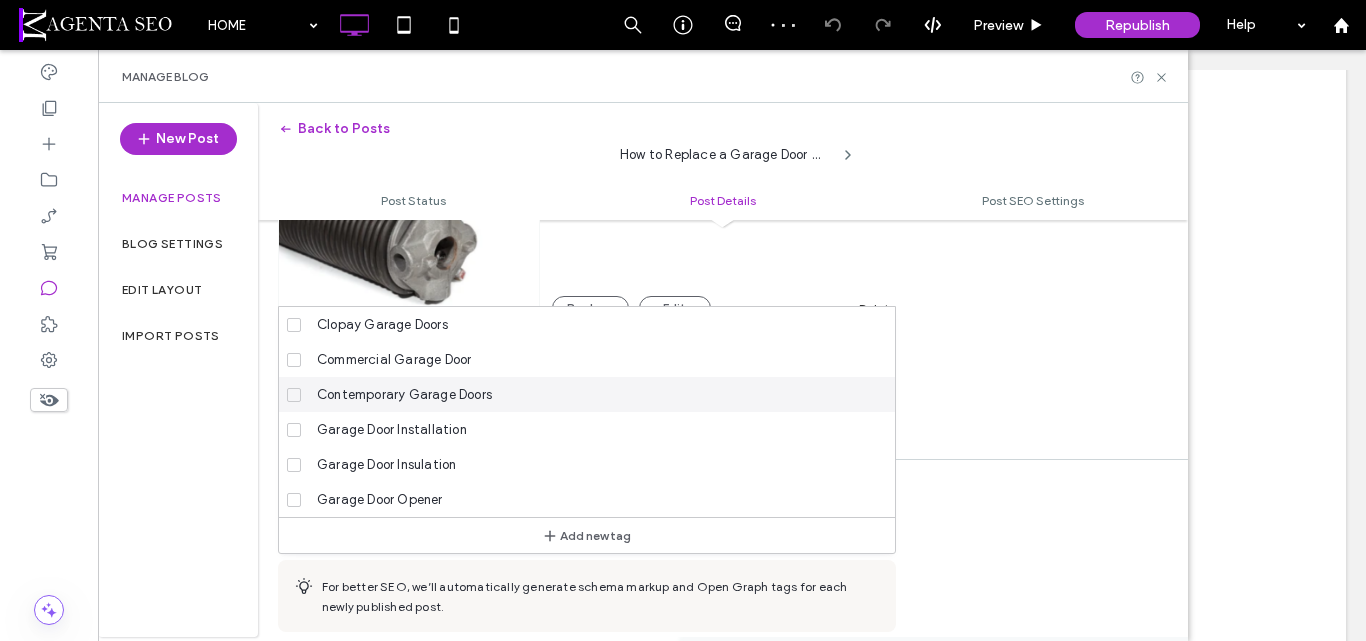 scroll, scrollTop: 821, scrollLeft: 0, axis: vertical 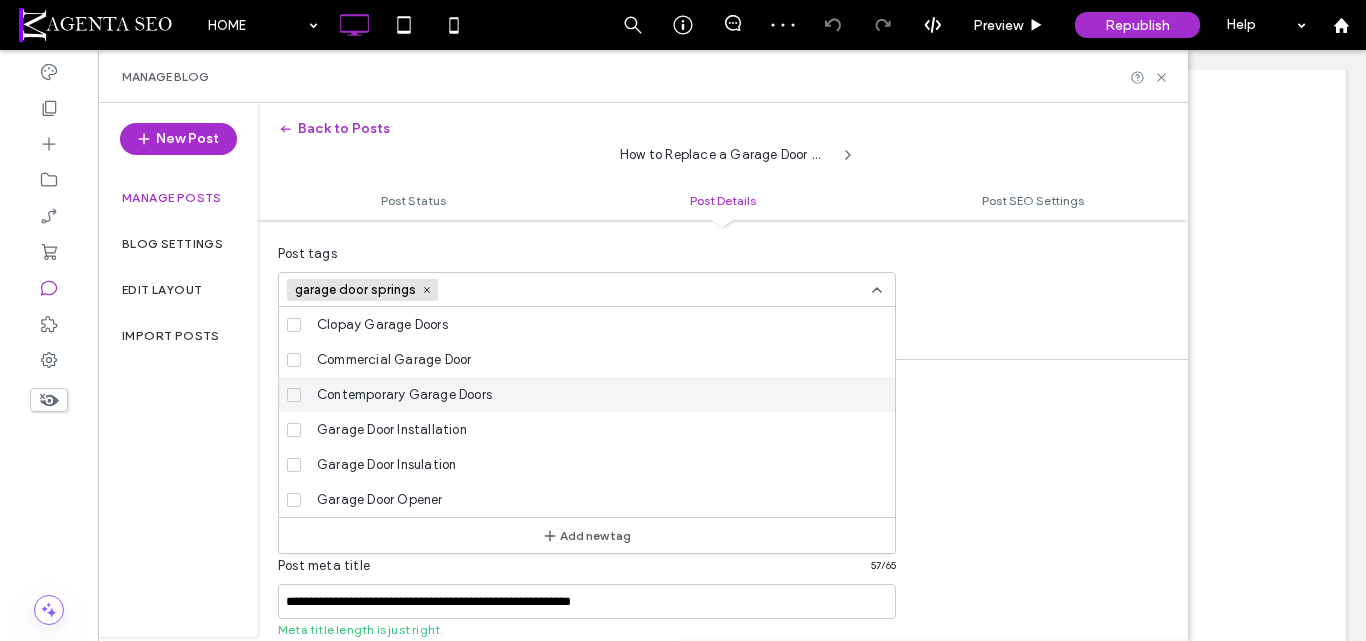 click on "**********" at bounding box center (723, 774) 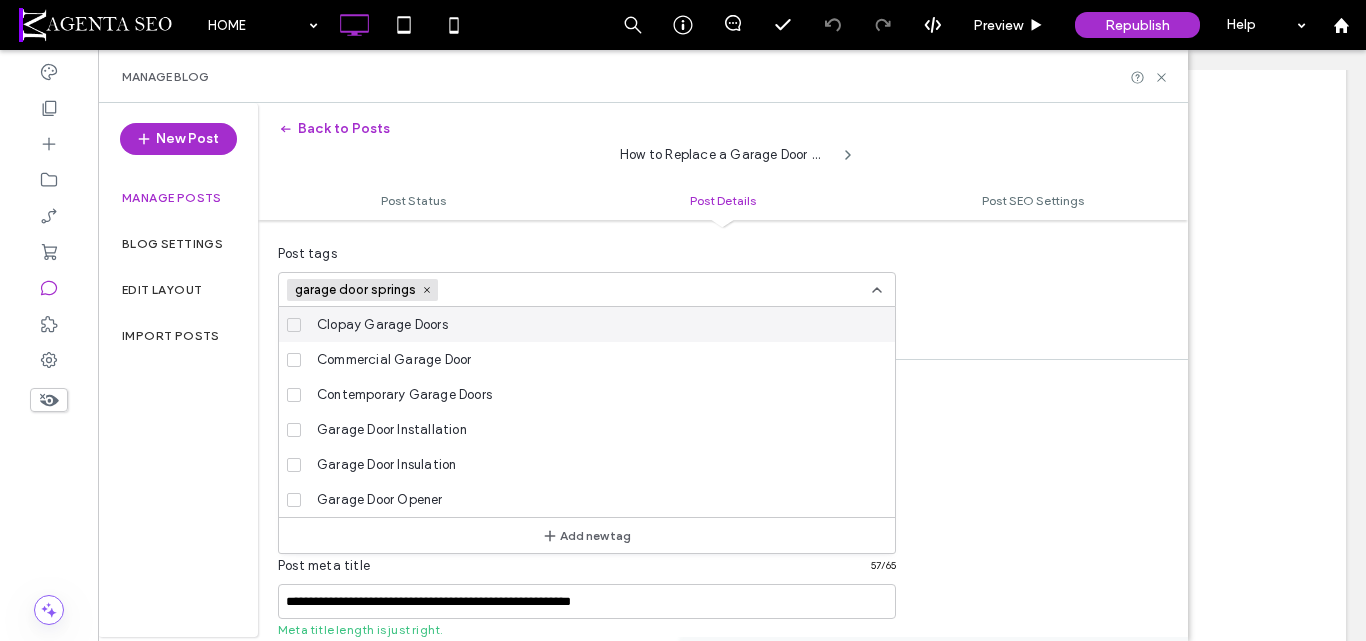 click on "garage door springs +0 garage door springs +0" at bounding box center [579, 289] 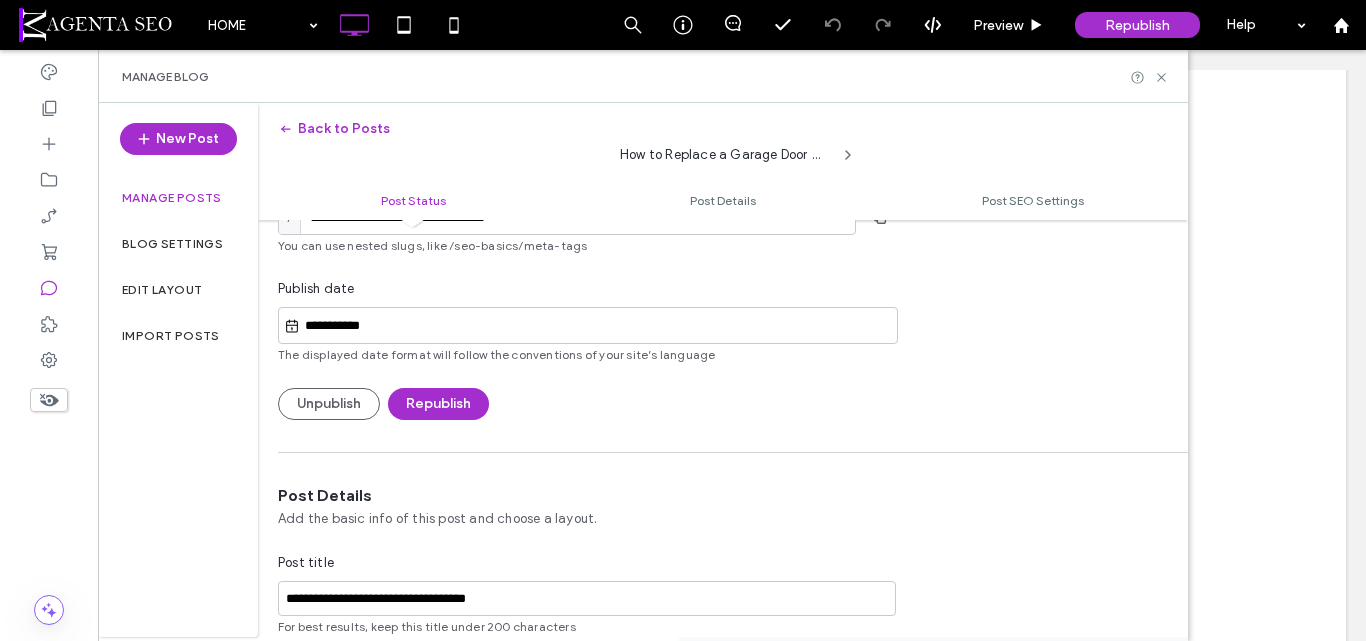 scroll, scrollTop: 100, scrollLeft: 0, axis: vertical 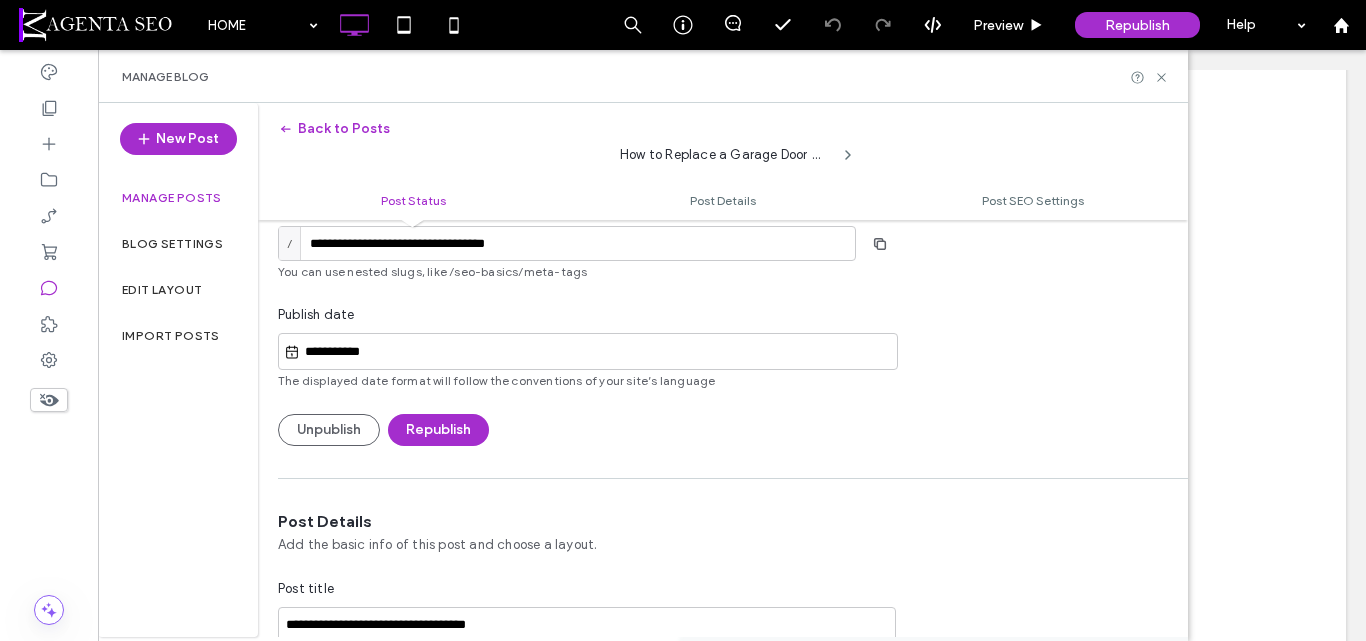 drag, startPoint x: 431, startPoint y: 425, endPoint x: 904, endPoint y: 485, distance: 476.7903 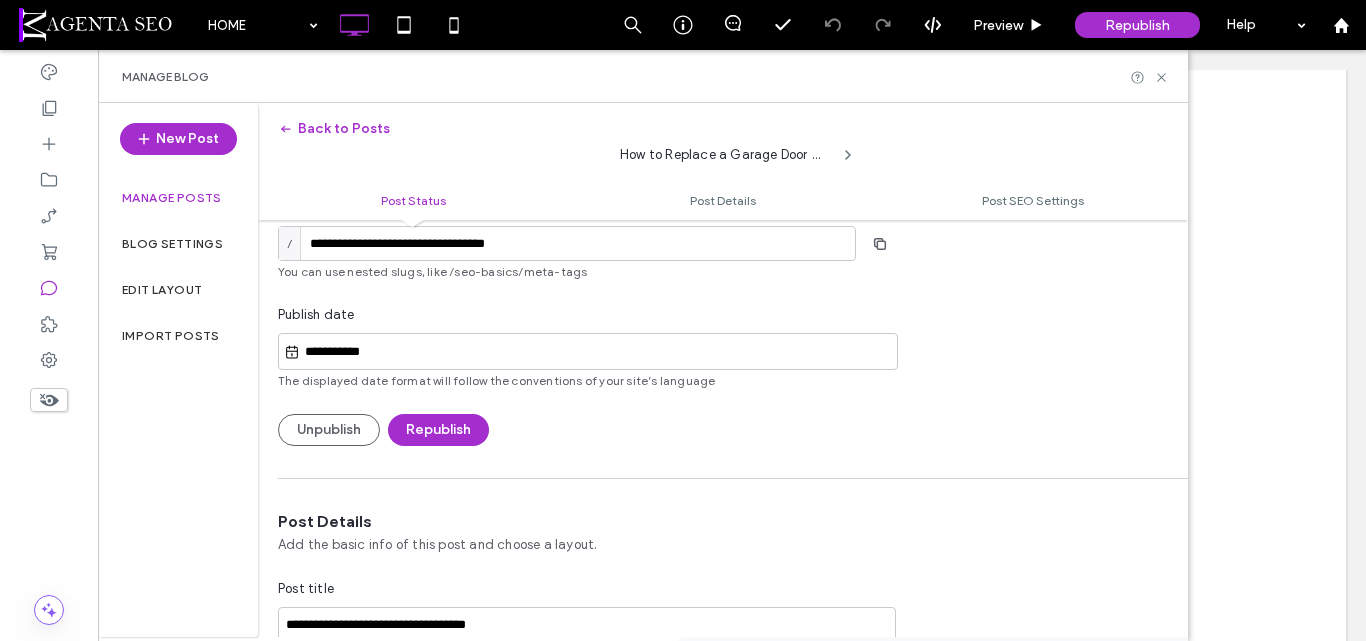 scroll, scrollTop: 0, scrollLeft: 0, axis: both 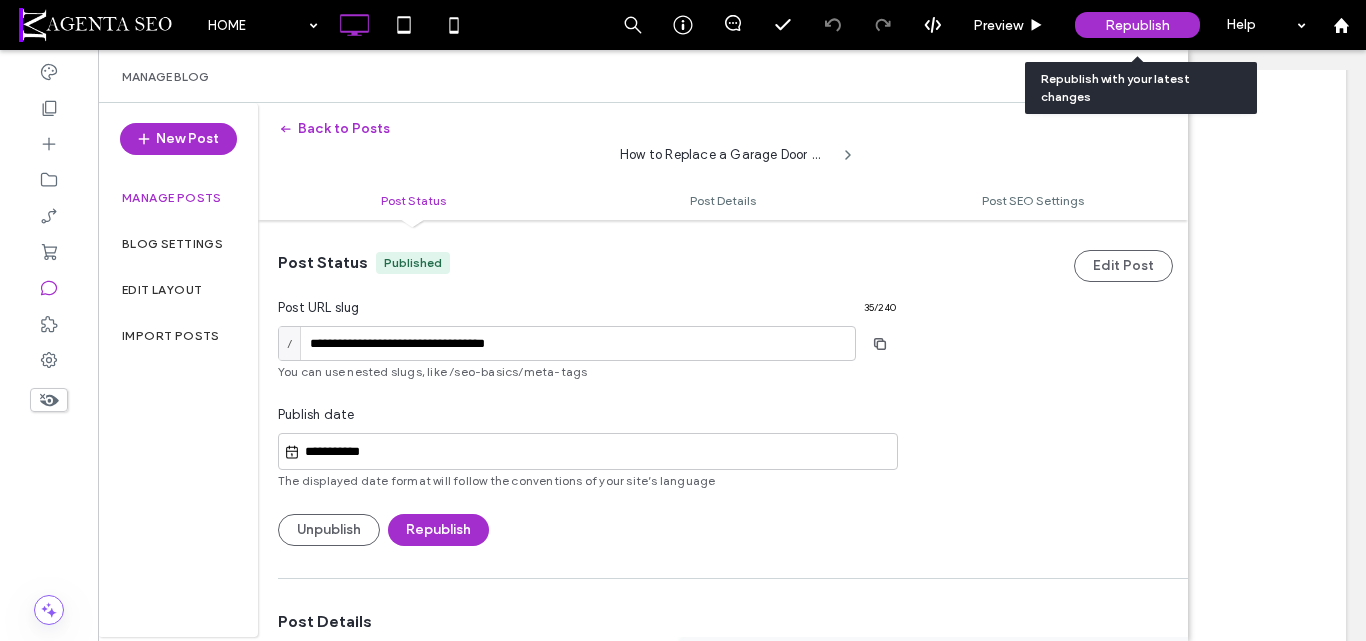 click on "Republish" at bounding box center [1137, 25] 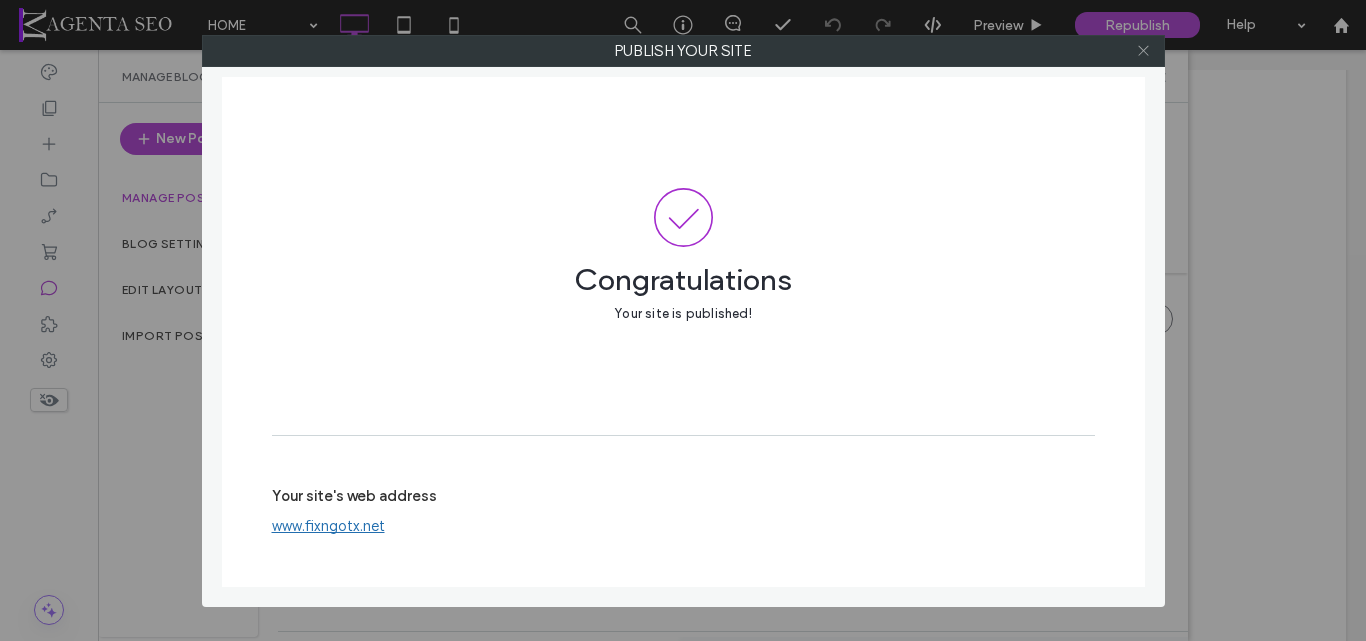 click 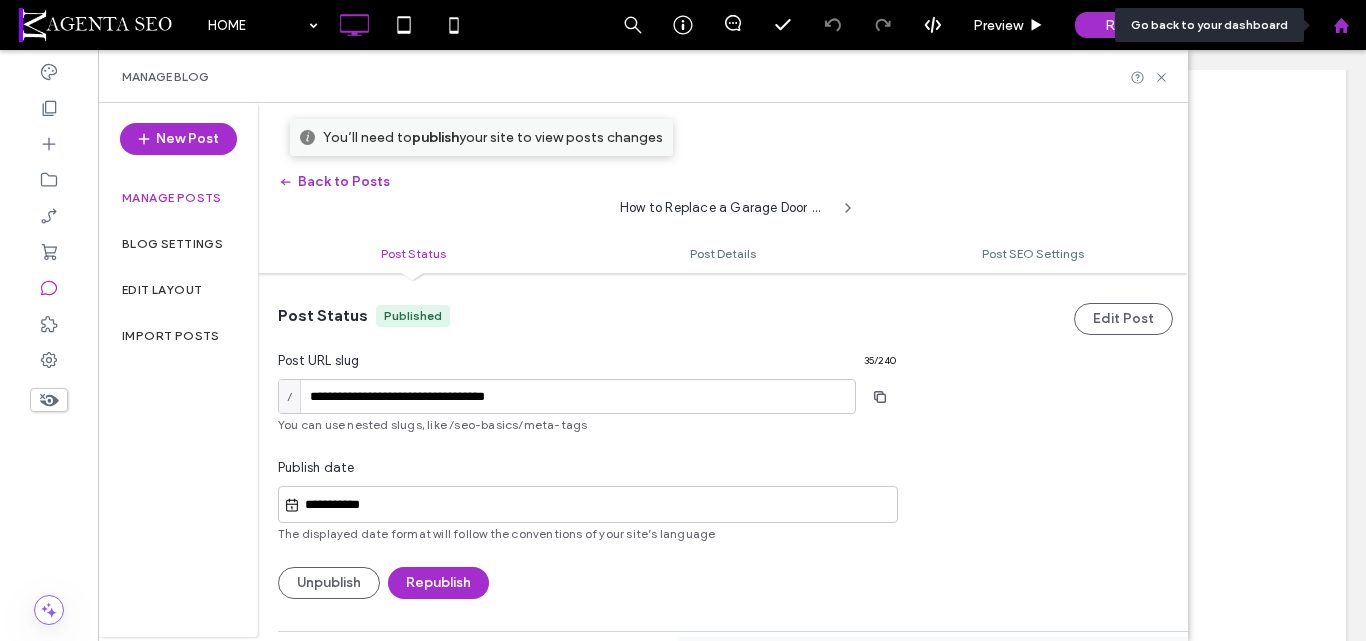 click at bounding box center [1341, 25] 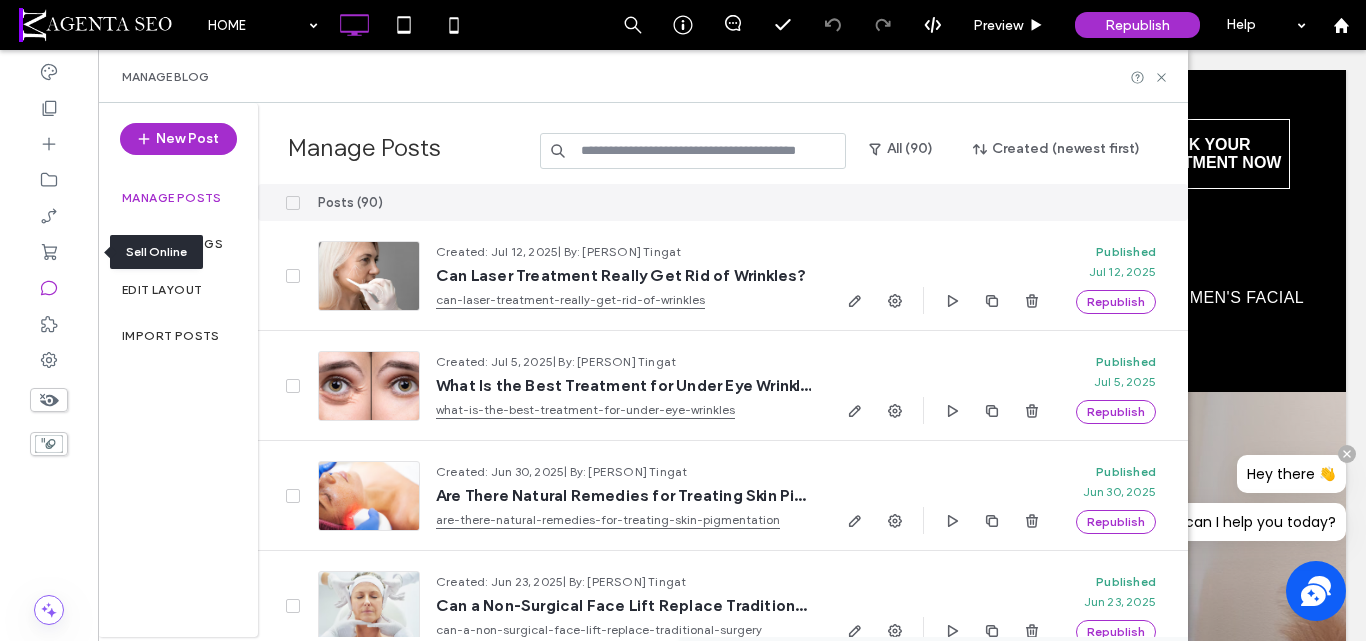 scroll, scrollTop: 0, scrollLeft: 0, axis: both 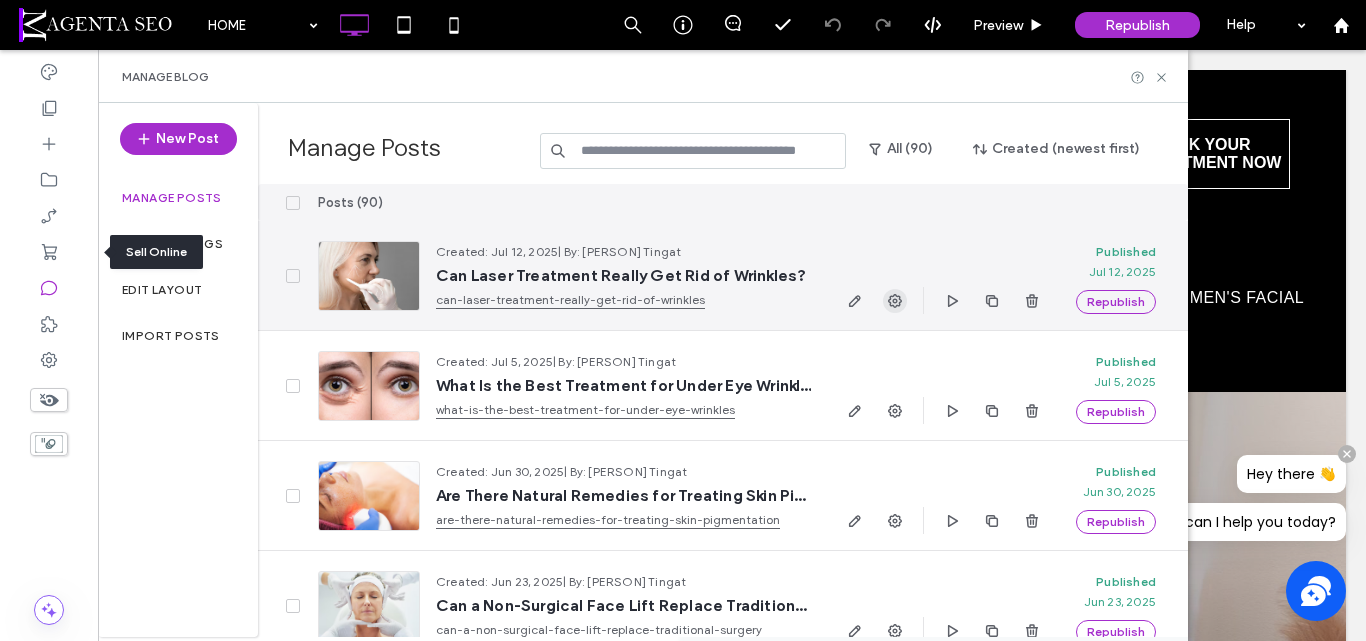 click 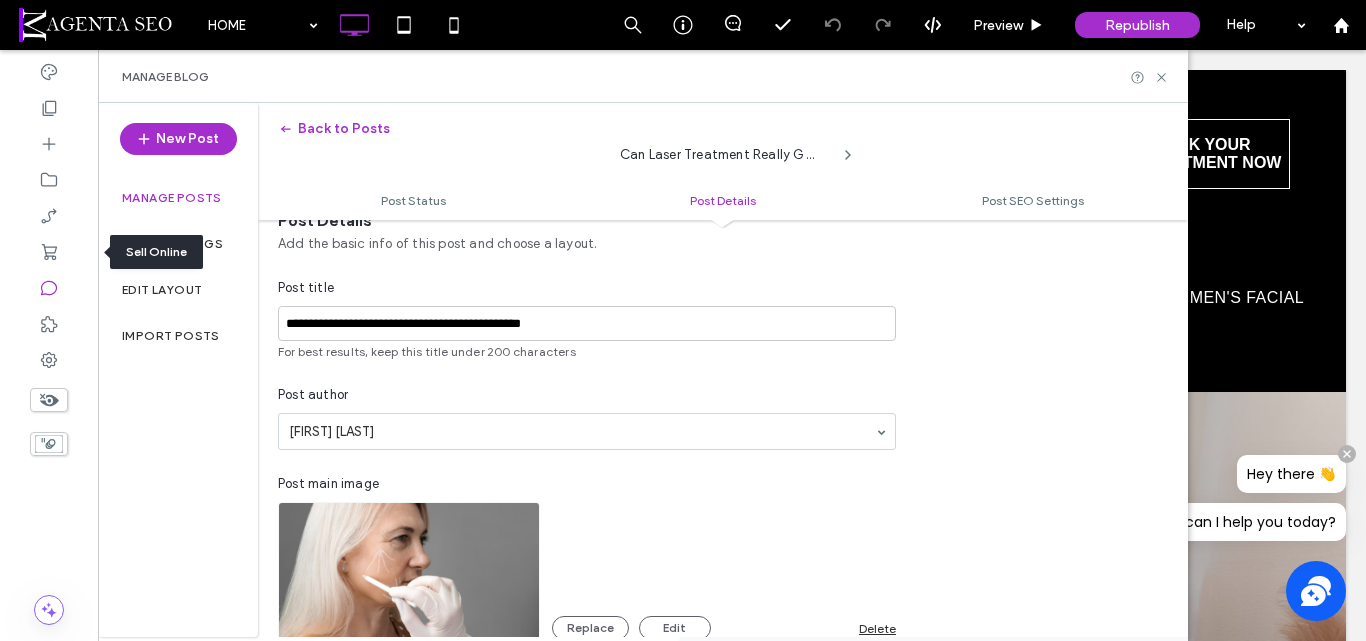scroll, scrollTop: 701, scrollLeft: 0, axis: vertical 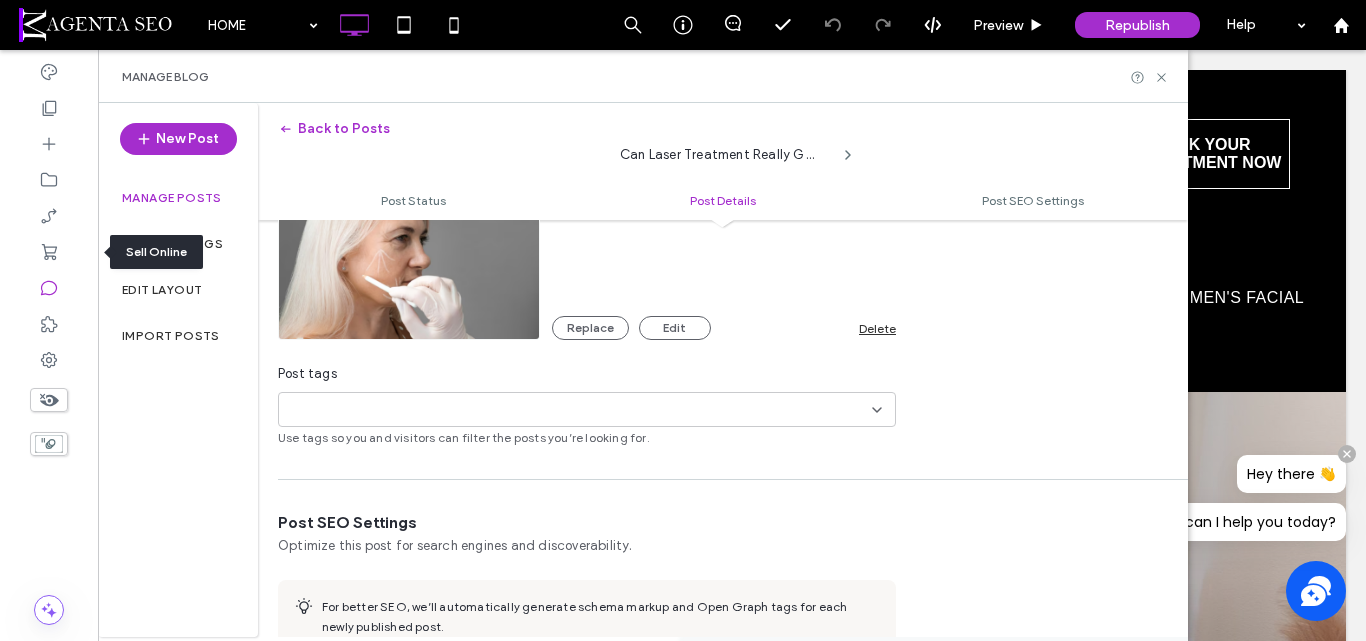 click on "+0 +0" at bounding box center [579, 409] 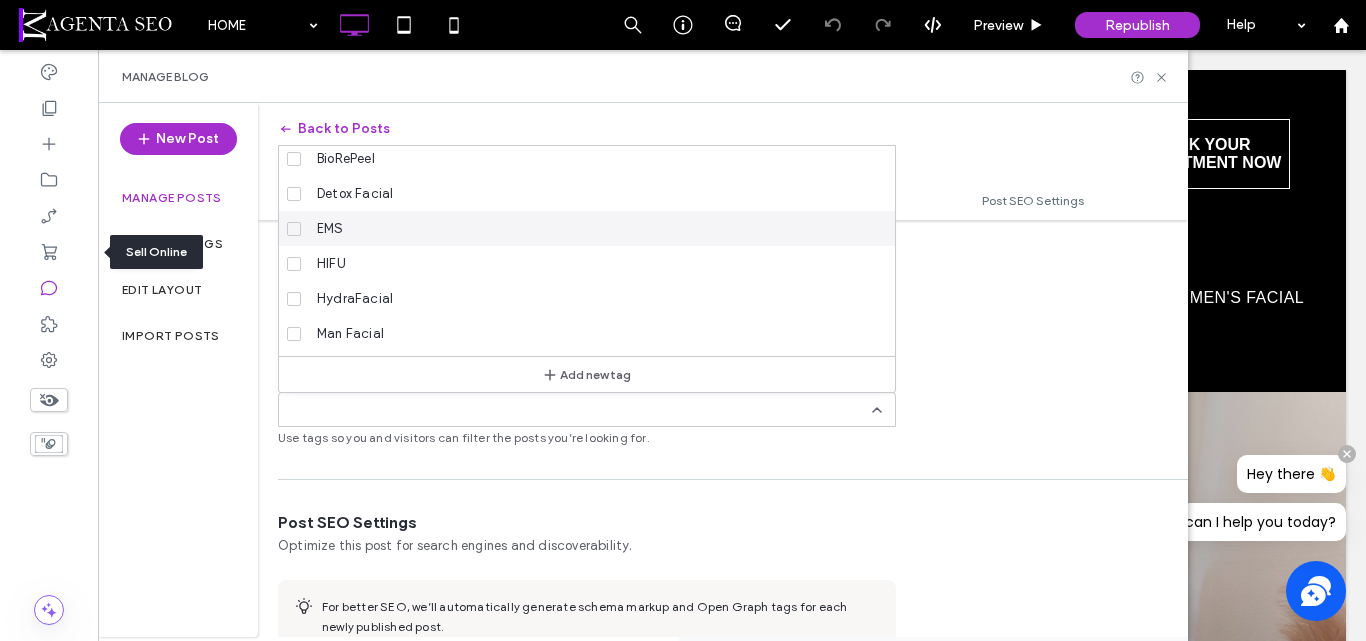 scroll, scrollTop: 0, scrollLeft: 0, axis: both 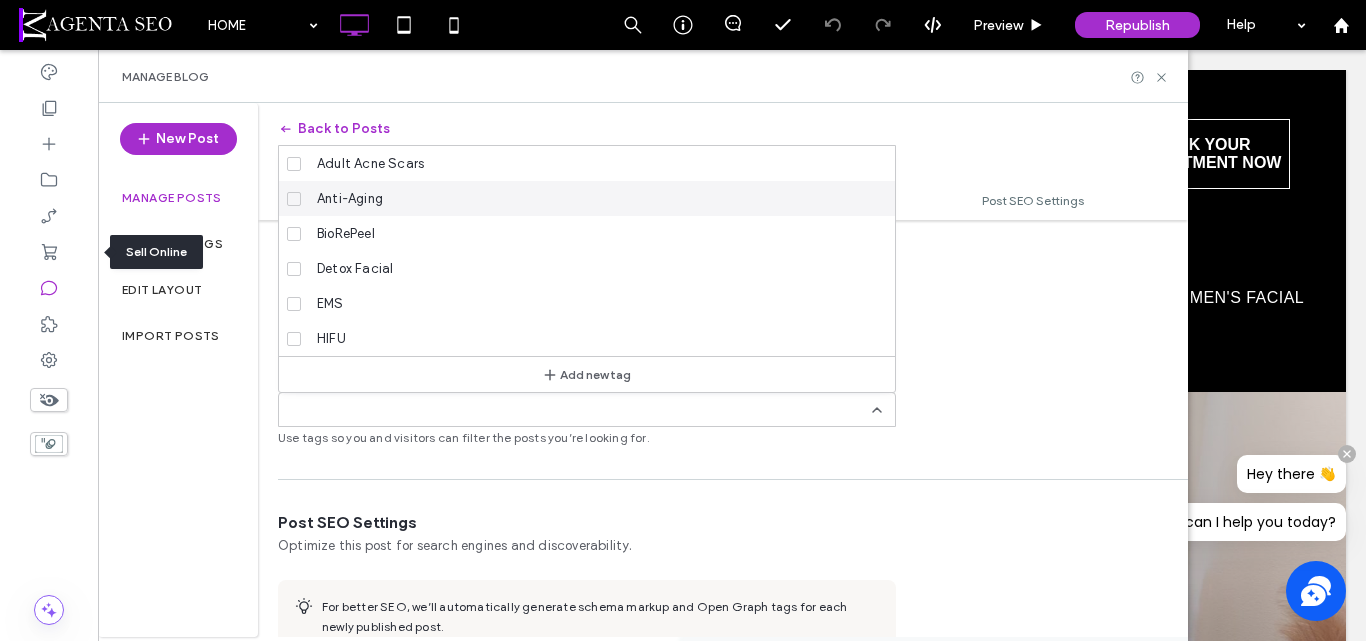 click on "Anti-Aging" at bounding box center [594, 198] 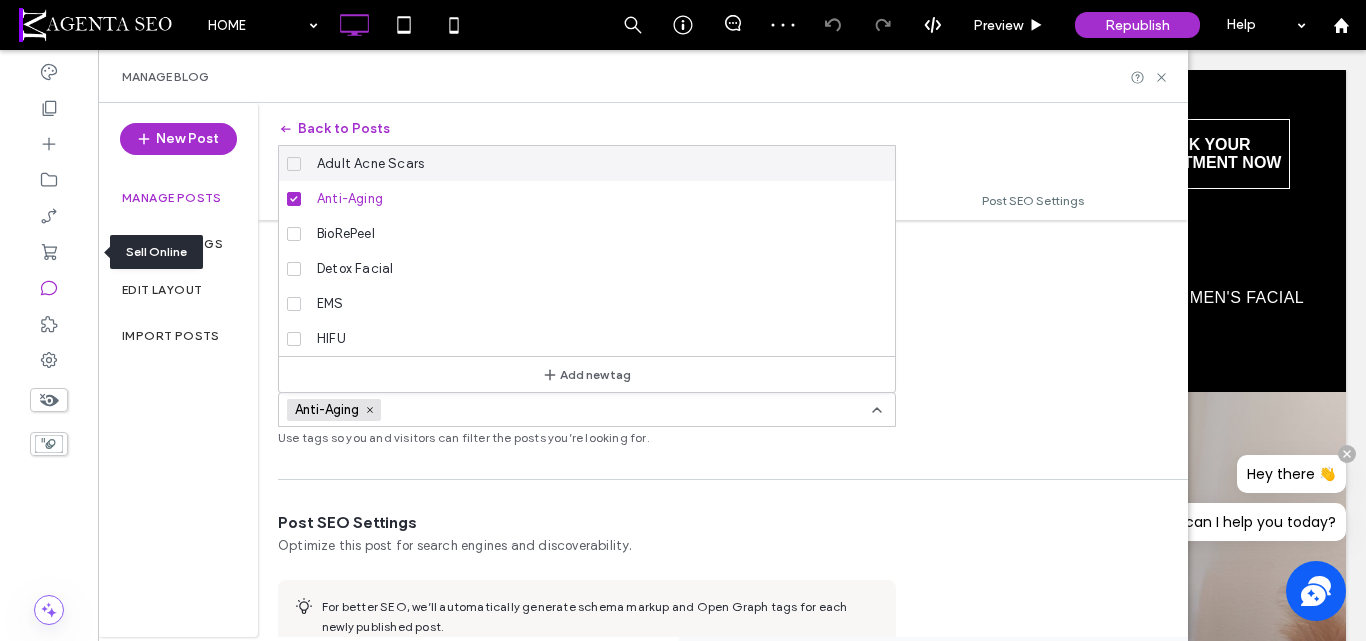 click on "Anti-Aging +0 Anti-Aging +0" at bounding box center (579, 409) 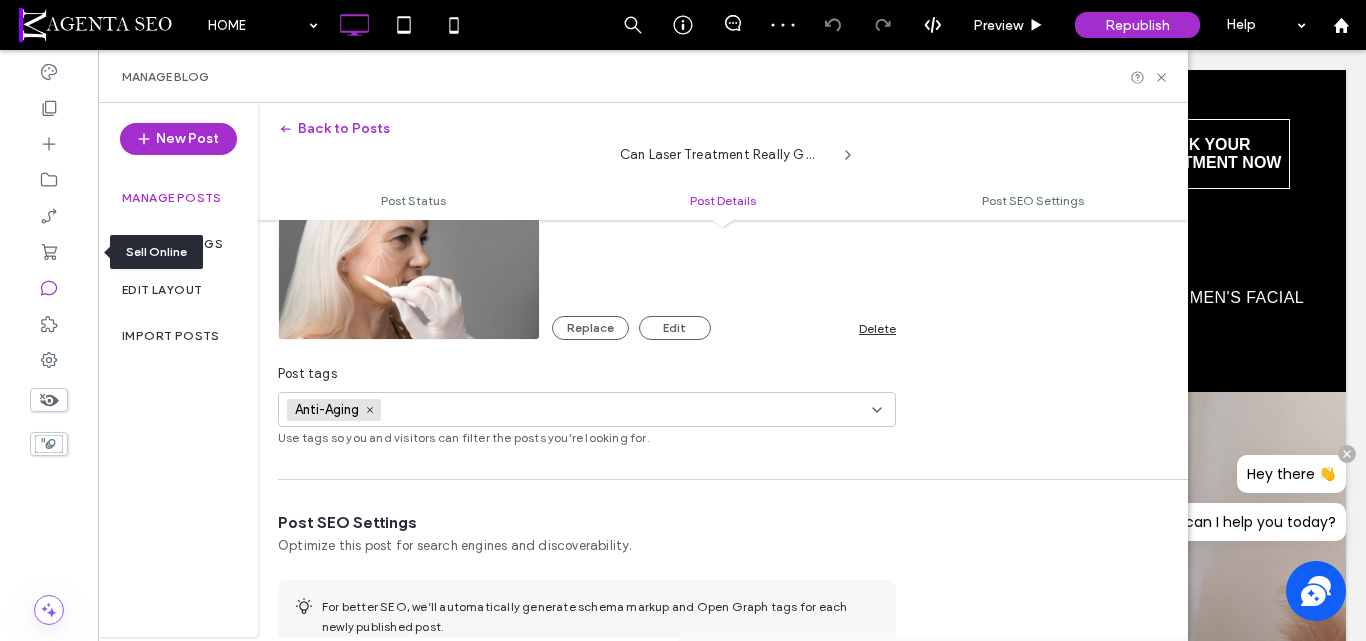 click on "**********" at bounding box center [723, 487] 